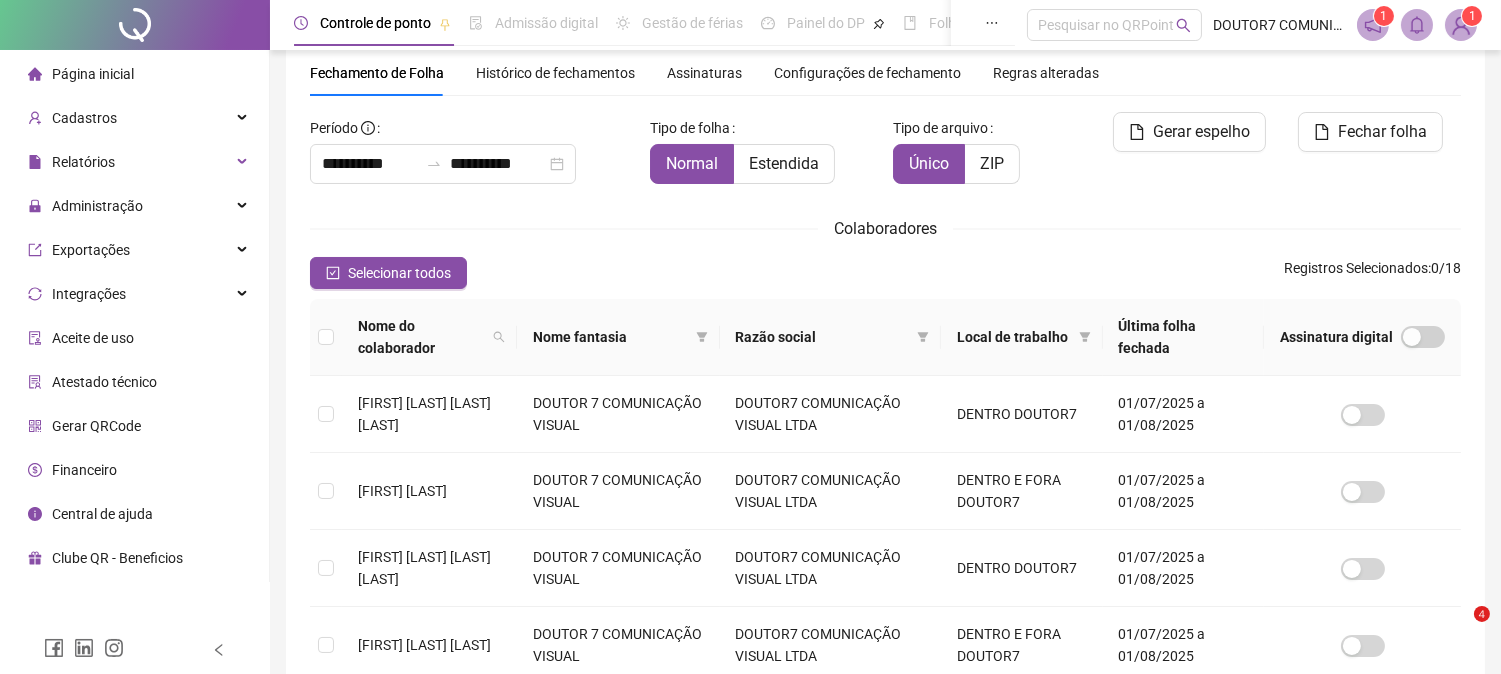 scroll, scrollTop: 72, scrollLeft: 0, axis: vertical 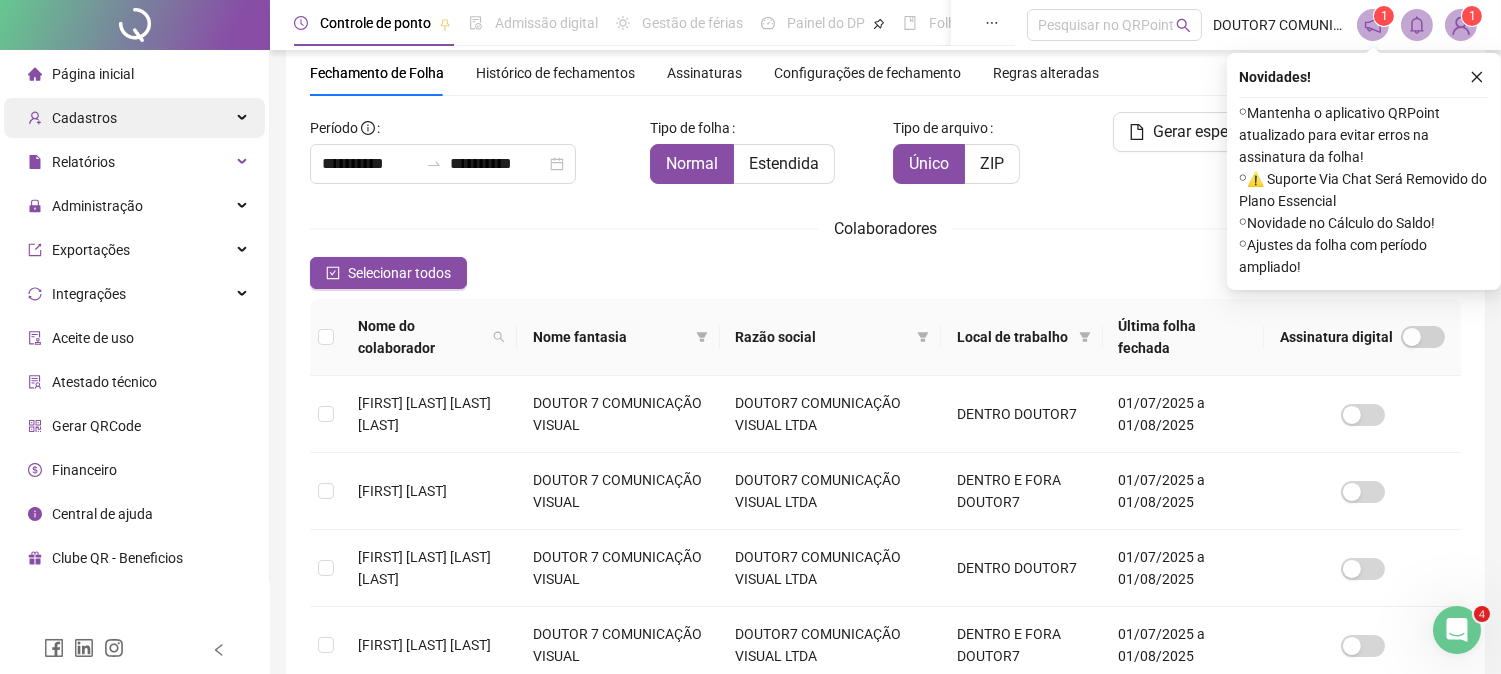 click on "Cadastros" at bounding box center (134, 118) 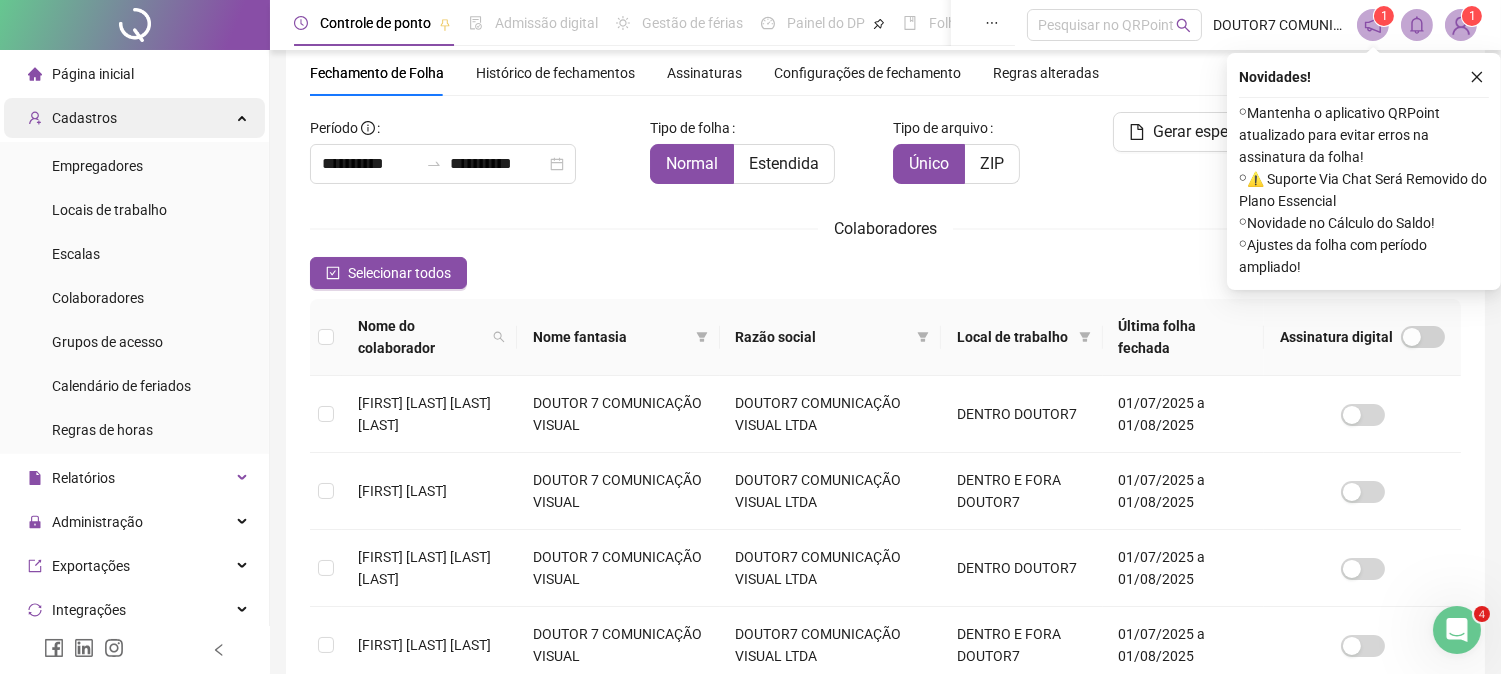 click on "Cadastros" at bounding box center (134, 118) 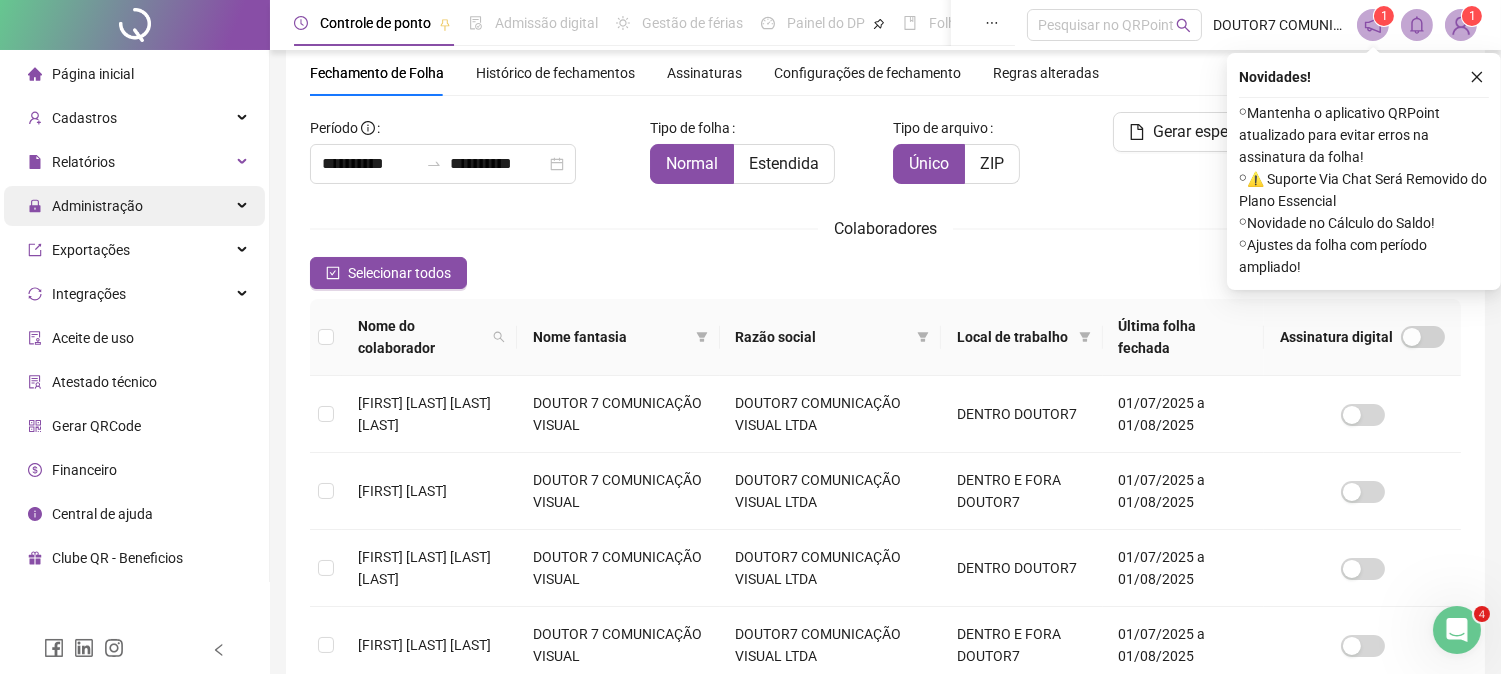 click on "Administração" at bounding box center (134, 206) 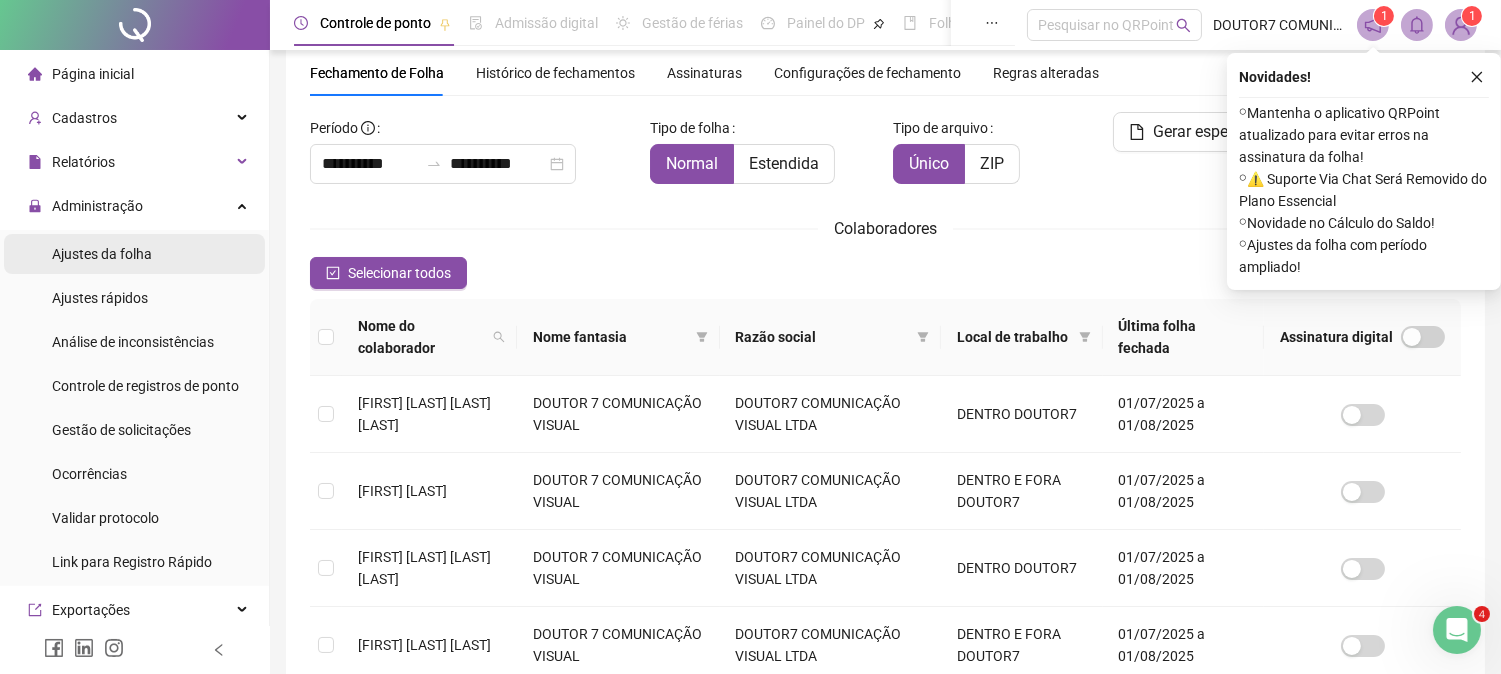 click on "Ajustes da folha" at bounding box center [134, 254] 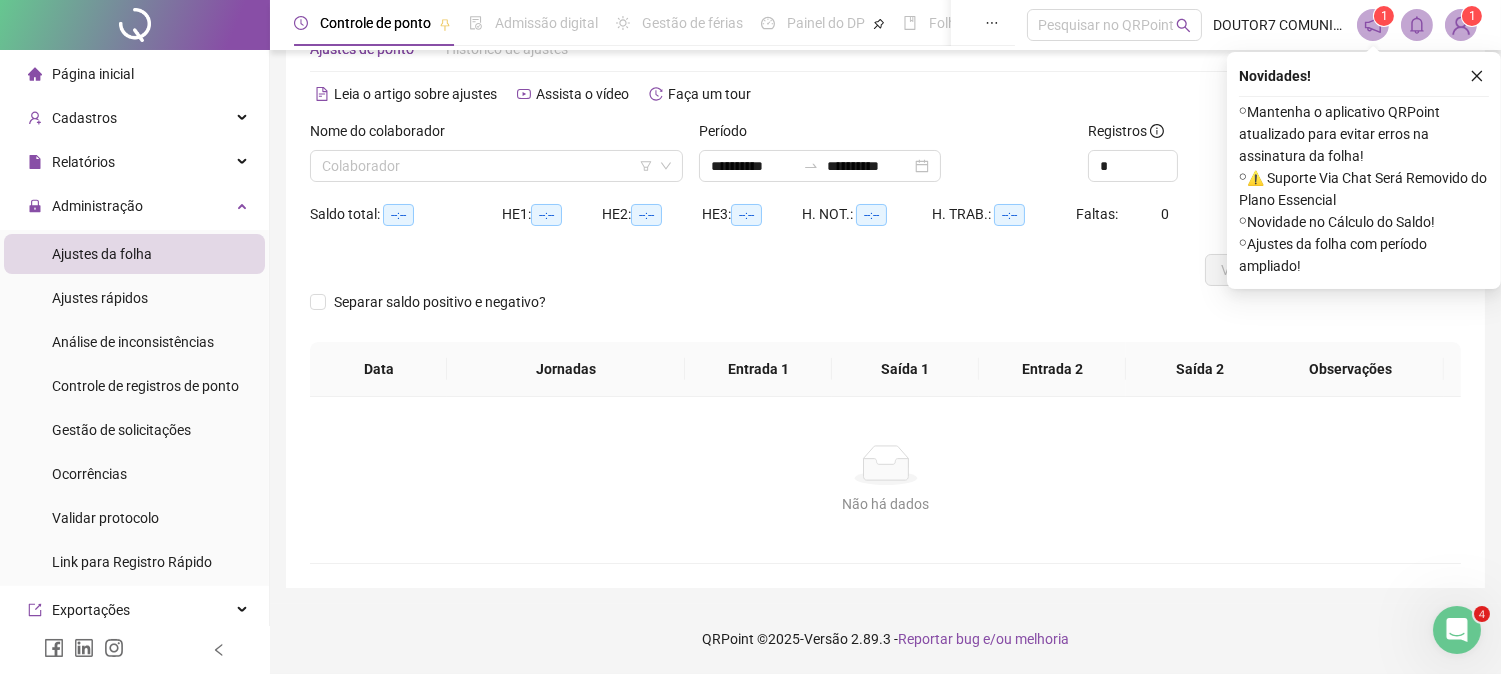 scroll, scrollTop: 63, scrollLeft: 0, axis: vertical 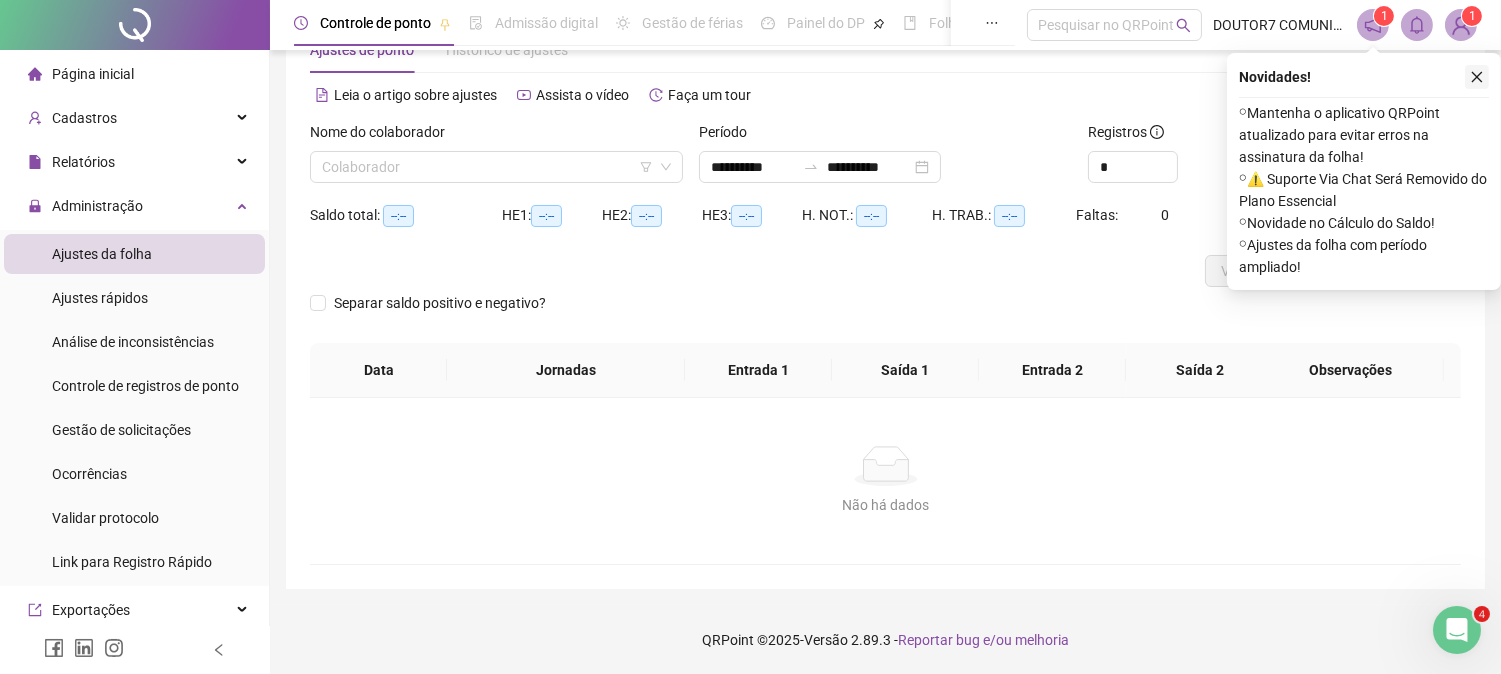 click at bounding box center (1477, 77) 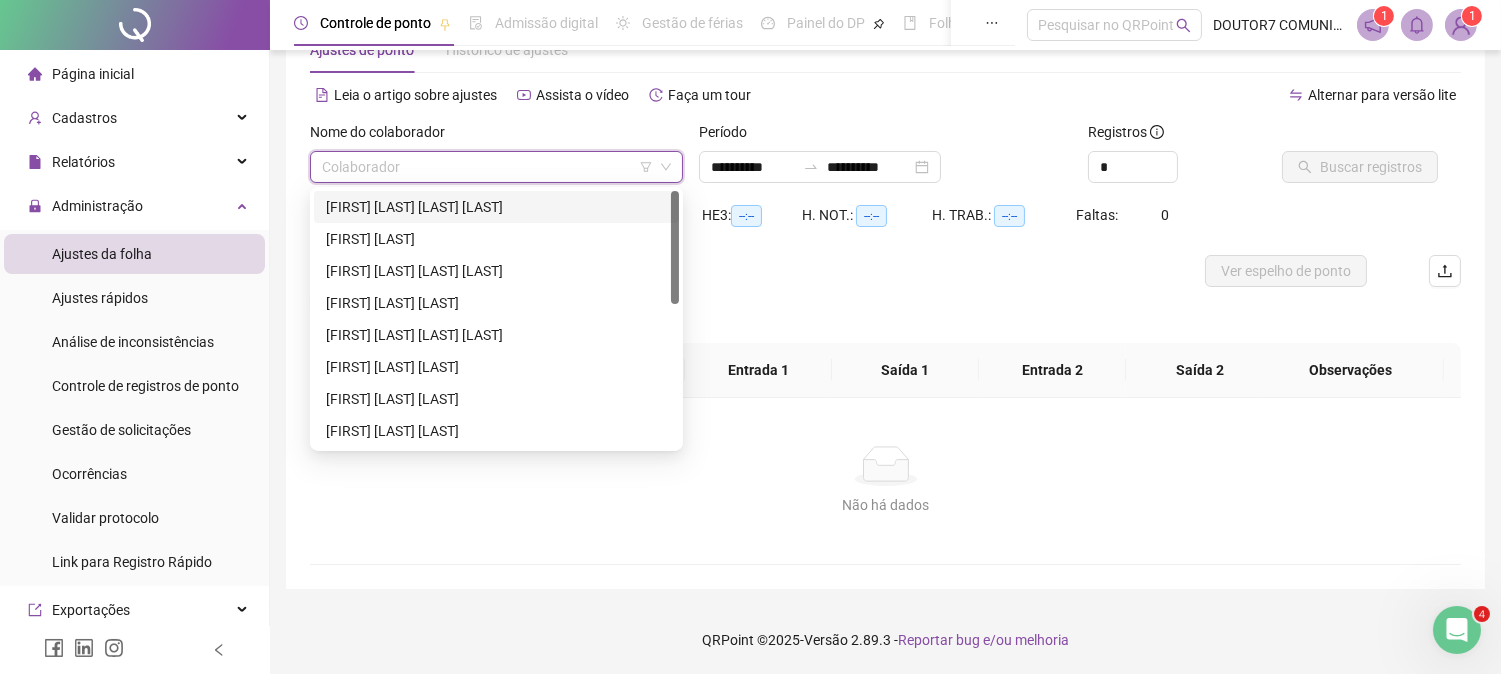 click at bounding box center (487, 167) 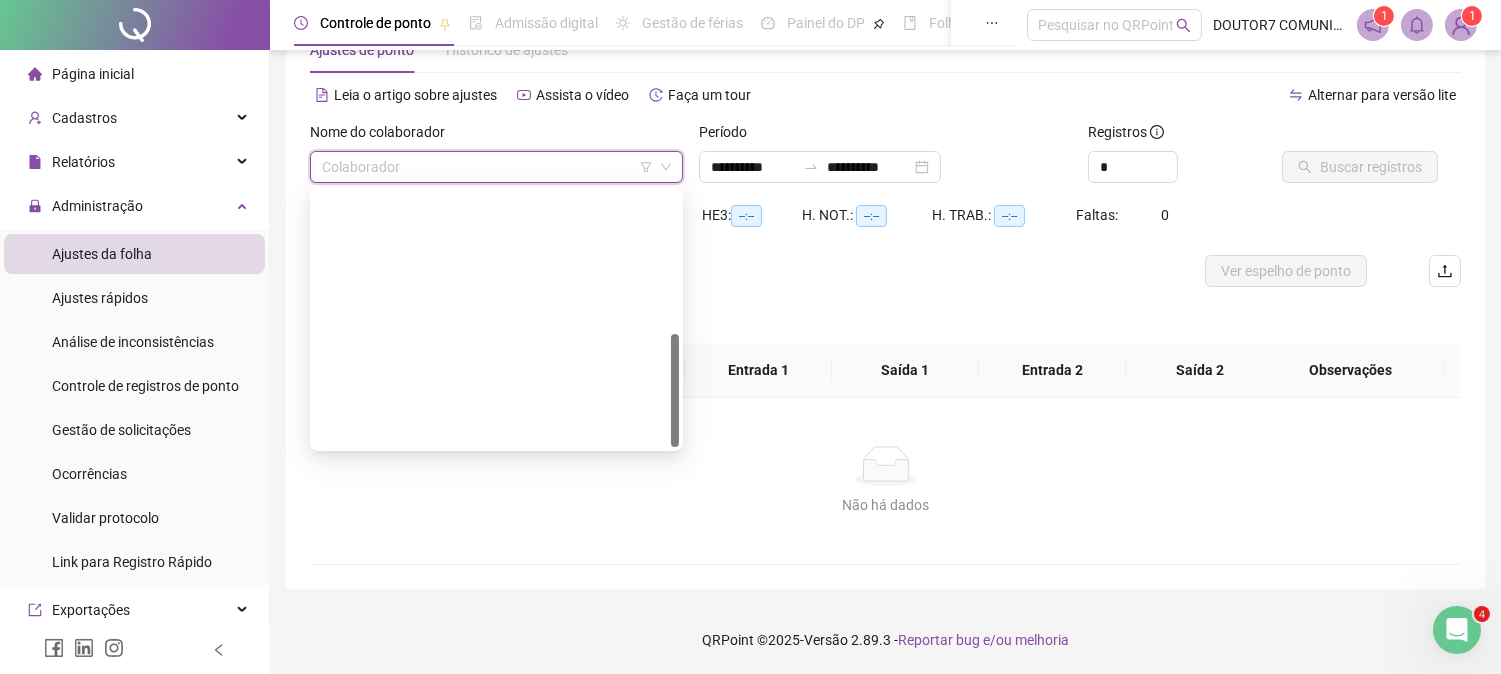 scroll, scrollTop: 320, scrollLeft: 0, axis: vertical 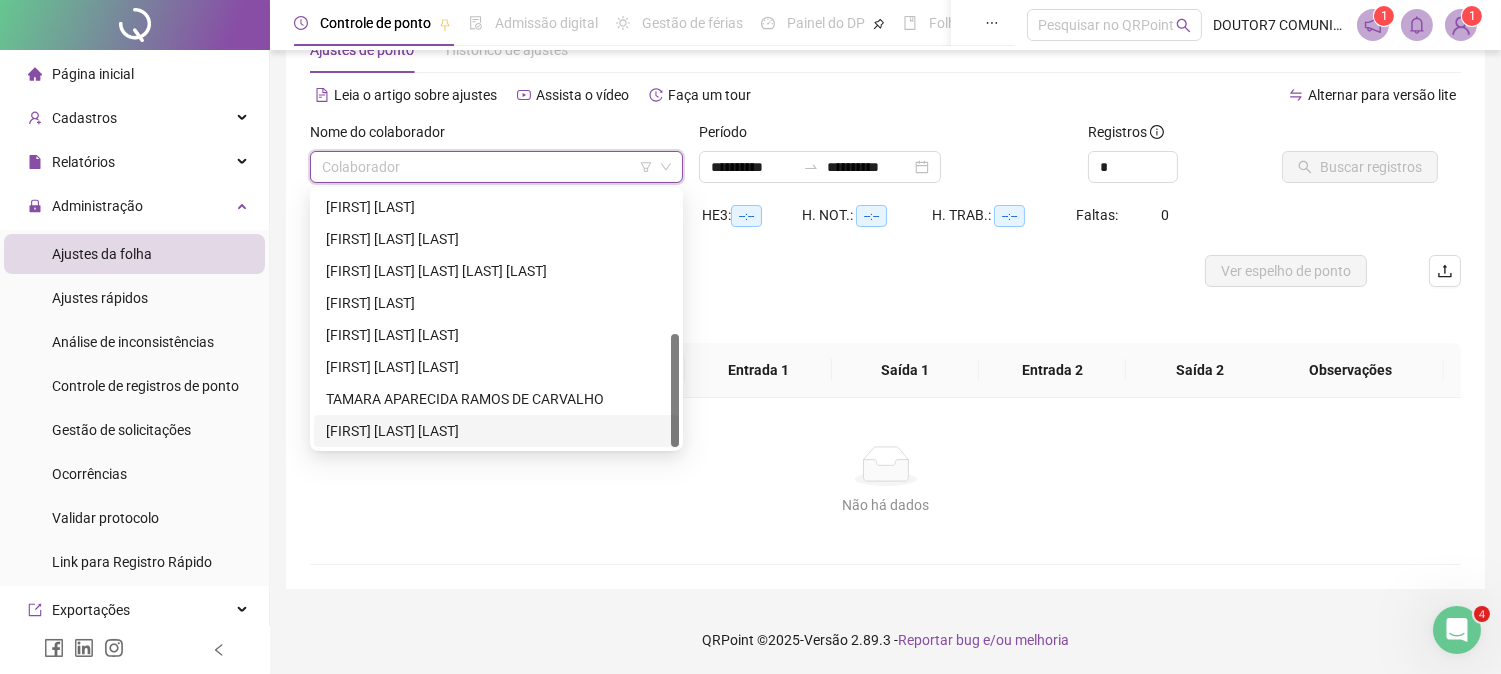 click on "[FIRST] [LAST] [LAST]" at bounding box center (496, 431) 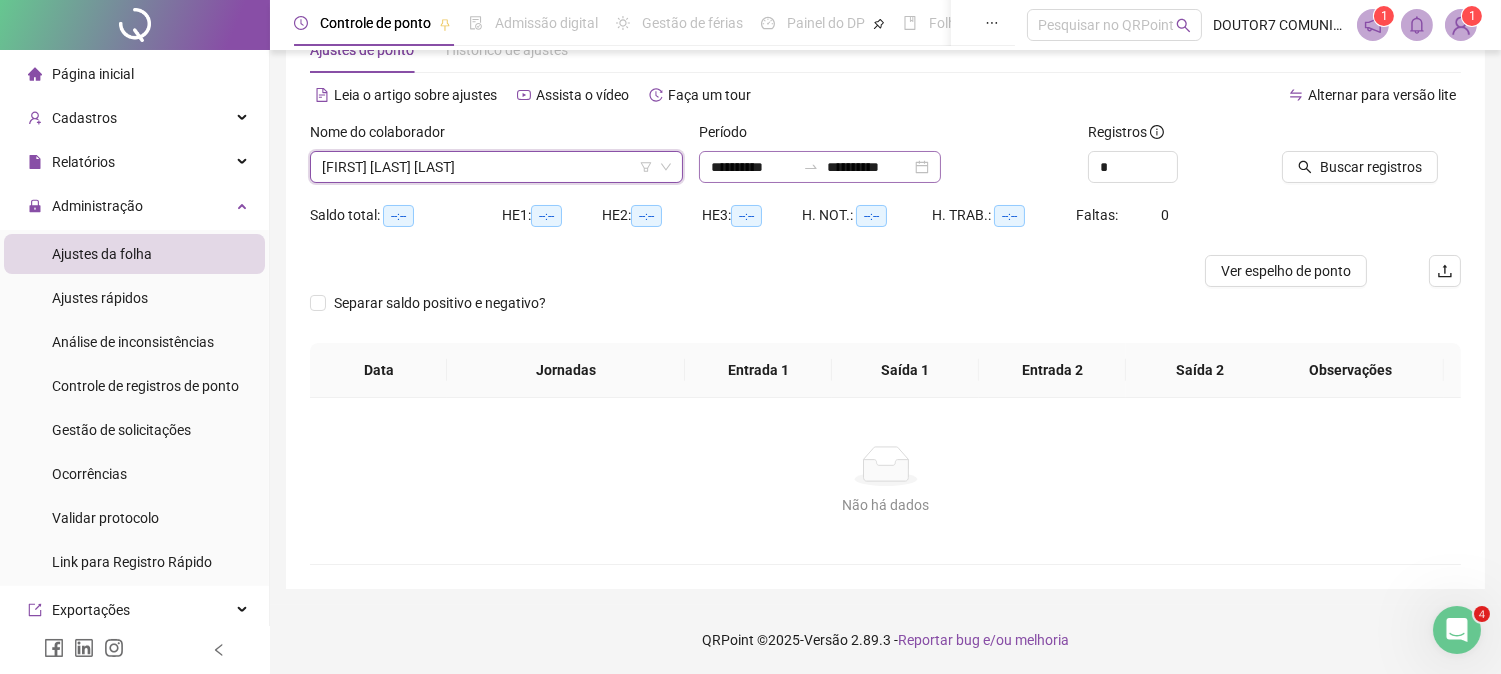 click on "**********" at bounding box center [820, 167] 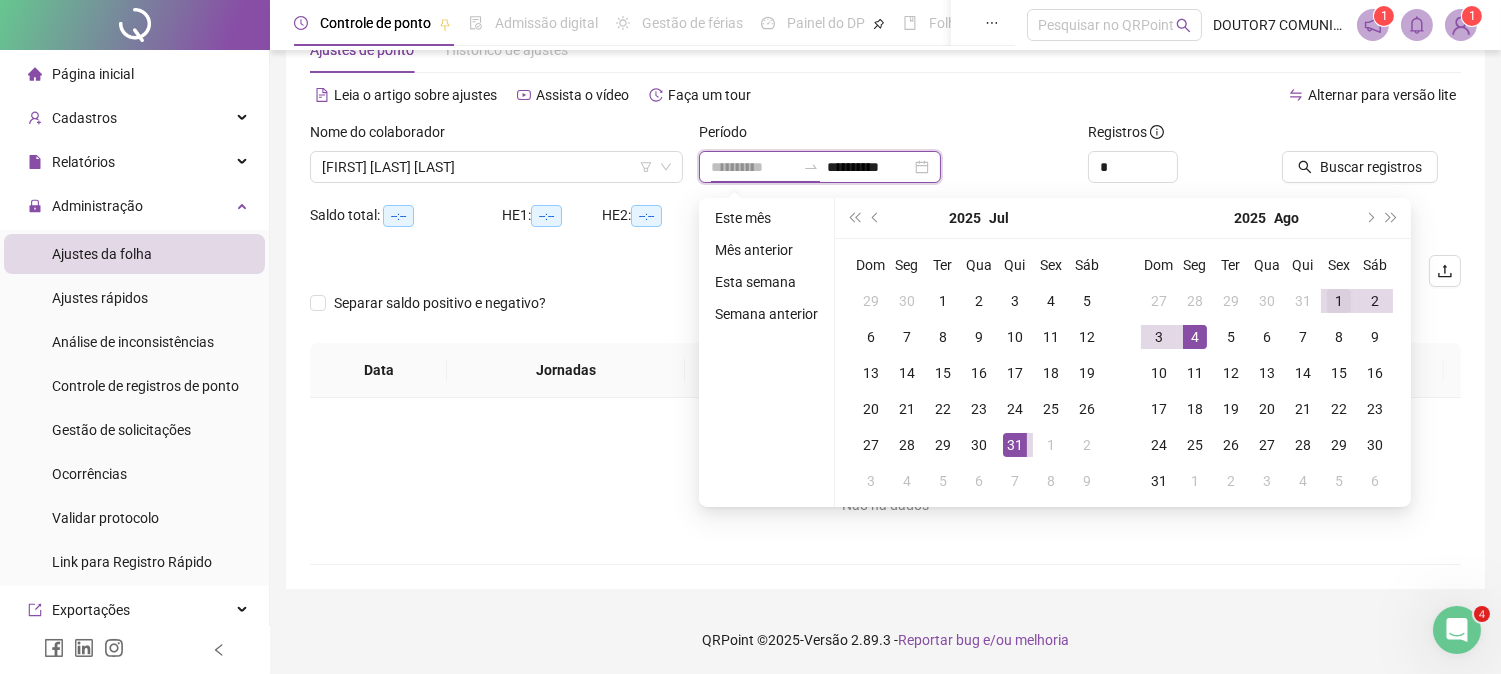 type on "**********" 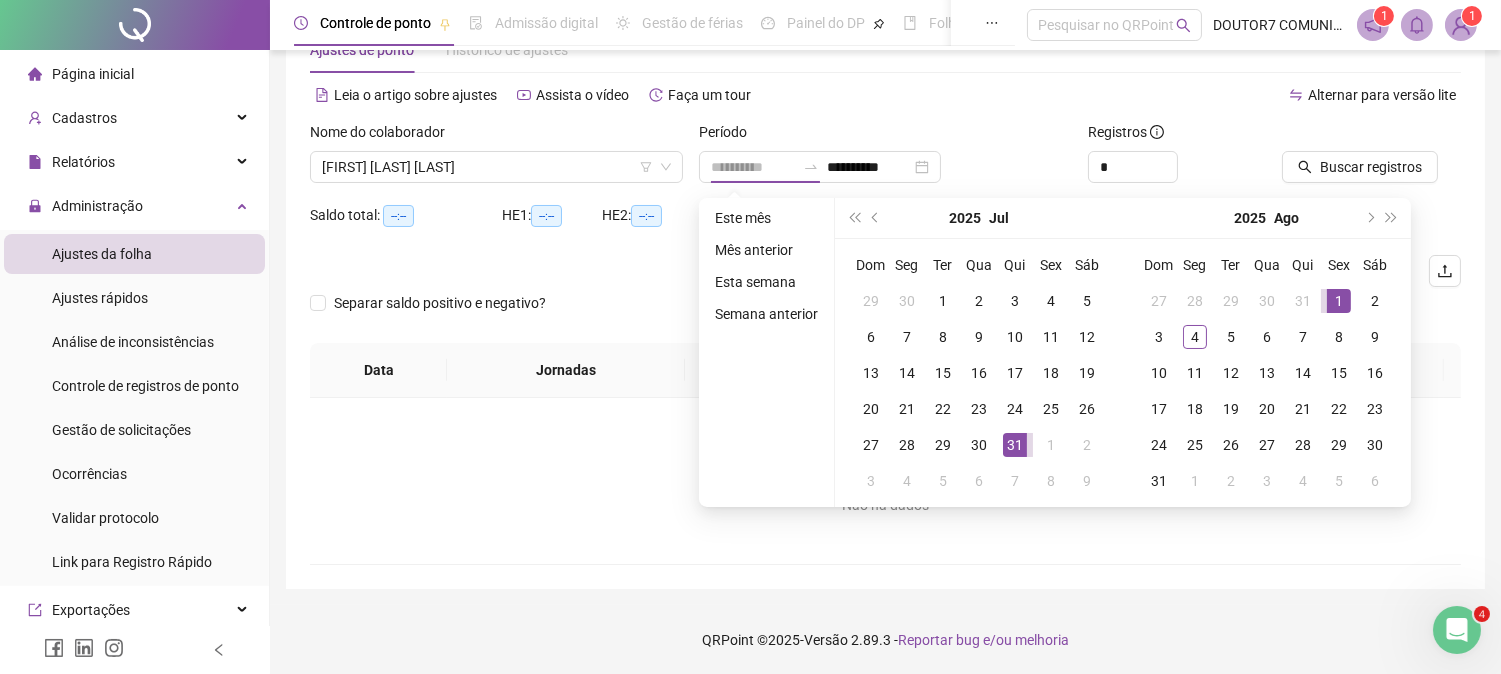 click on "1" at bounding box center [1339, 301] 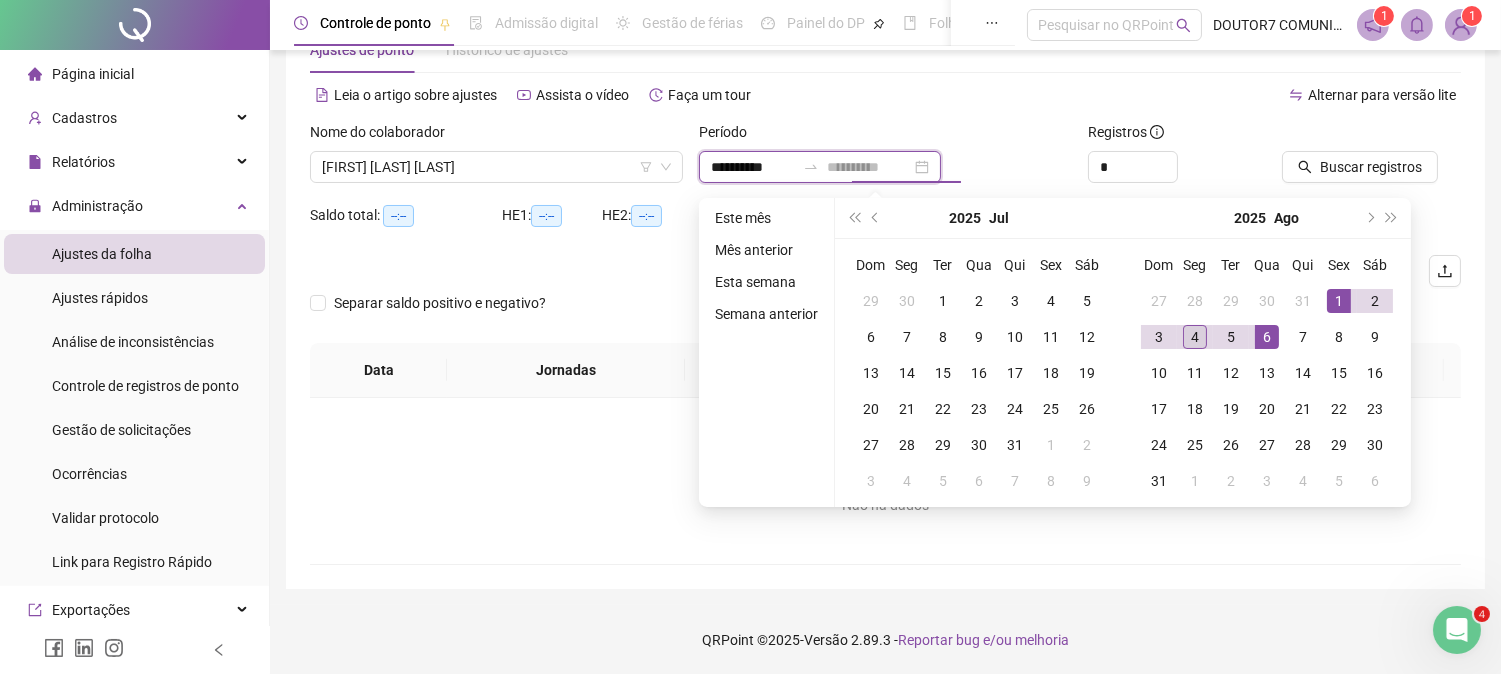 type on "**********" 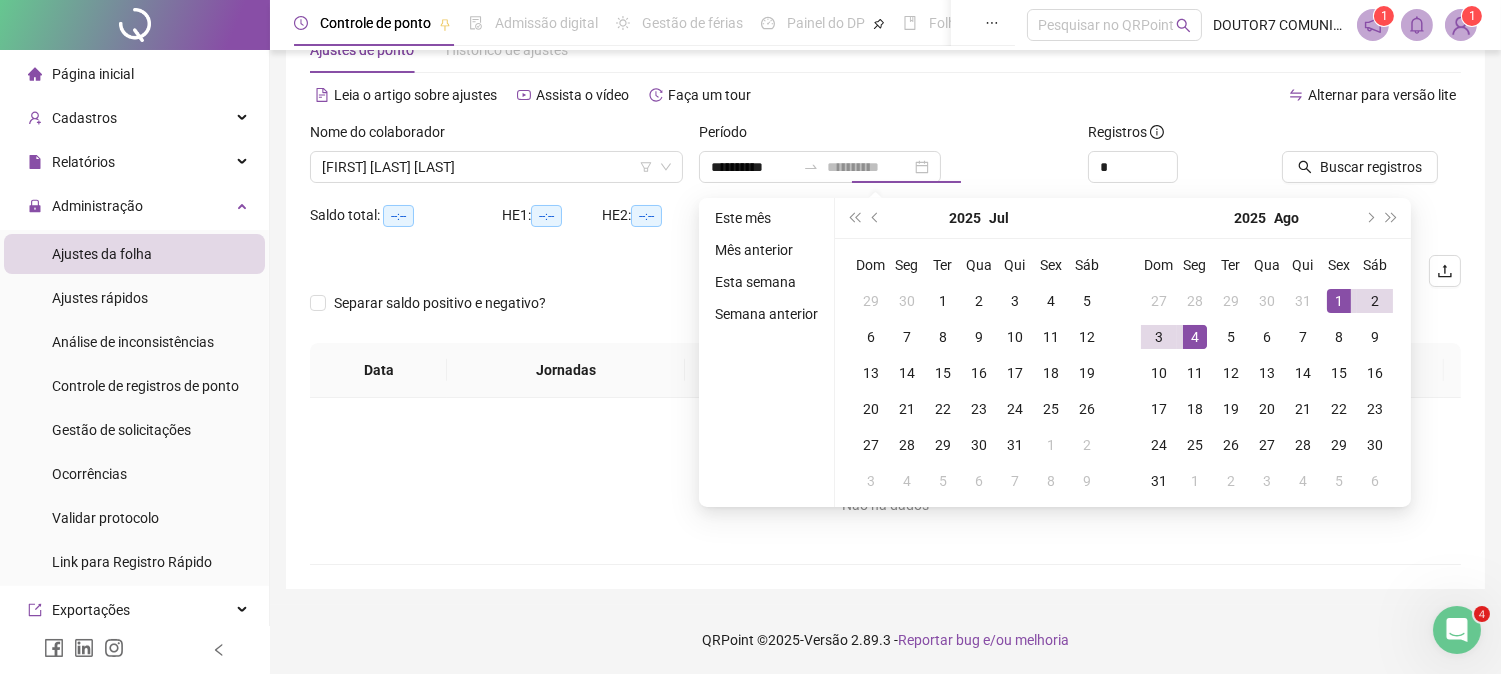 click on "4" at bounding box center [1195, 337] 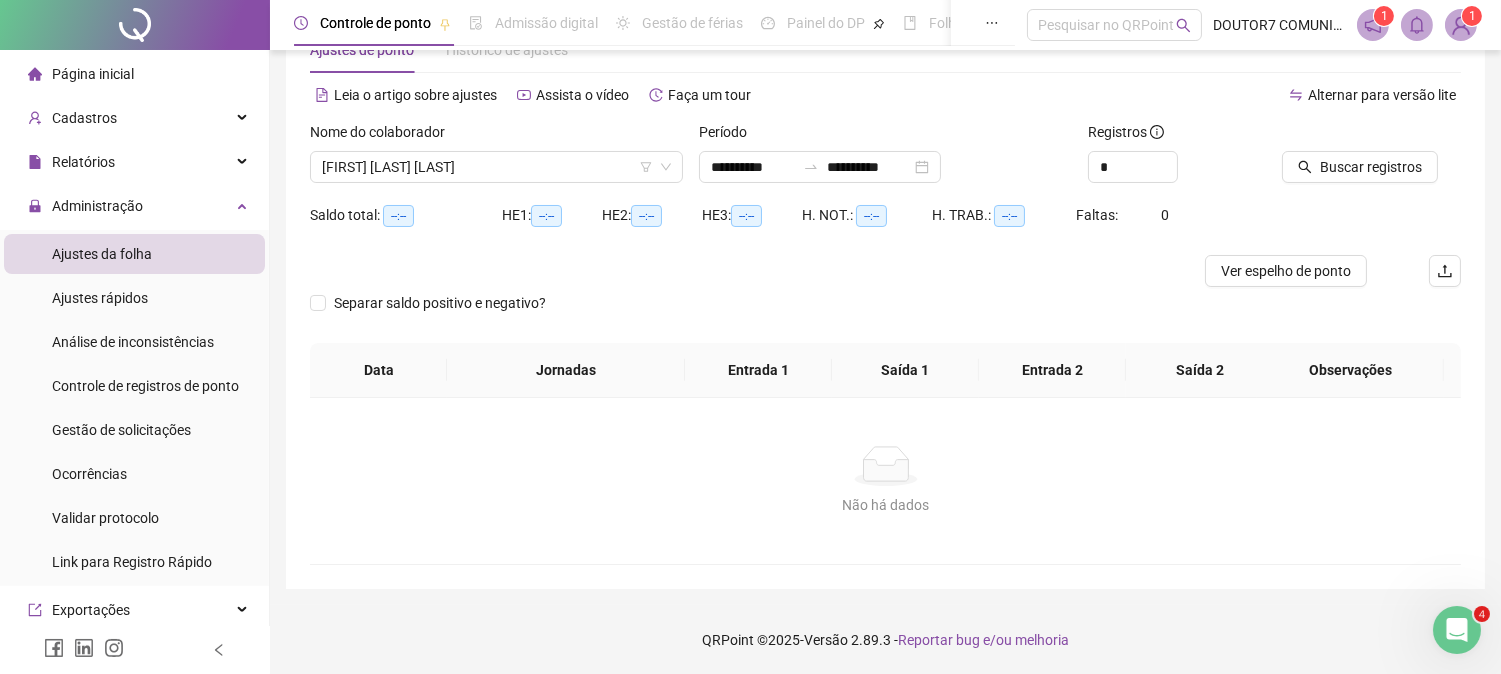click at bounding box center [1346, 136] 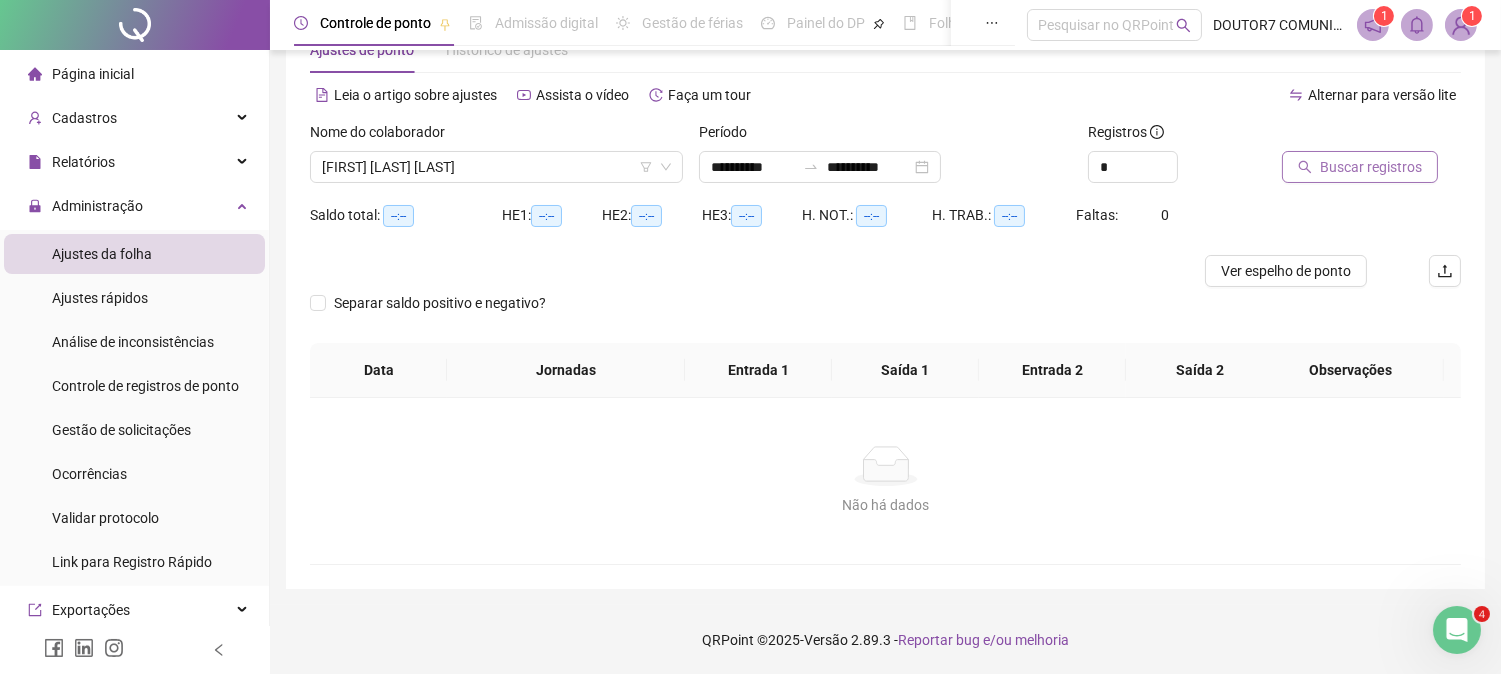 click on "Buscar registros" at bounding box center [1371, 167] 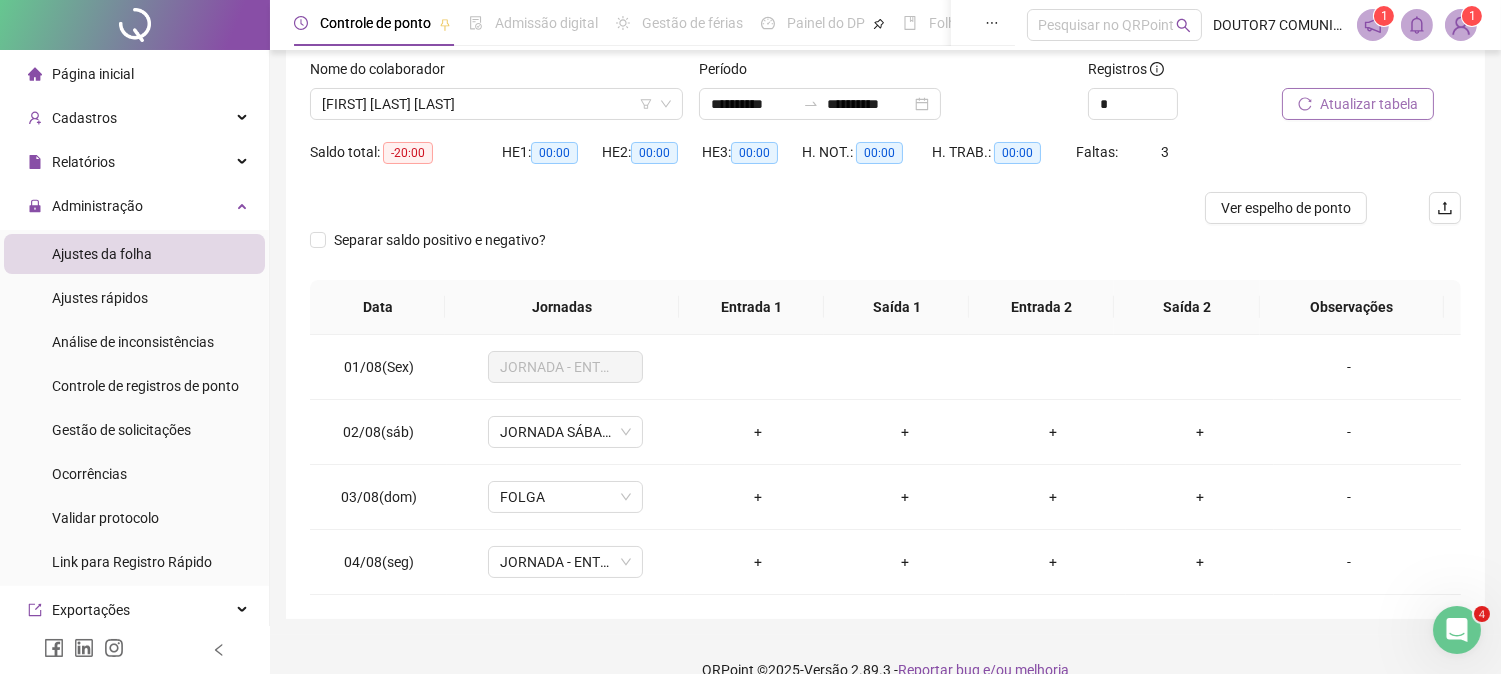 scroll, scrollTop: 156, scrollLeft: 0, axis: vertical 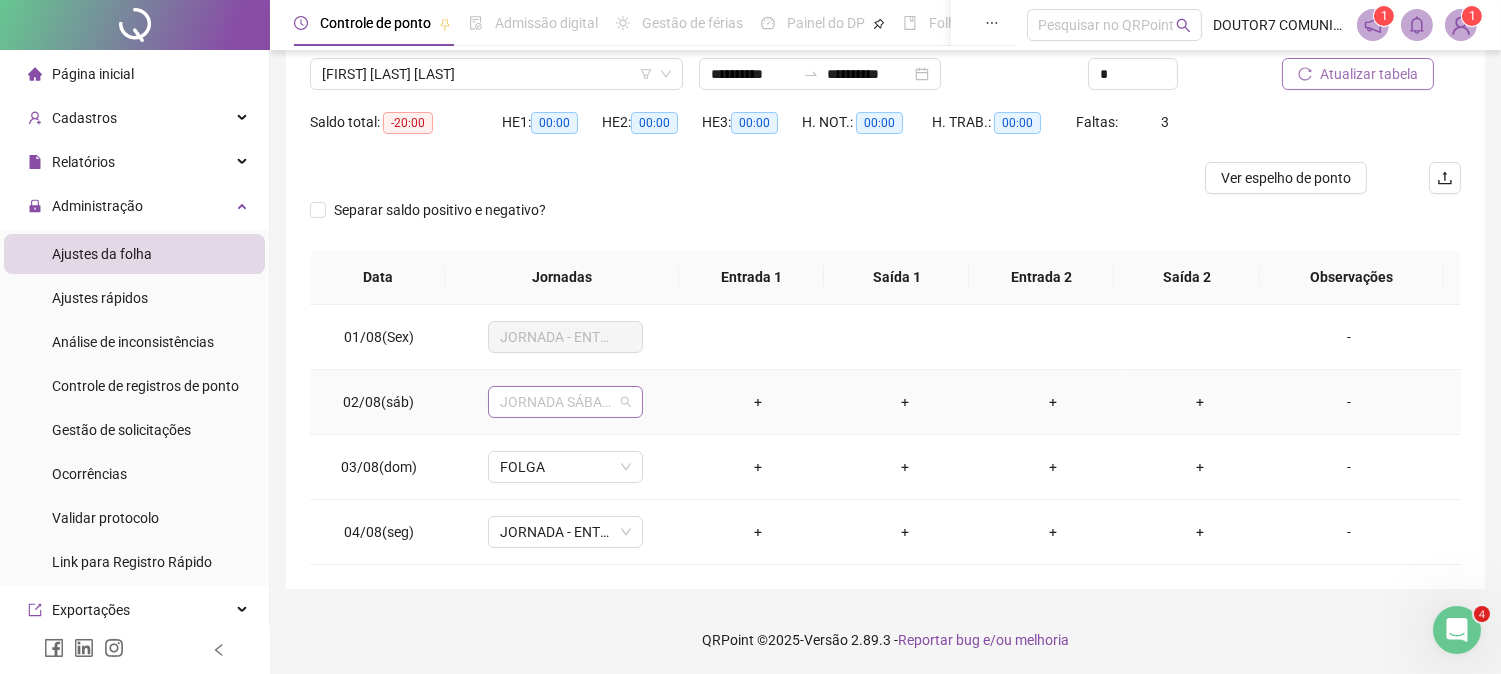 click on "JORNADA SÁBADO" at bounding box center (565, 402) 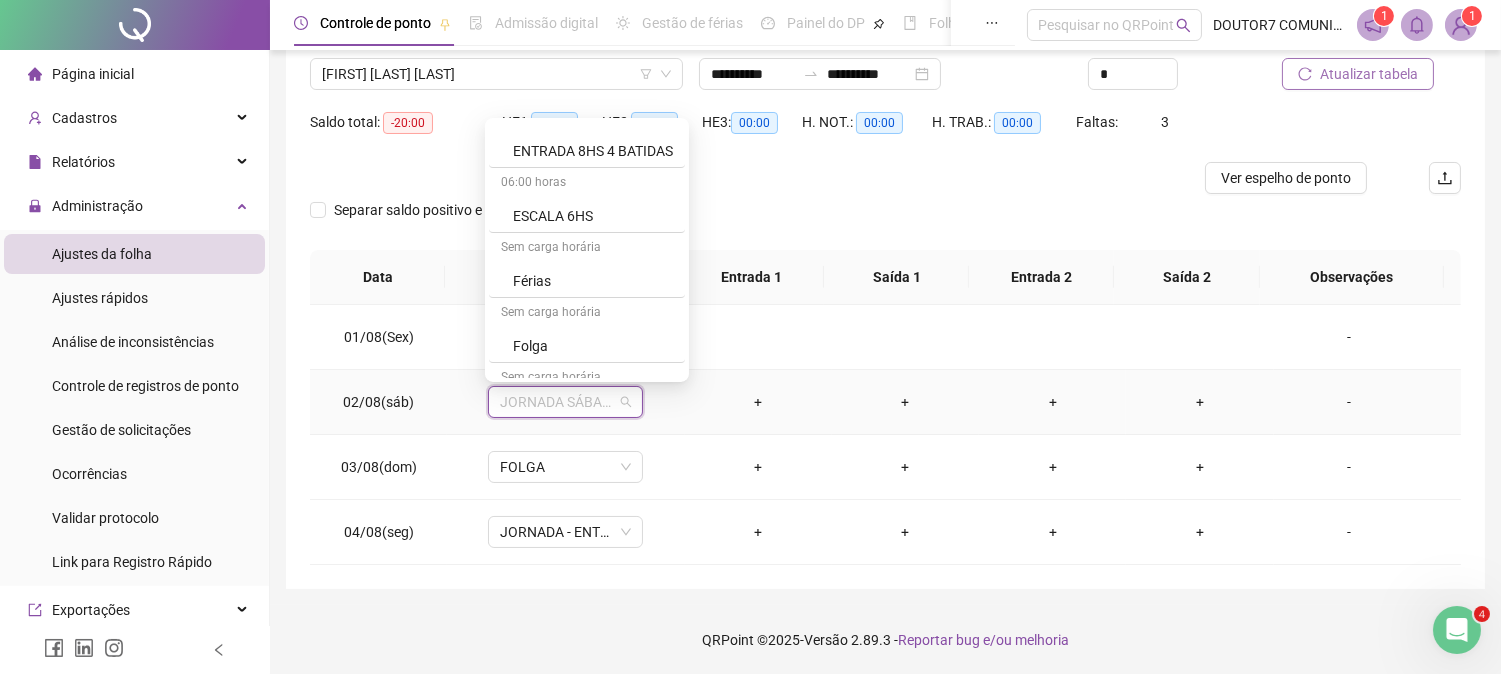 scroll, scrollTop: 222, scrollLeft: 0, axis: vertical 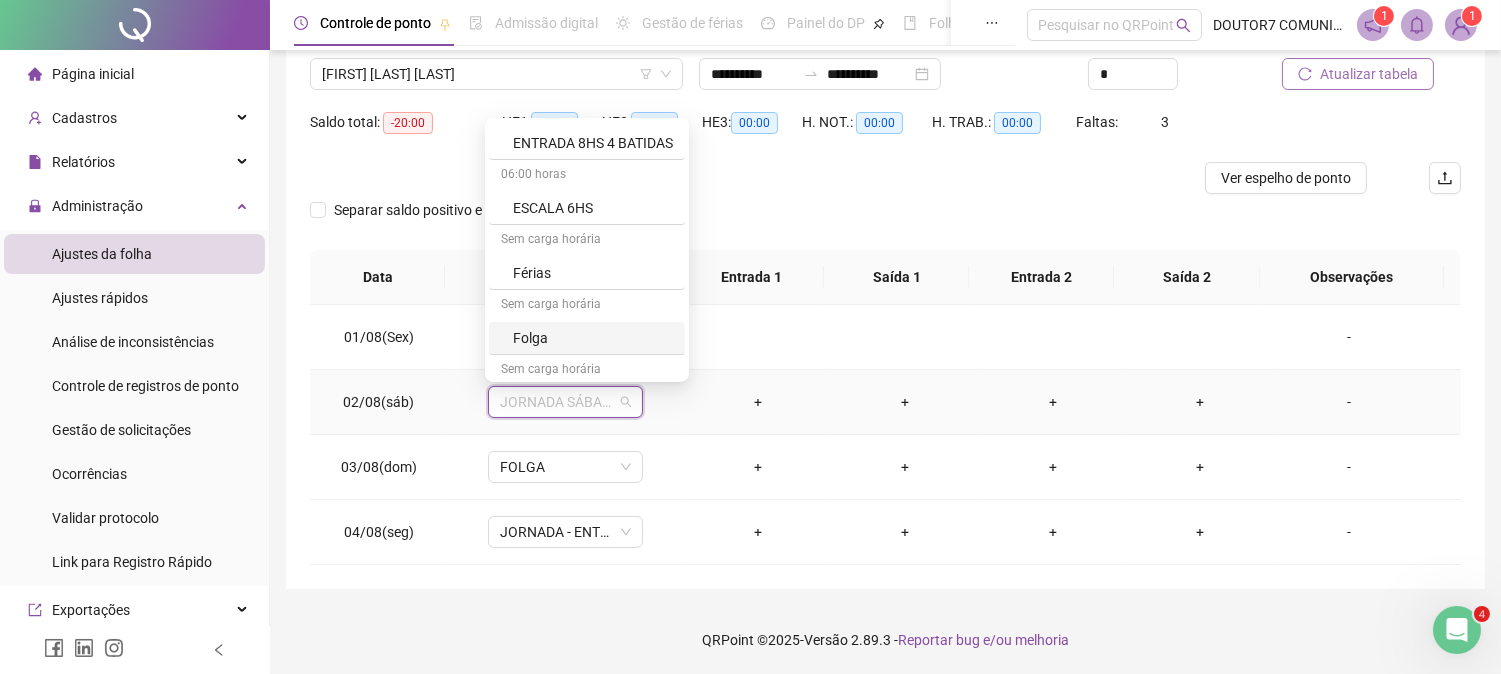 click on "Folga" at bounding box center (593, 338) 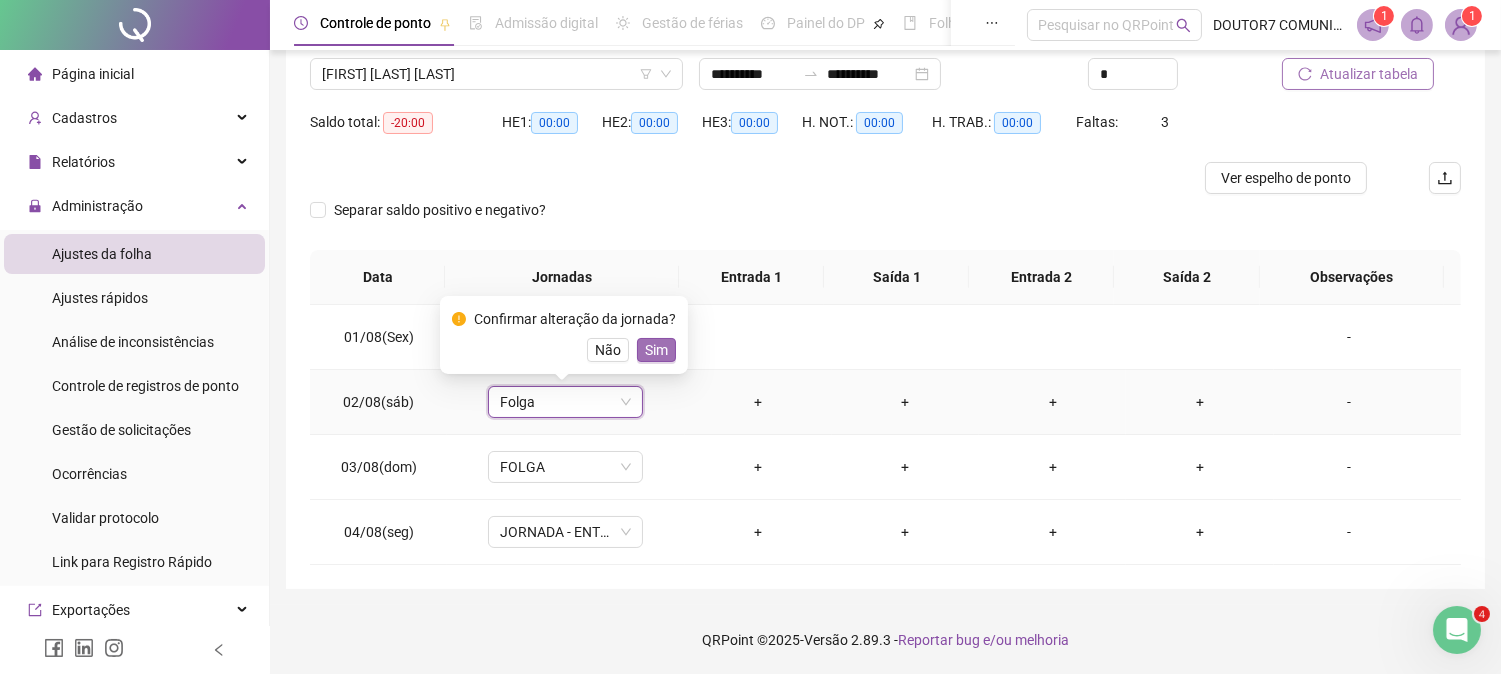 drag, startPoint x: 667, startPoint y: 363, endPoint x: 654, endPoint y: 358, distance: 13.928389 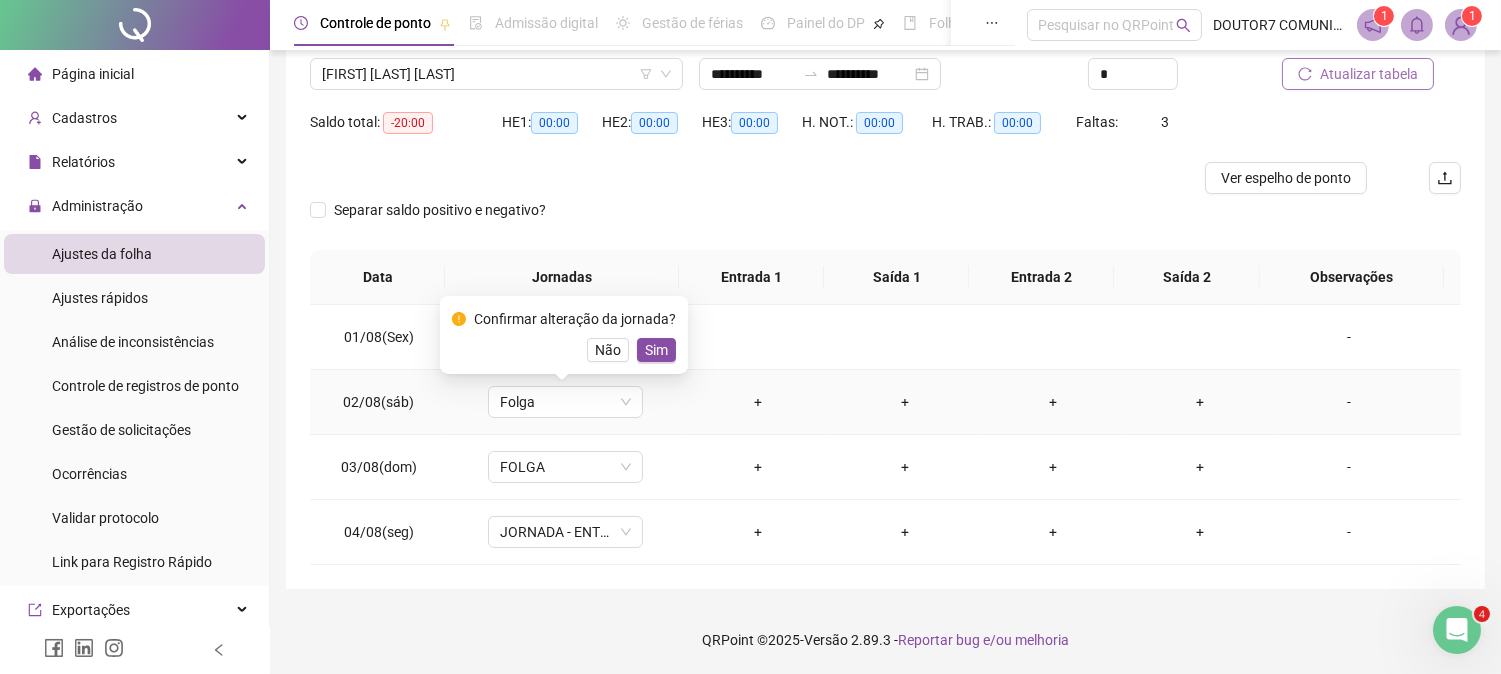 click on "Sim" at bounding box center [656, 350] 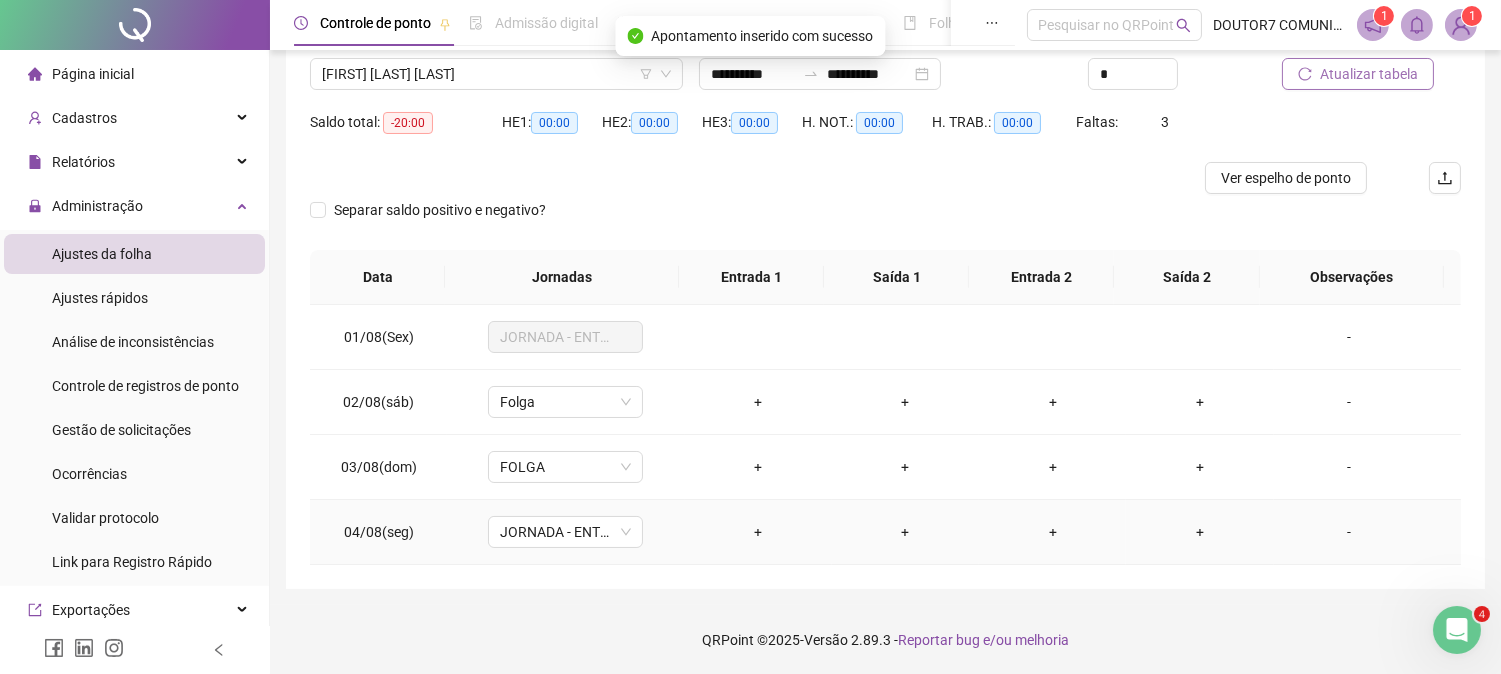 click on "+" at bounding box center [758, 532] 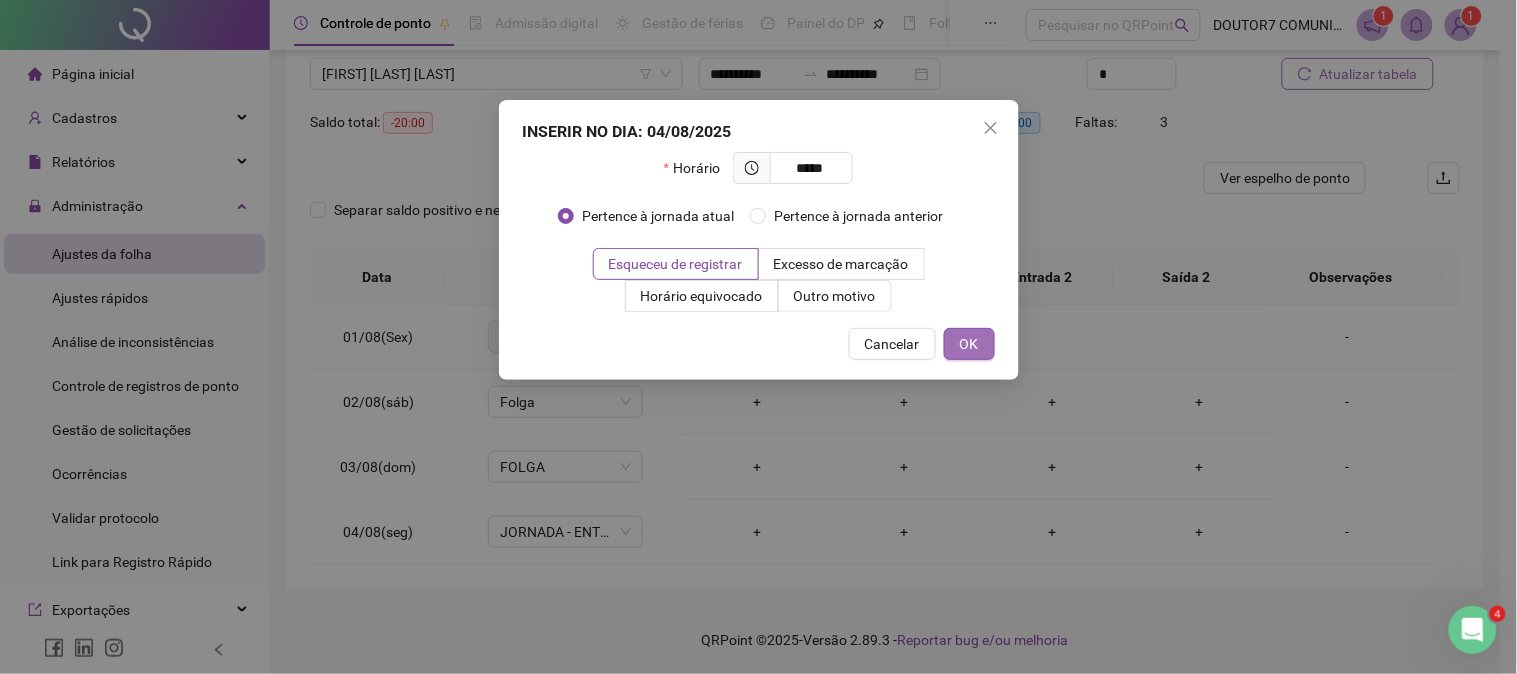 type on "*****" 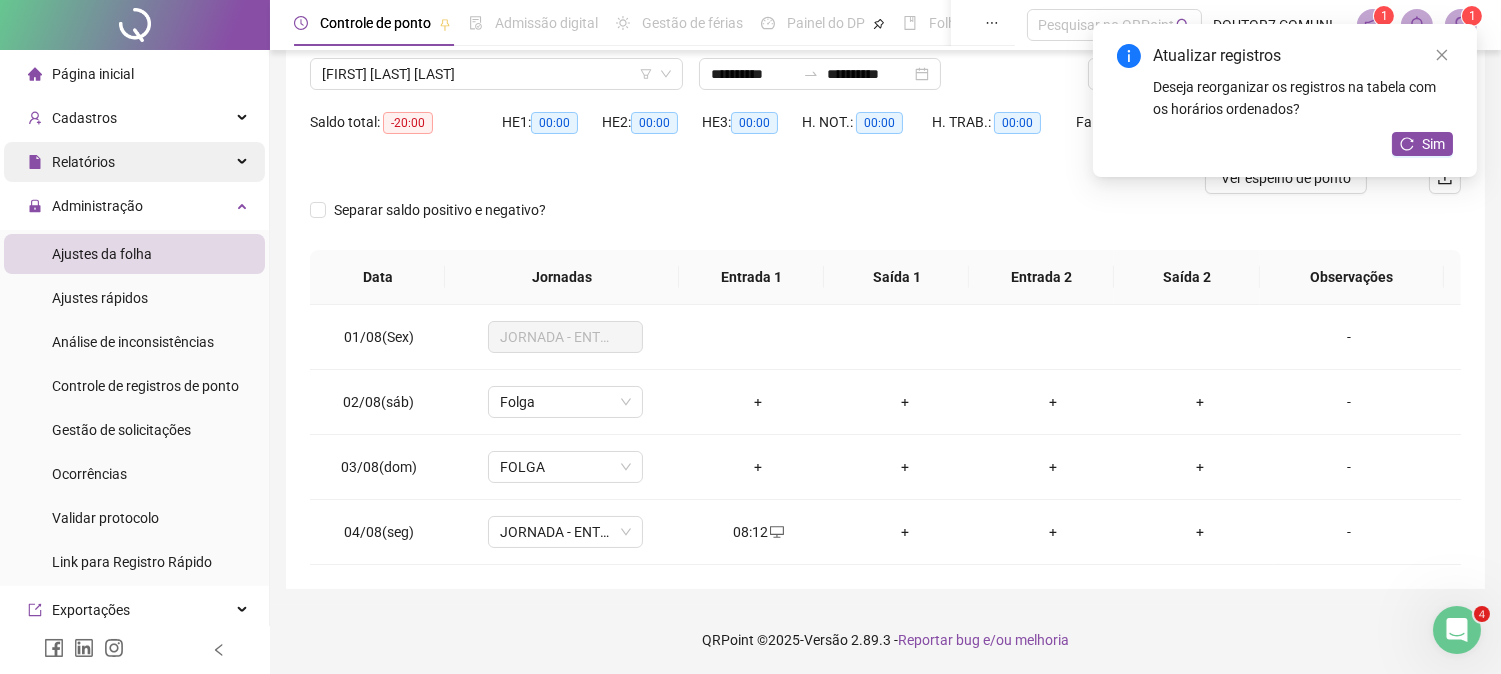 click on "Relatórios" at bounding box center [134, 162] 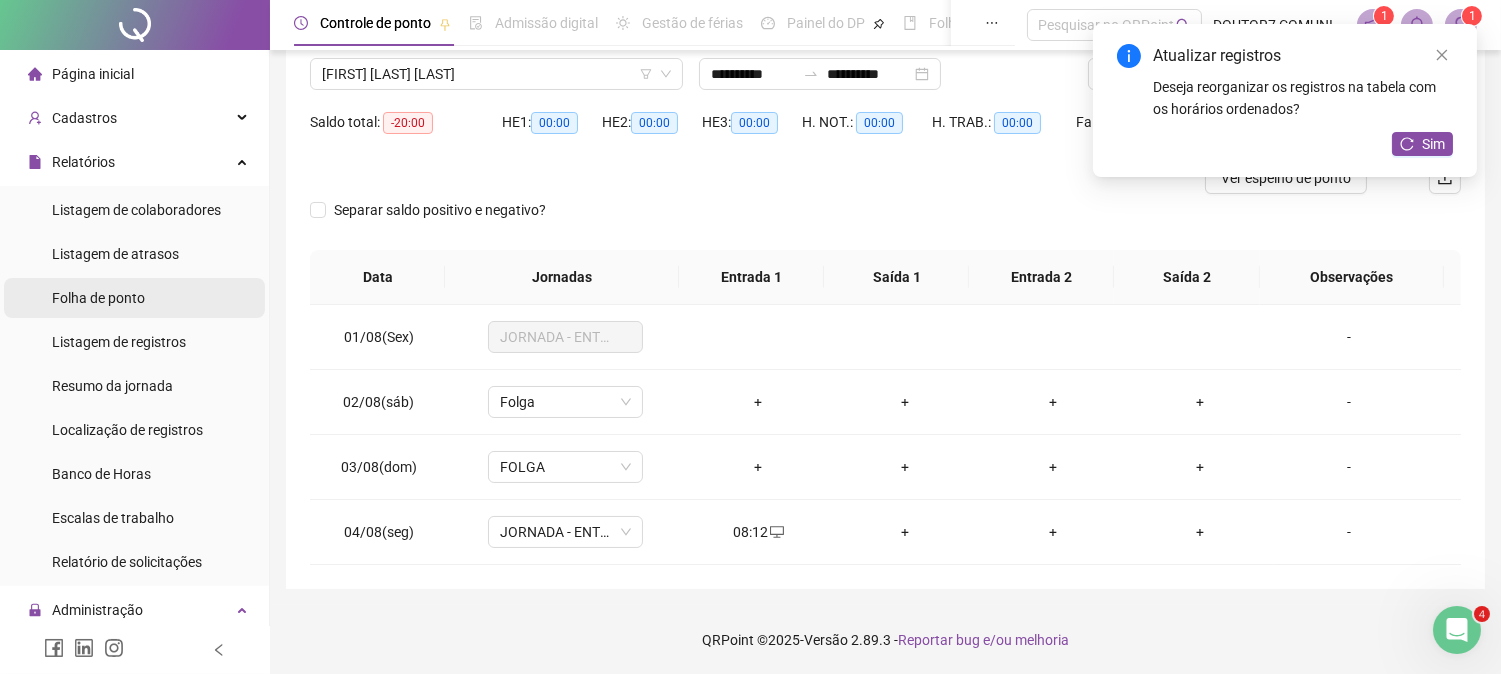 click on "Folha de ponto" at bounding box center [98, 298] 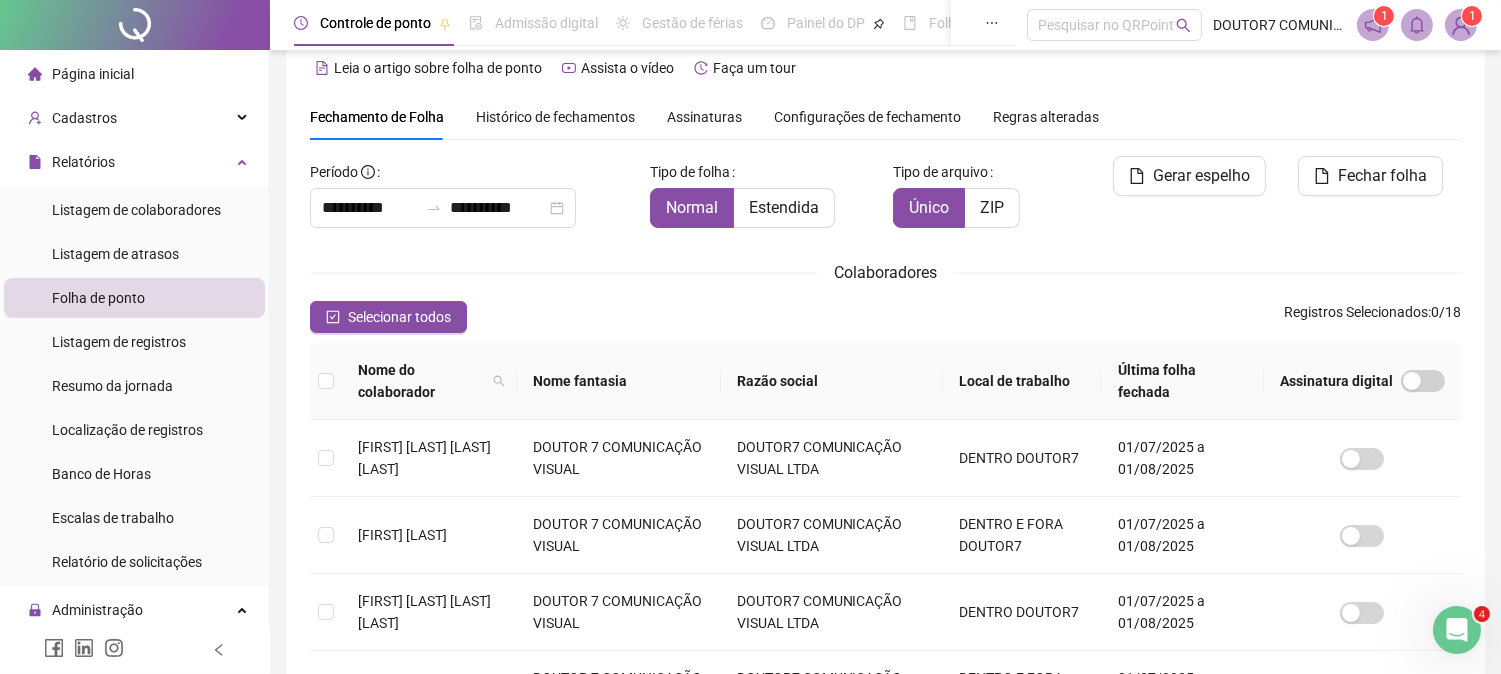 scroll, scrollTop: 72, scrollLeft: 0, axis: vertical 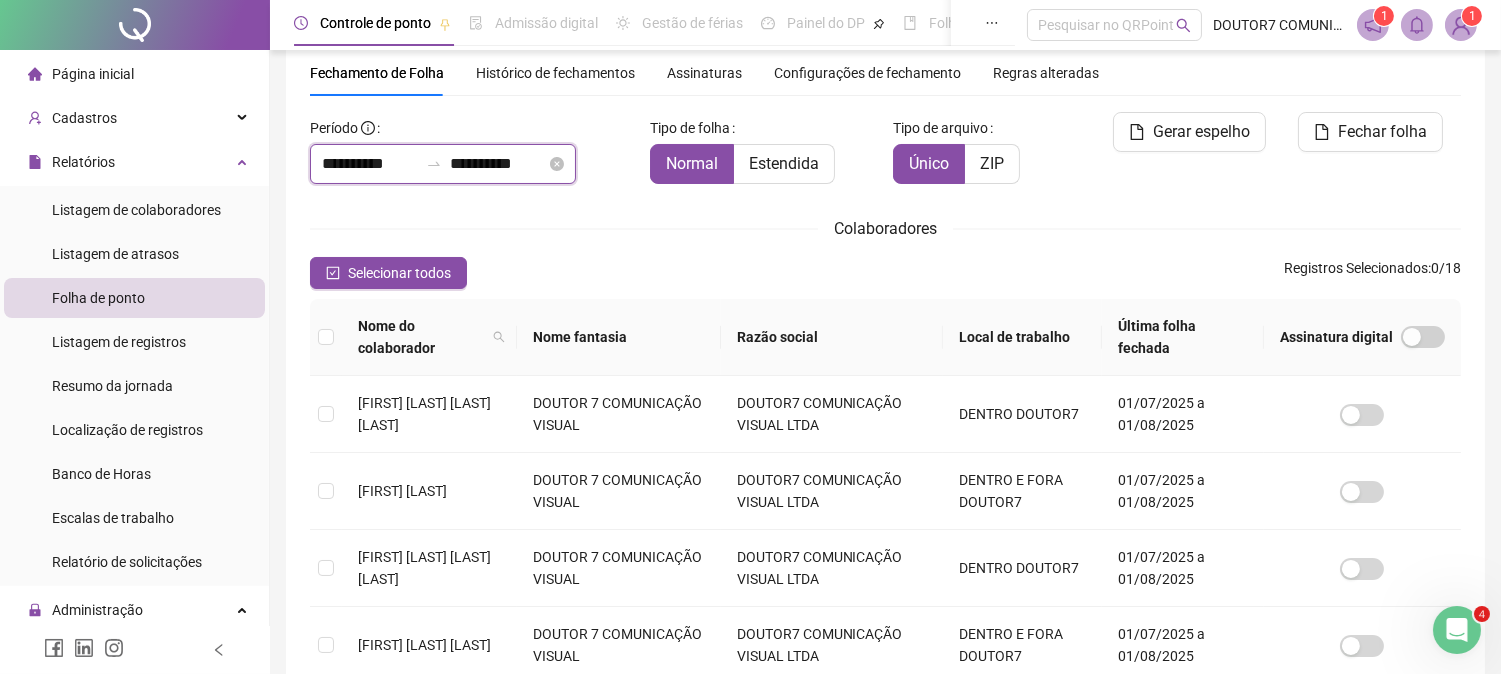 click on "**********" at bounding box center [370, 164] 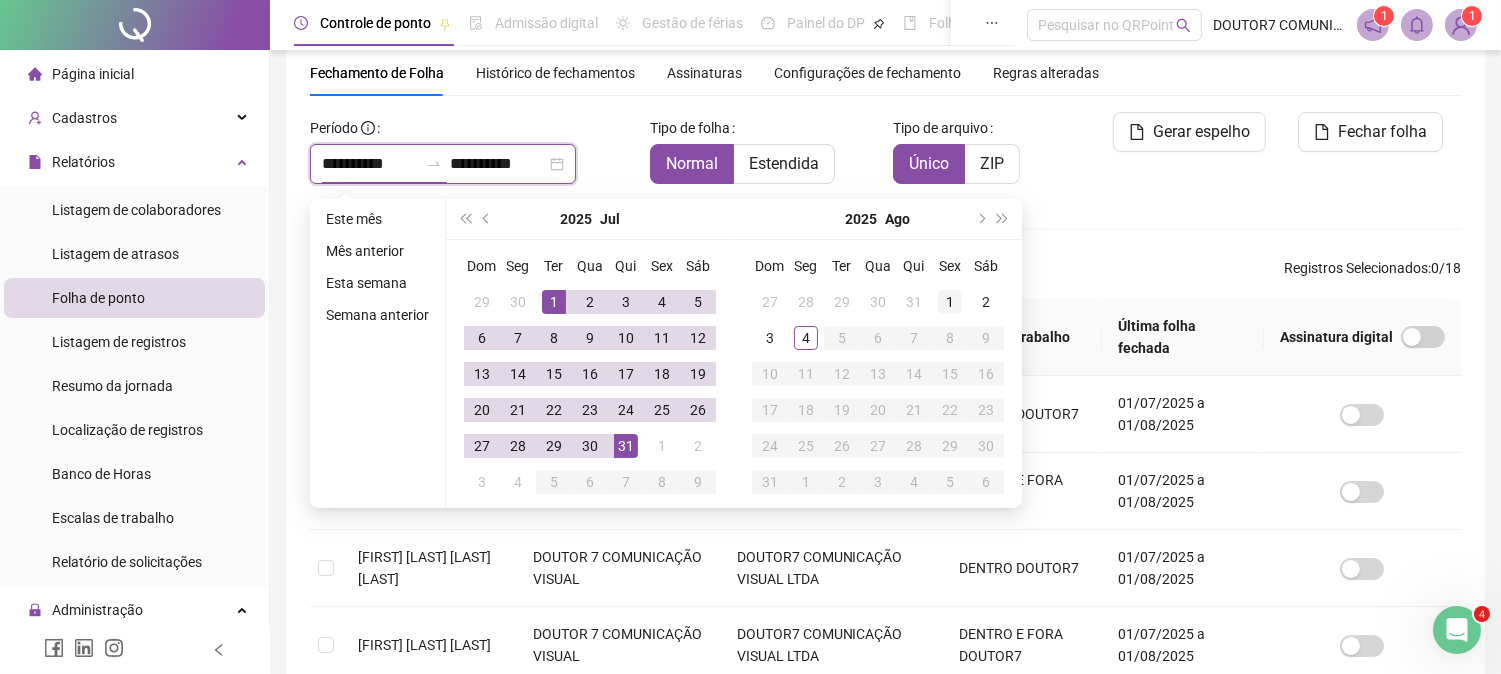 type on "**********" 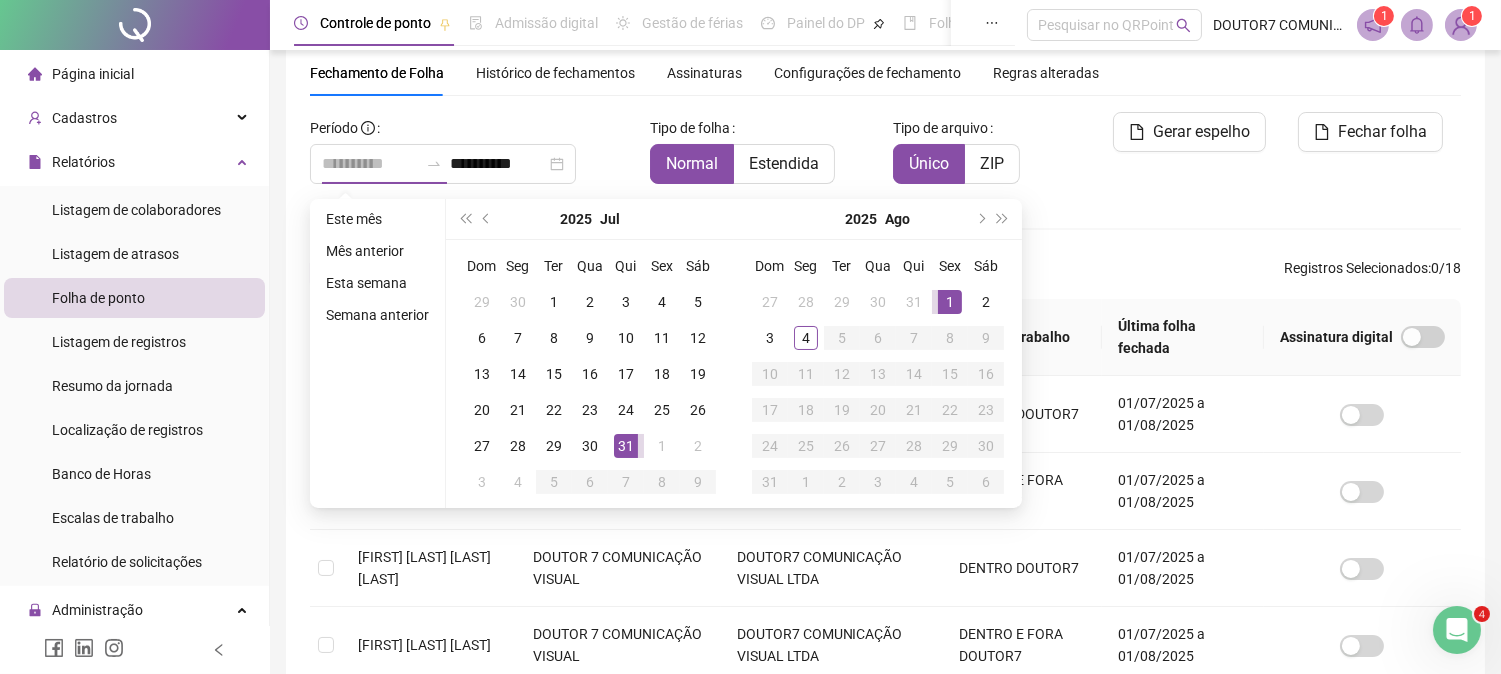 click on "1" at bounding box center (950, 302) 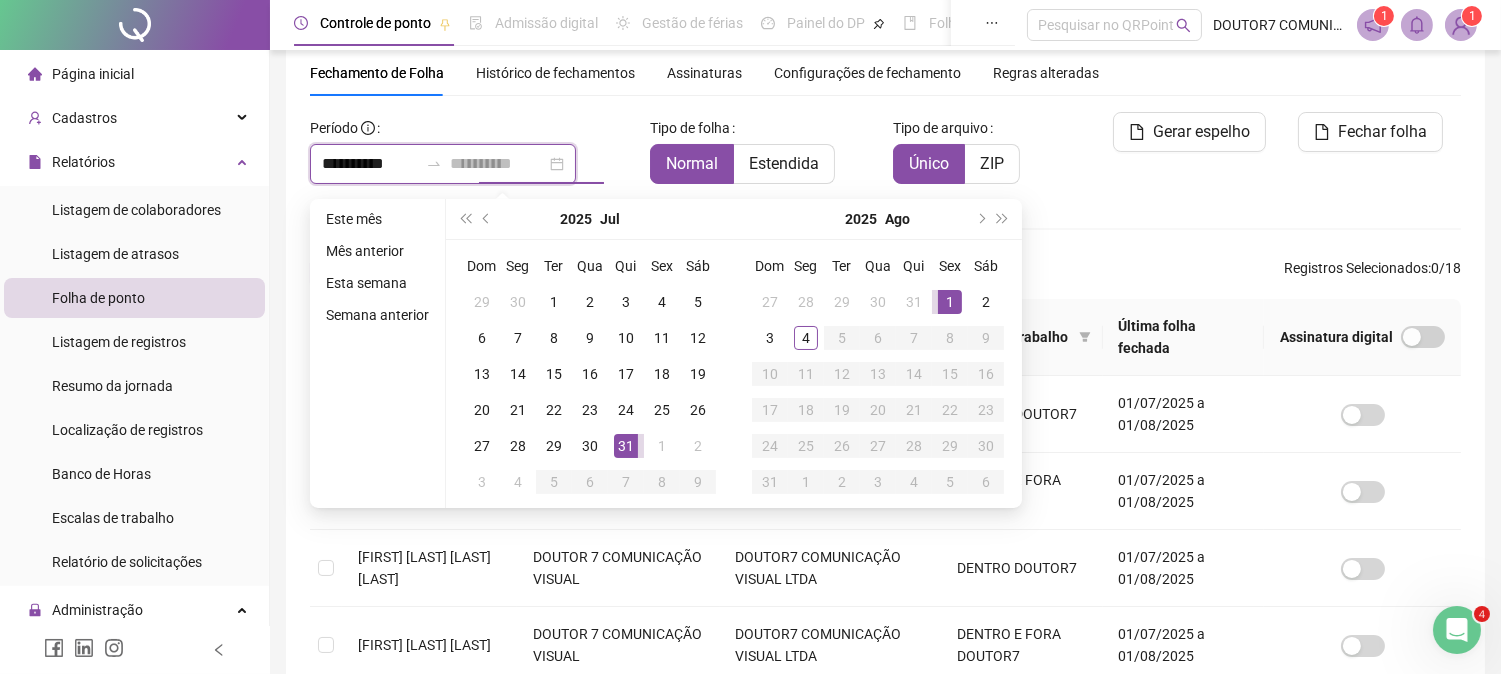 type on "**********" 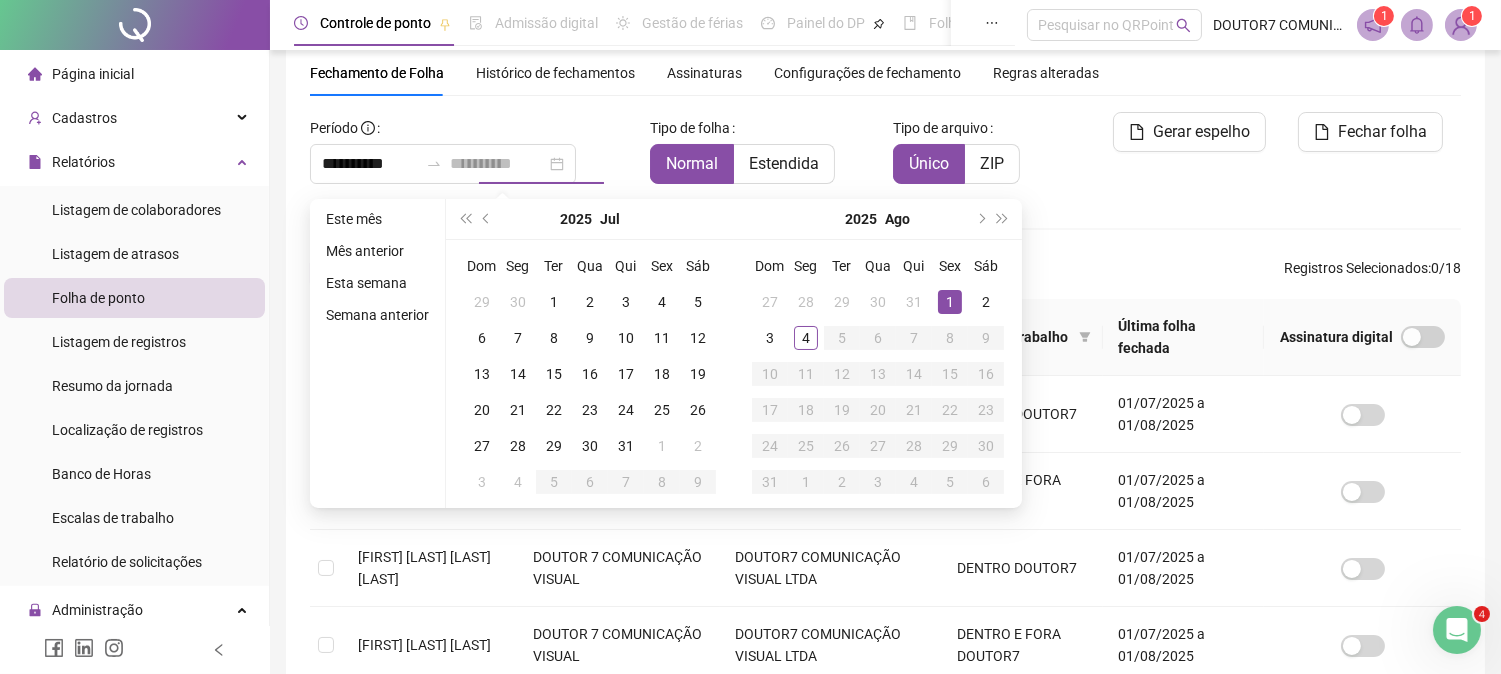click on "1" at bounding box center (950, 302) 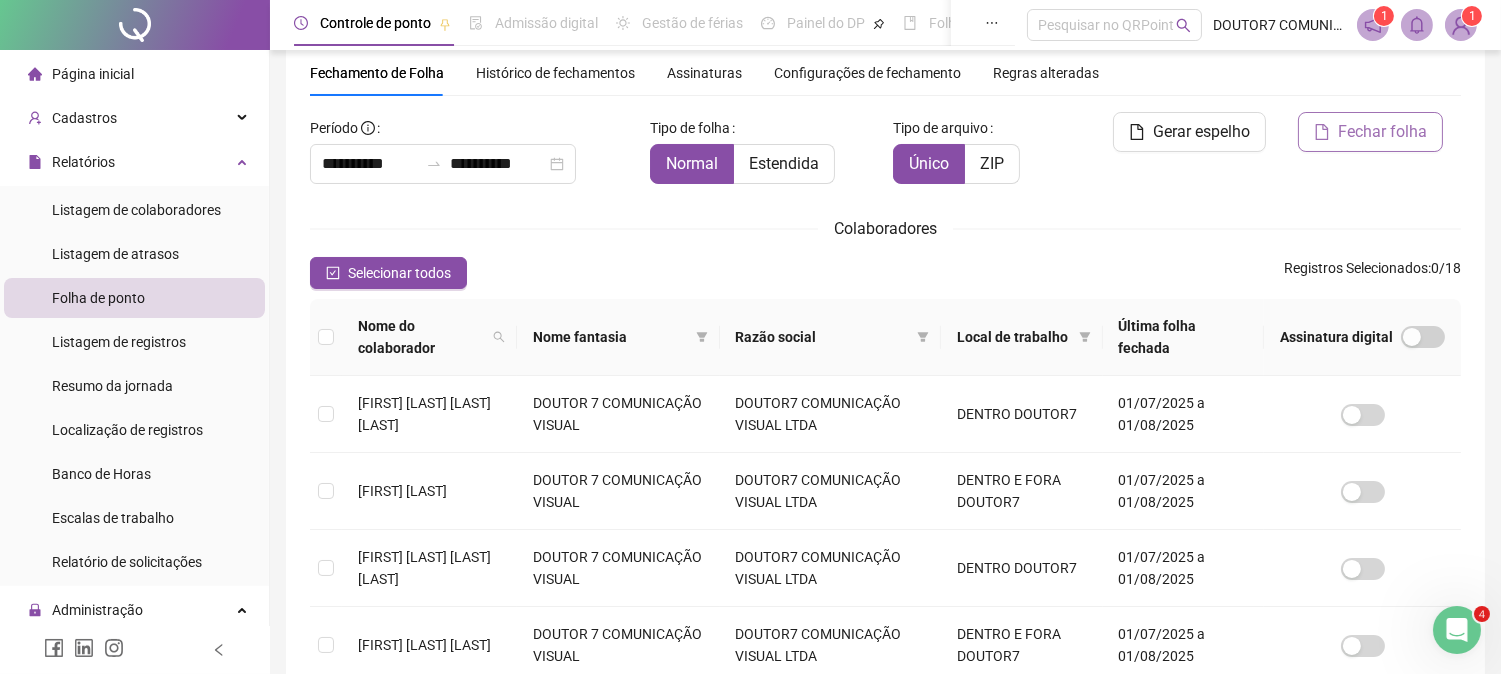 click on "Fechar folha" at bounding box center (1382, 132) 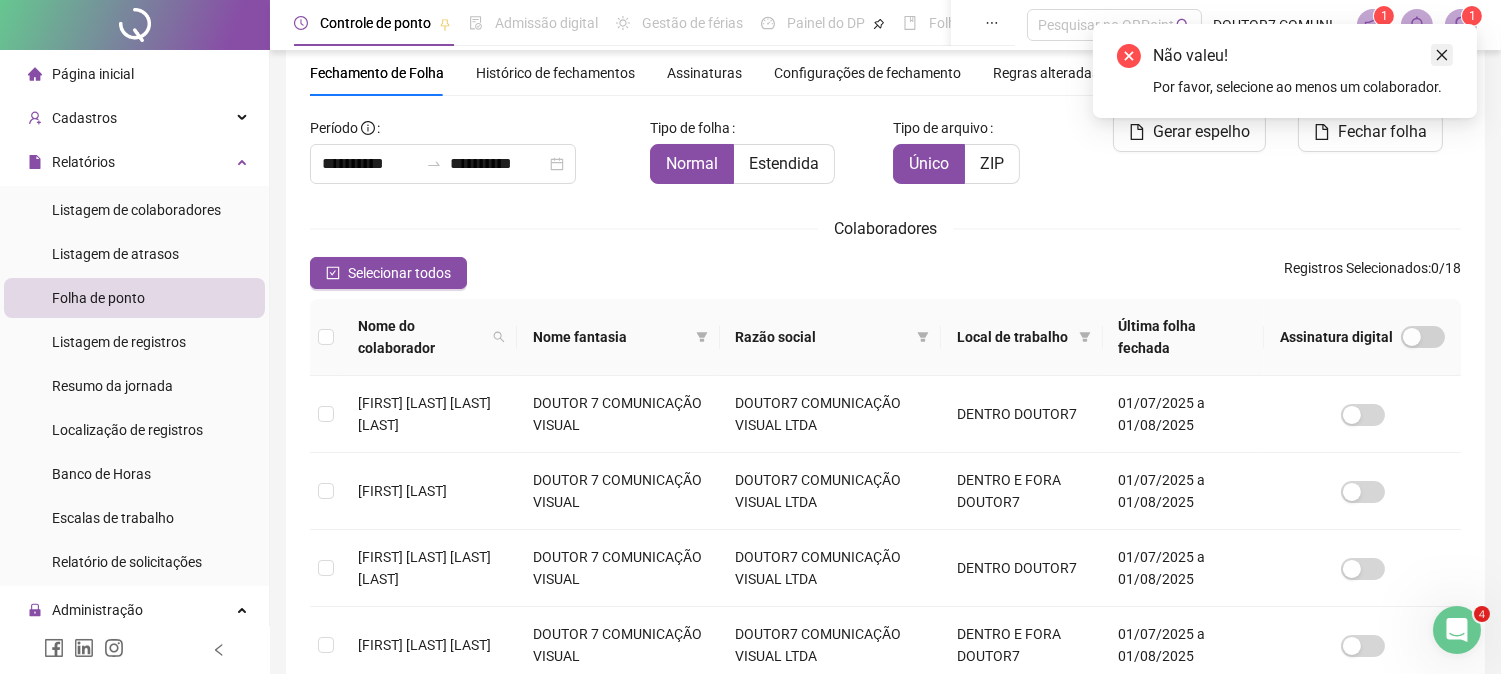 drag, startPoint x: 1441, startPoint y: 53, endPoint x: 1412, endPoint y: 55, distance: 29.068884 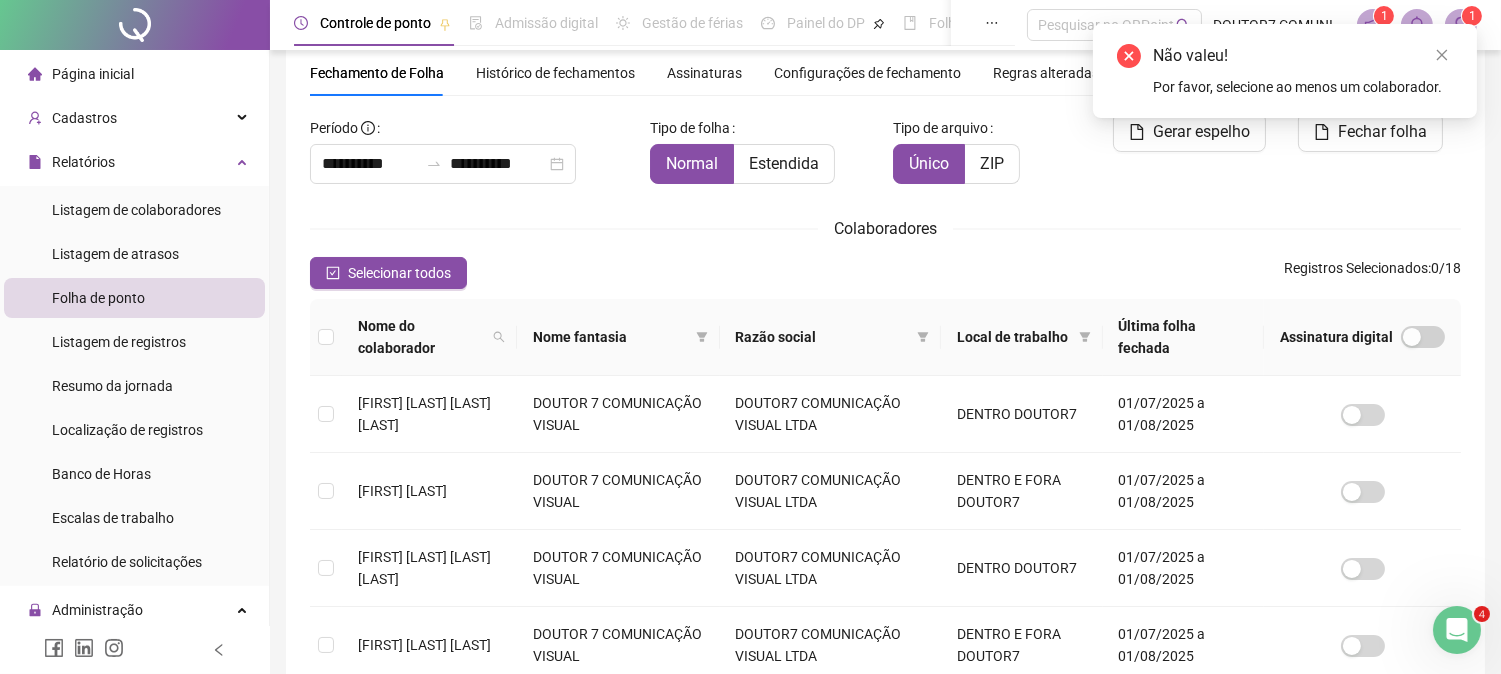 click 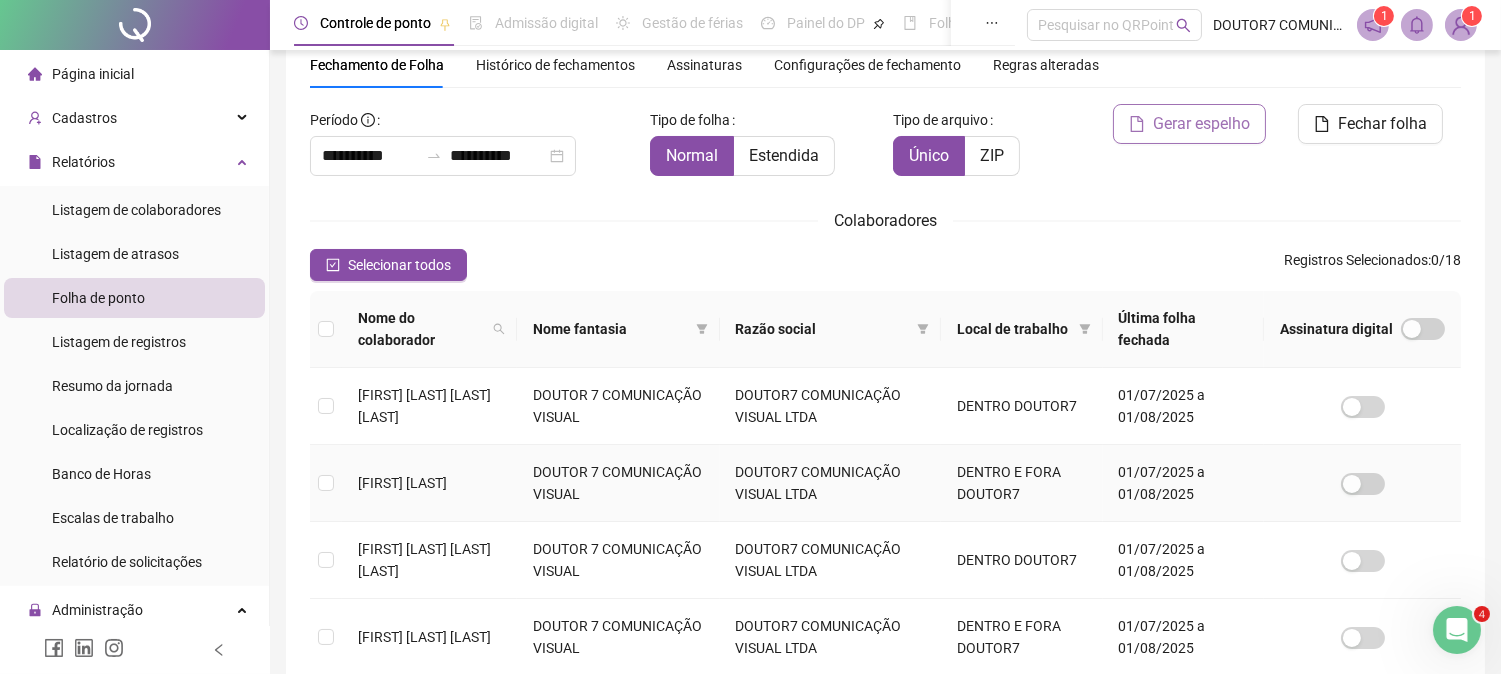scroll, scrollTop: 0, scrollLeft: 0, axis: both 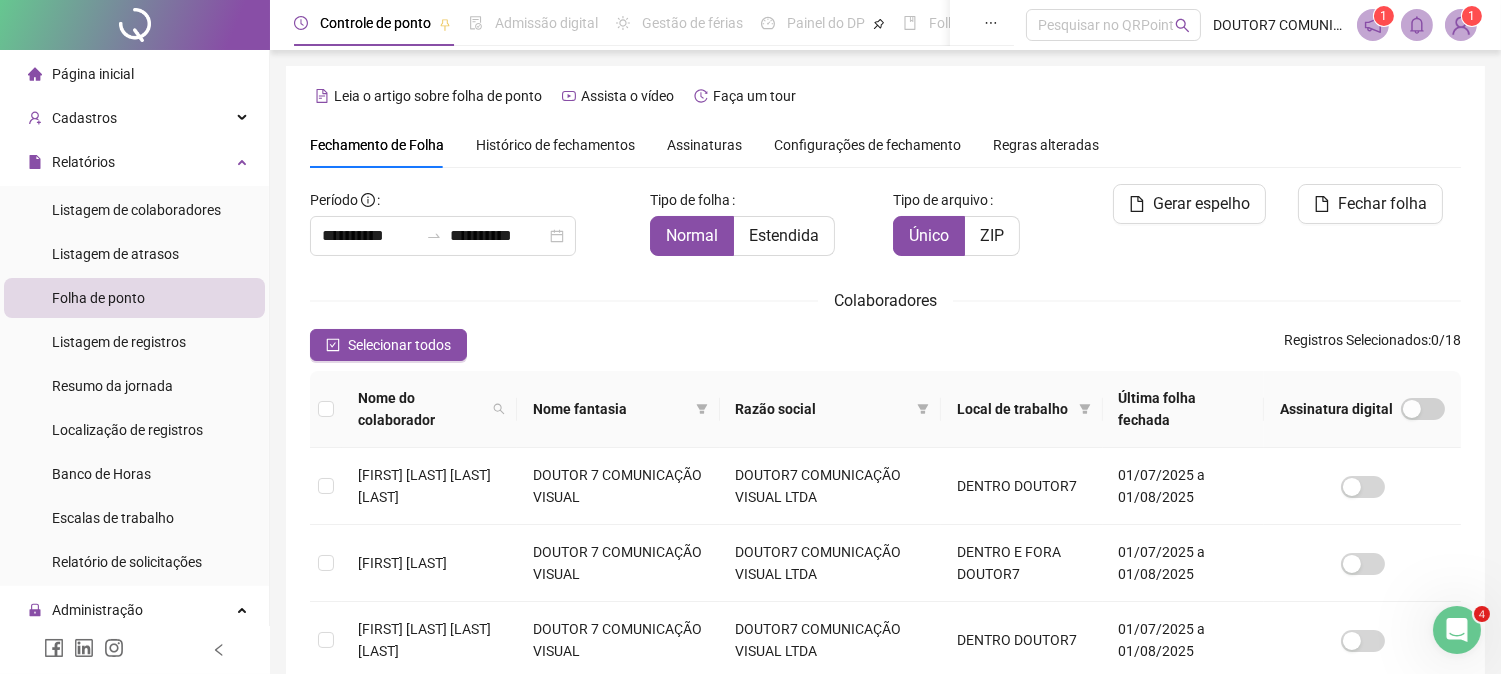 click on "Configurações de fechamento" at bounding box center (867, 145) 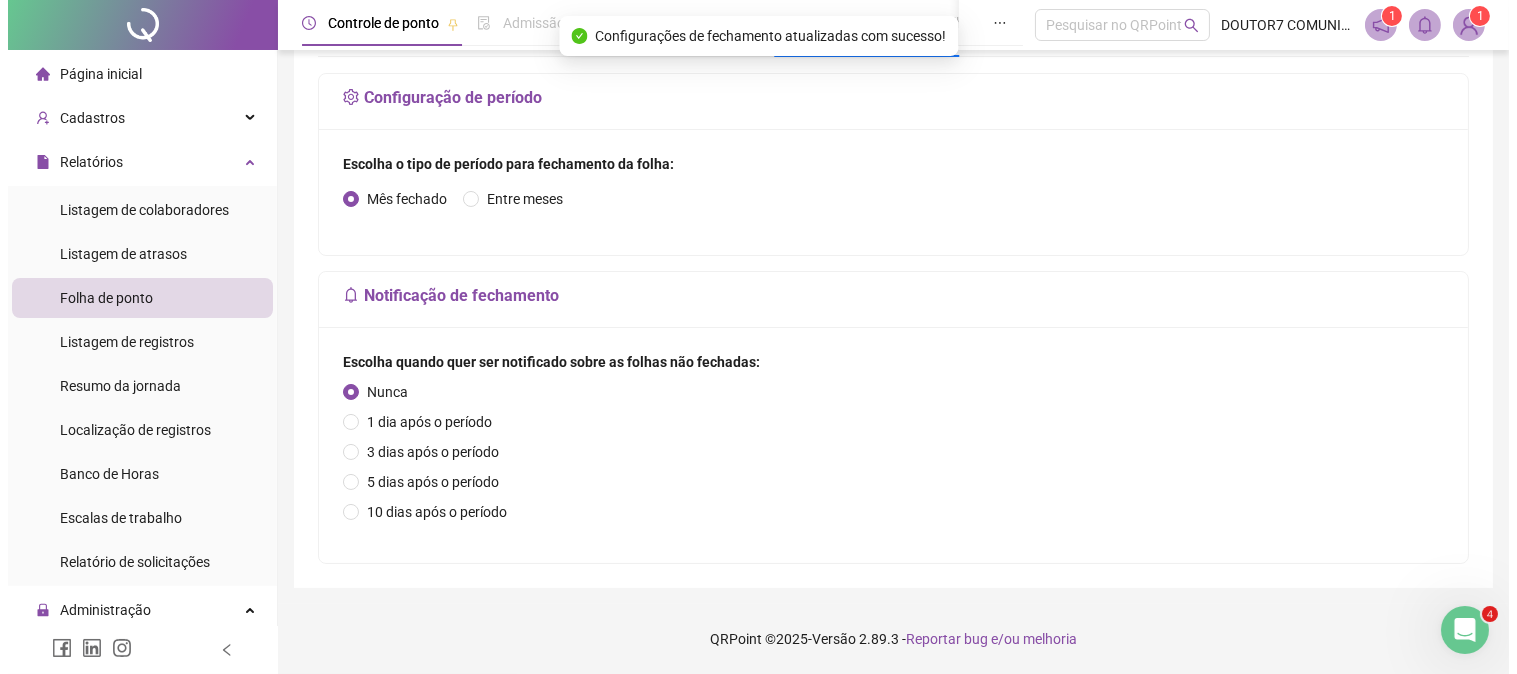 scroll, scrollTop: 0, scrollLeft: 0, axis: both 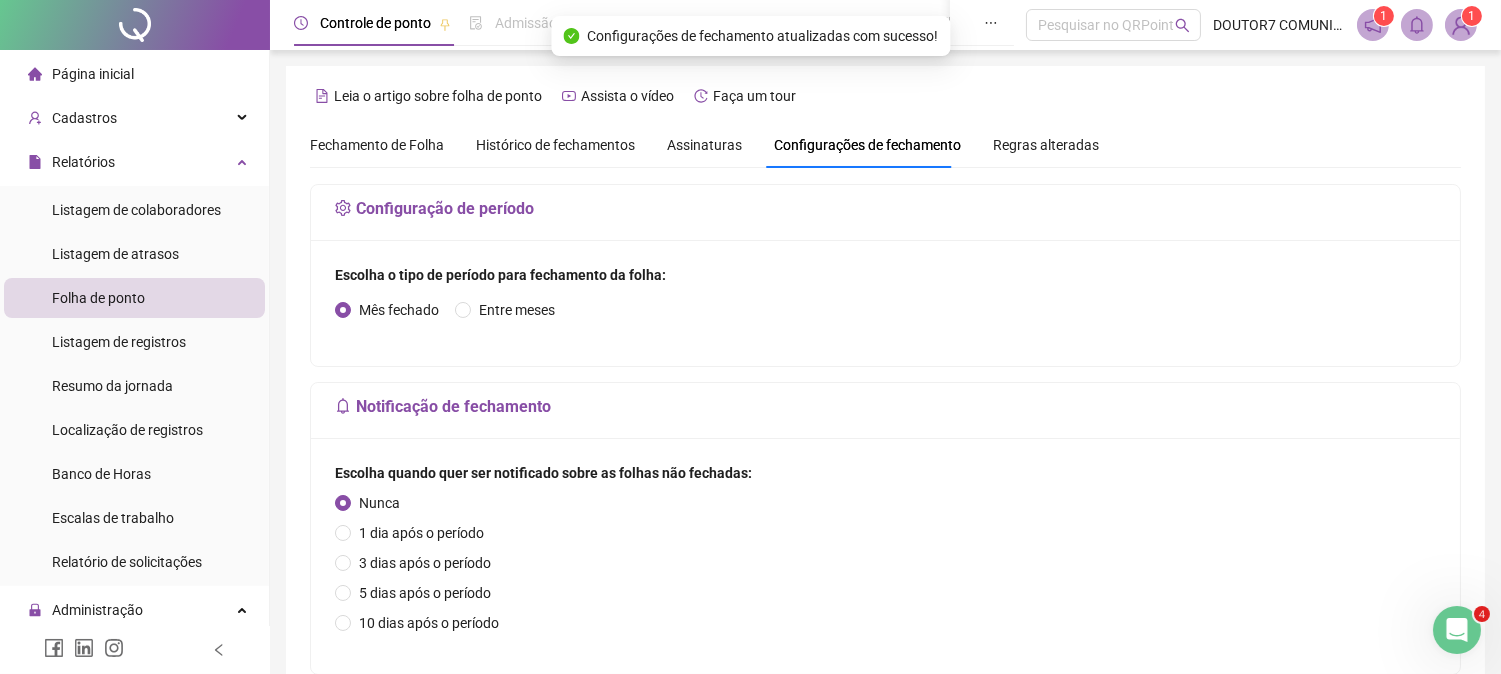 click on "Histórico de fechamentos" at bounding box center [555, 145] 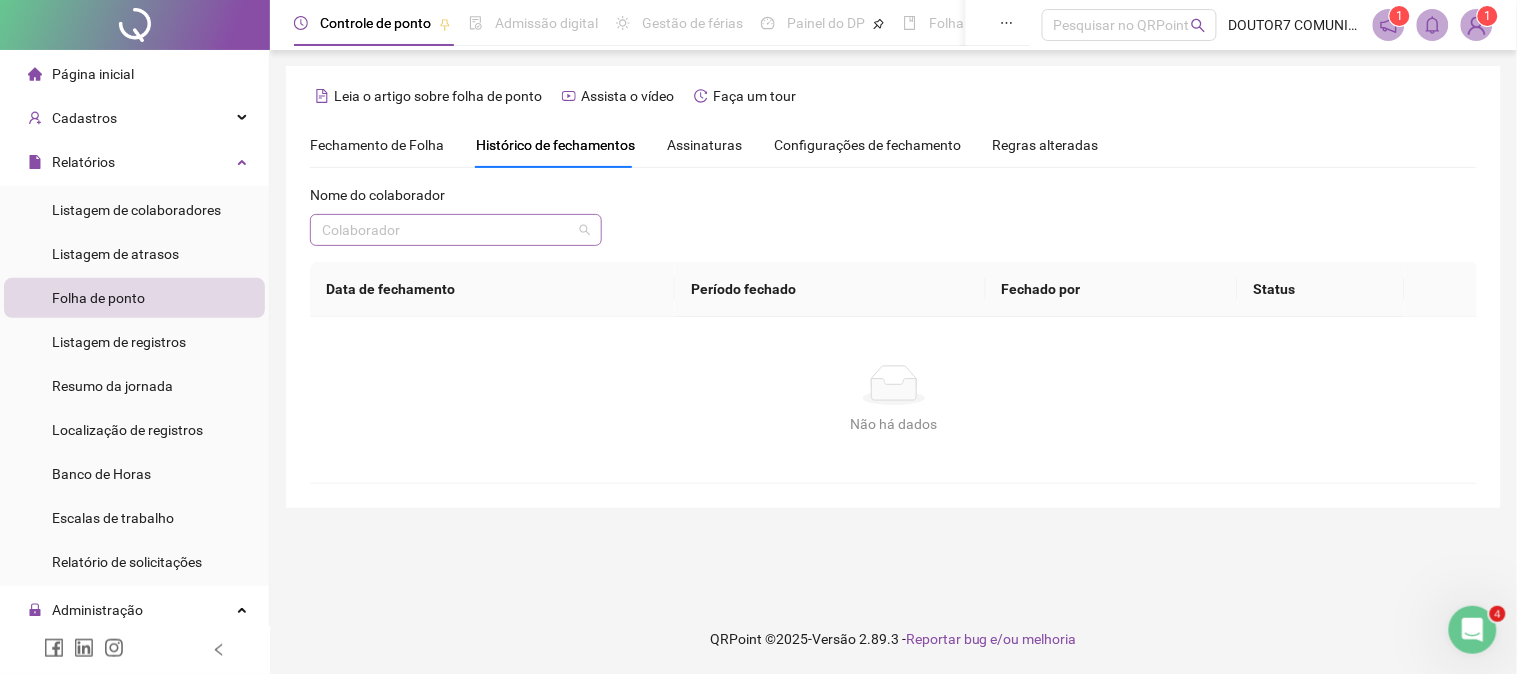 click at bounding box center (447, 230) 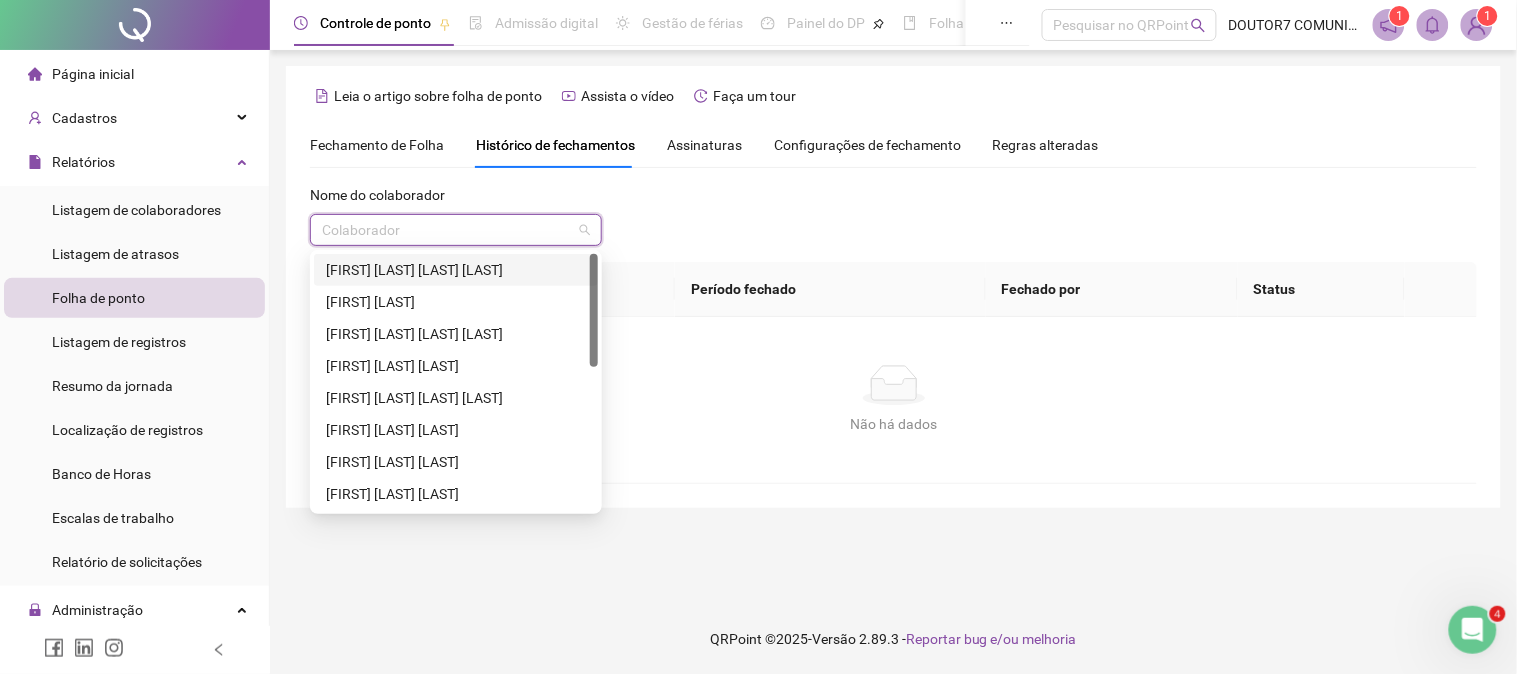 click on "[FIRST] [LAST] [LAST] [LAST]" at bounding box center [456, 270] 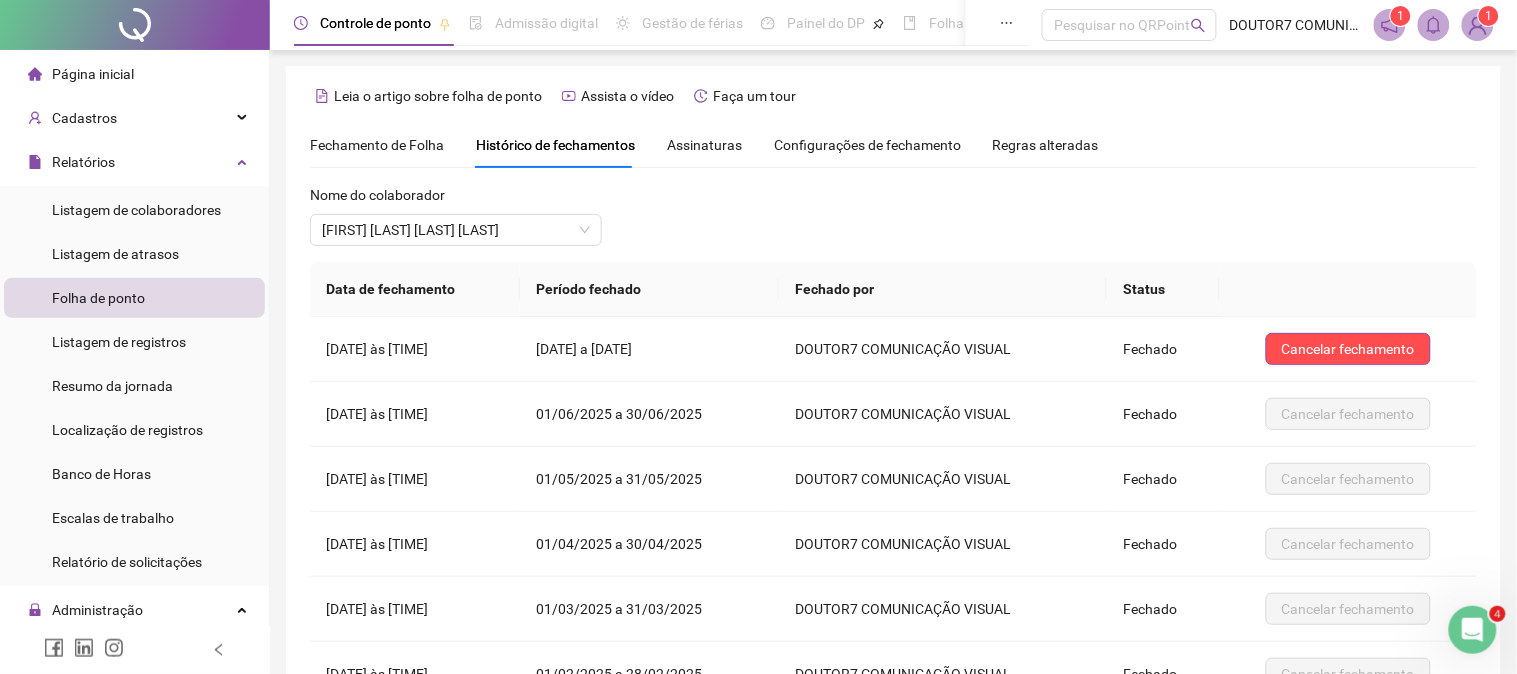 scroll, scrollTop: 206, scrollLeft: 0, axis: vertical 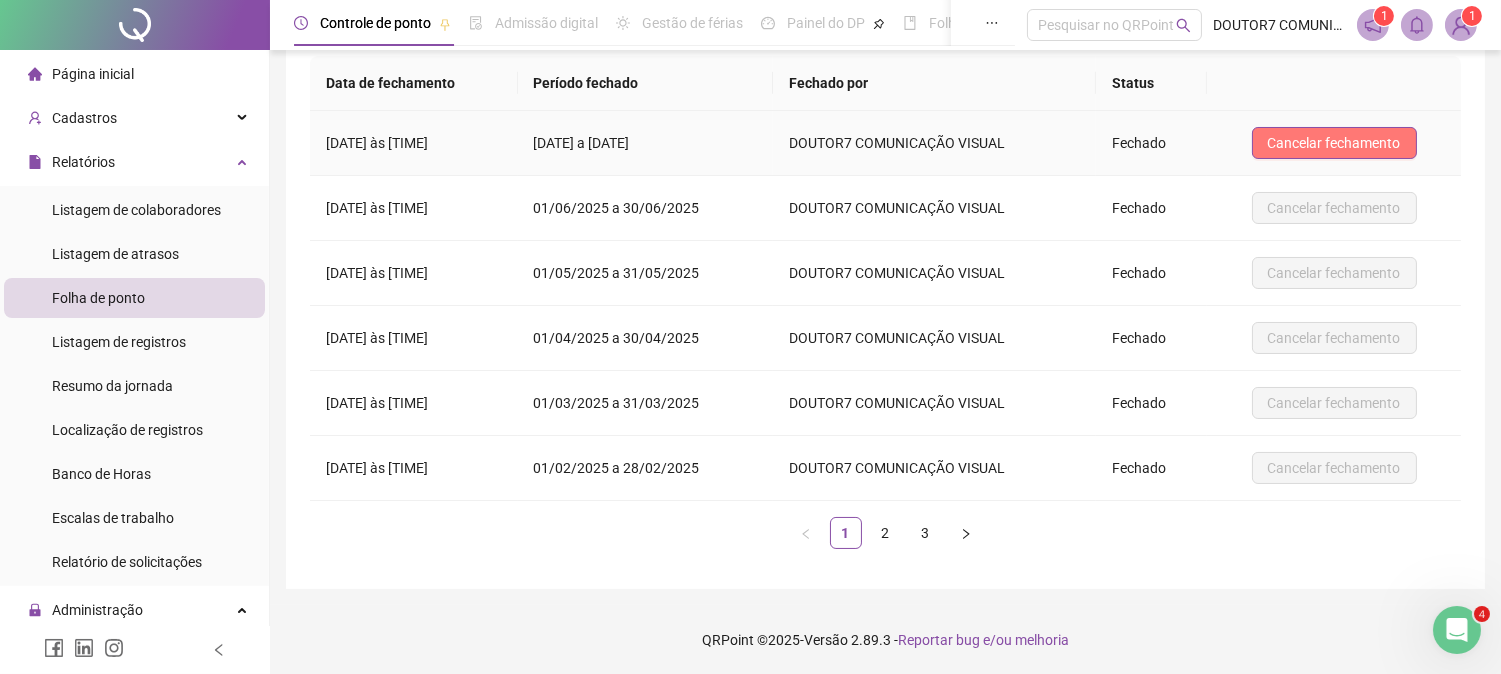 click on "Cancelar fechamento" at bounding box center (1334, 143) 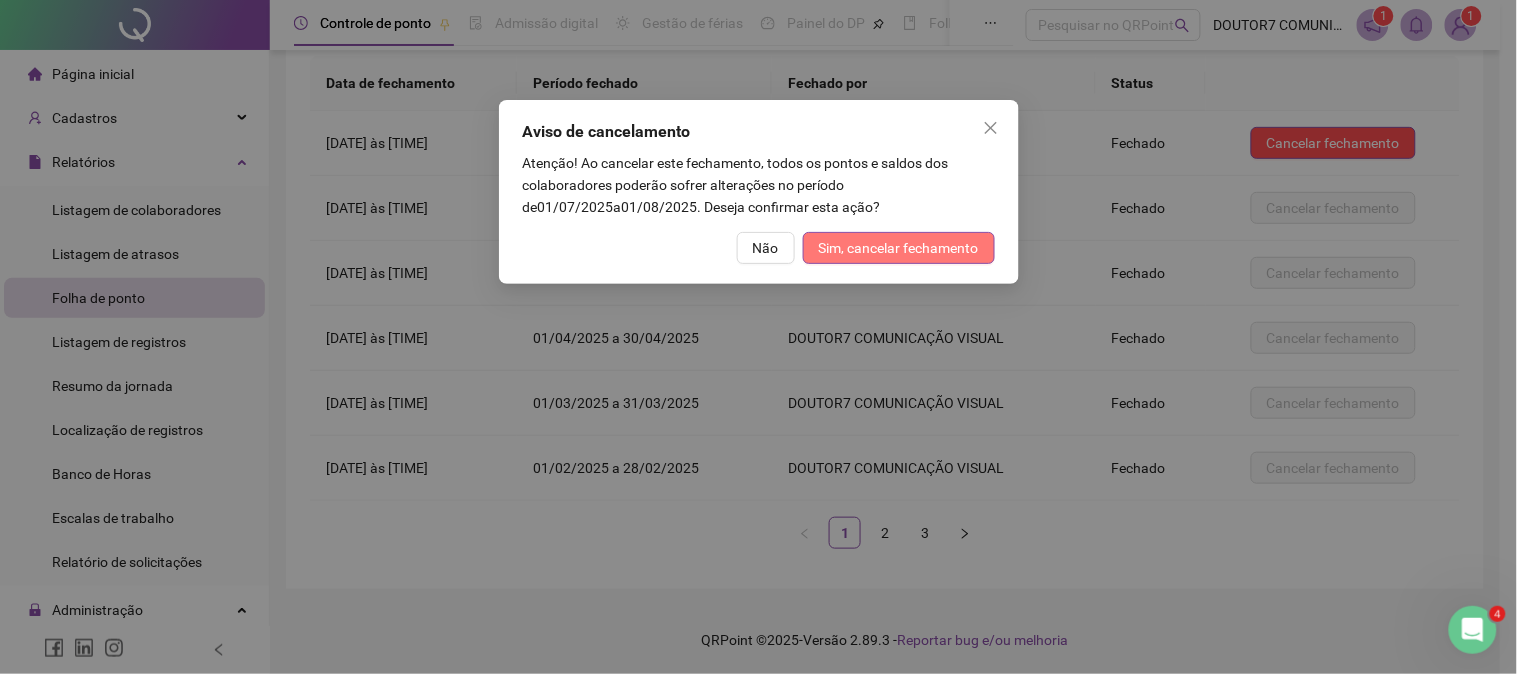 click on "Sim, cancelar fechamento" at bounding box center (899, 248) 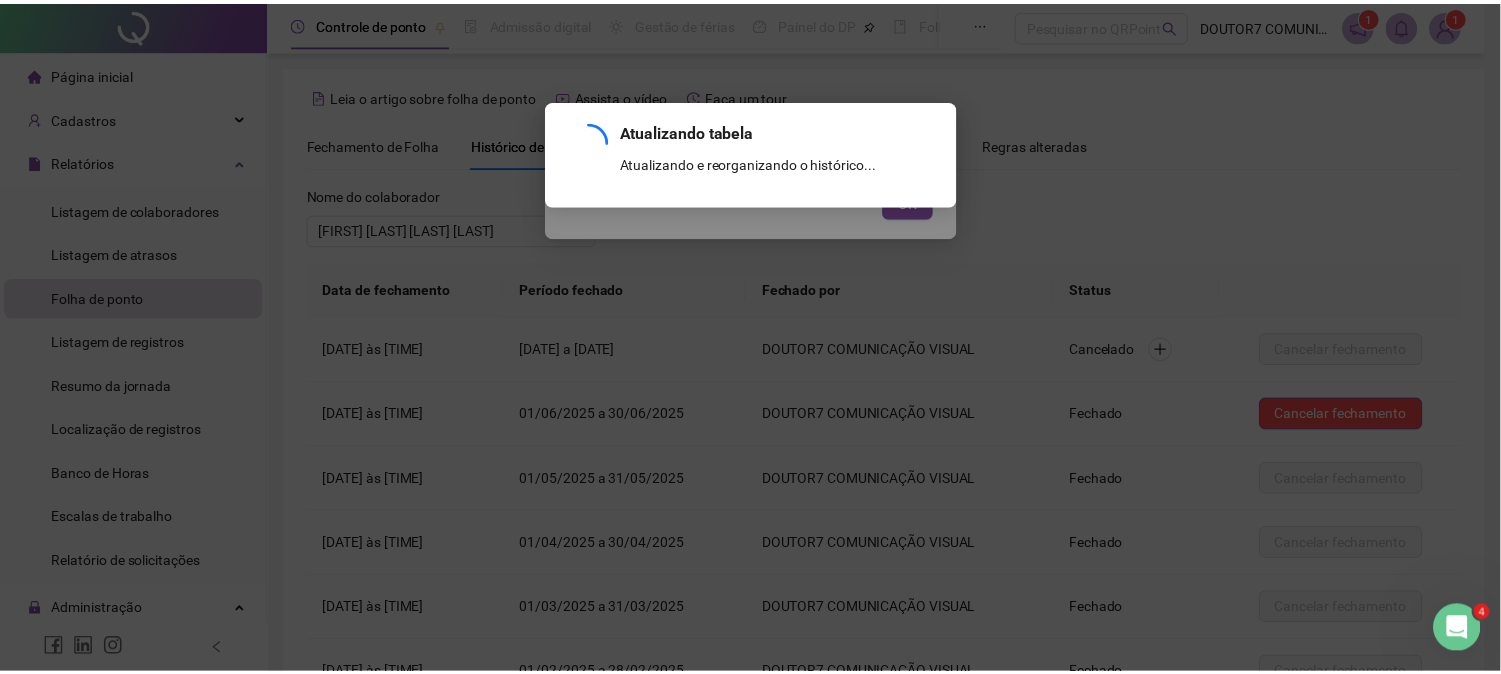 scroll, scrollTop: 206, scrollLeft: 0, axis: vertical 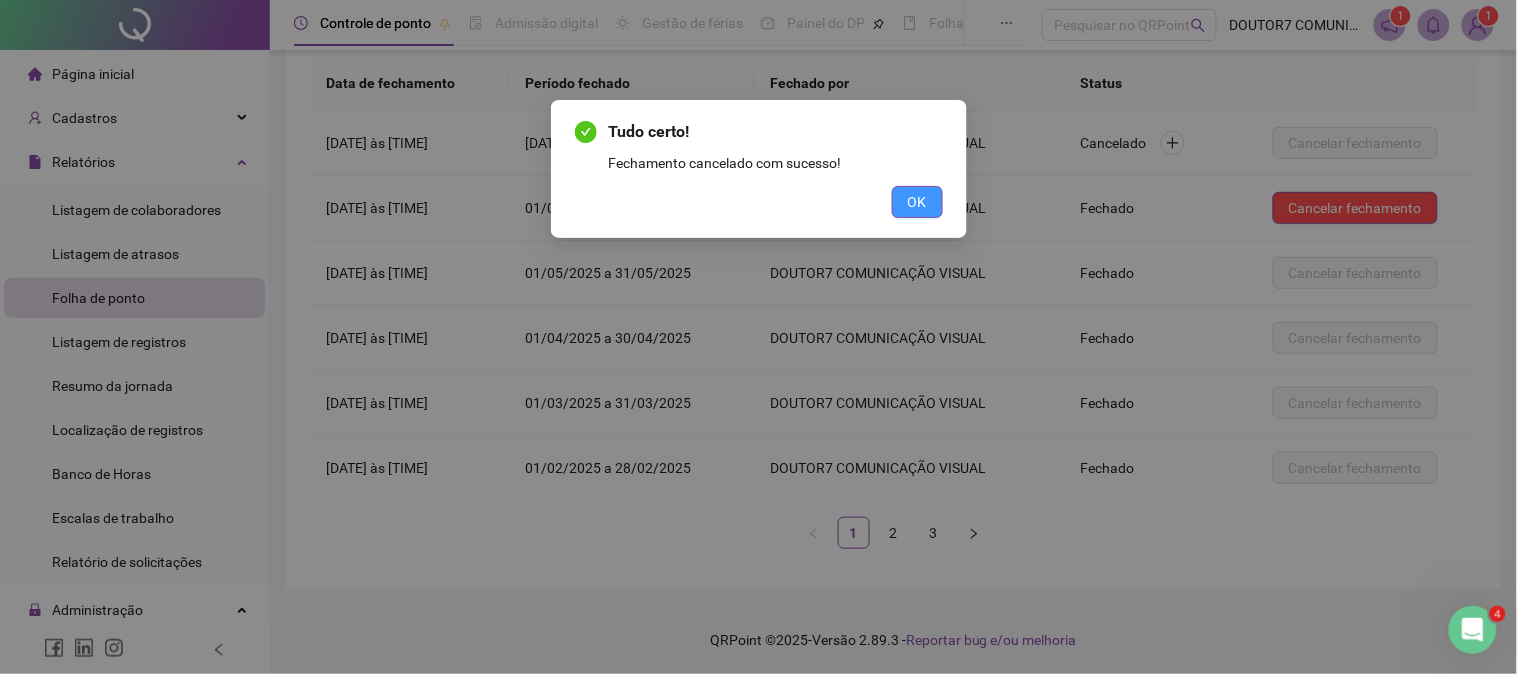 click on "OK" at bounding box center (917, 202) 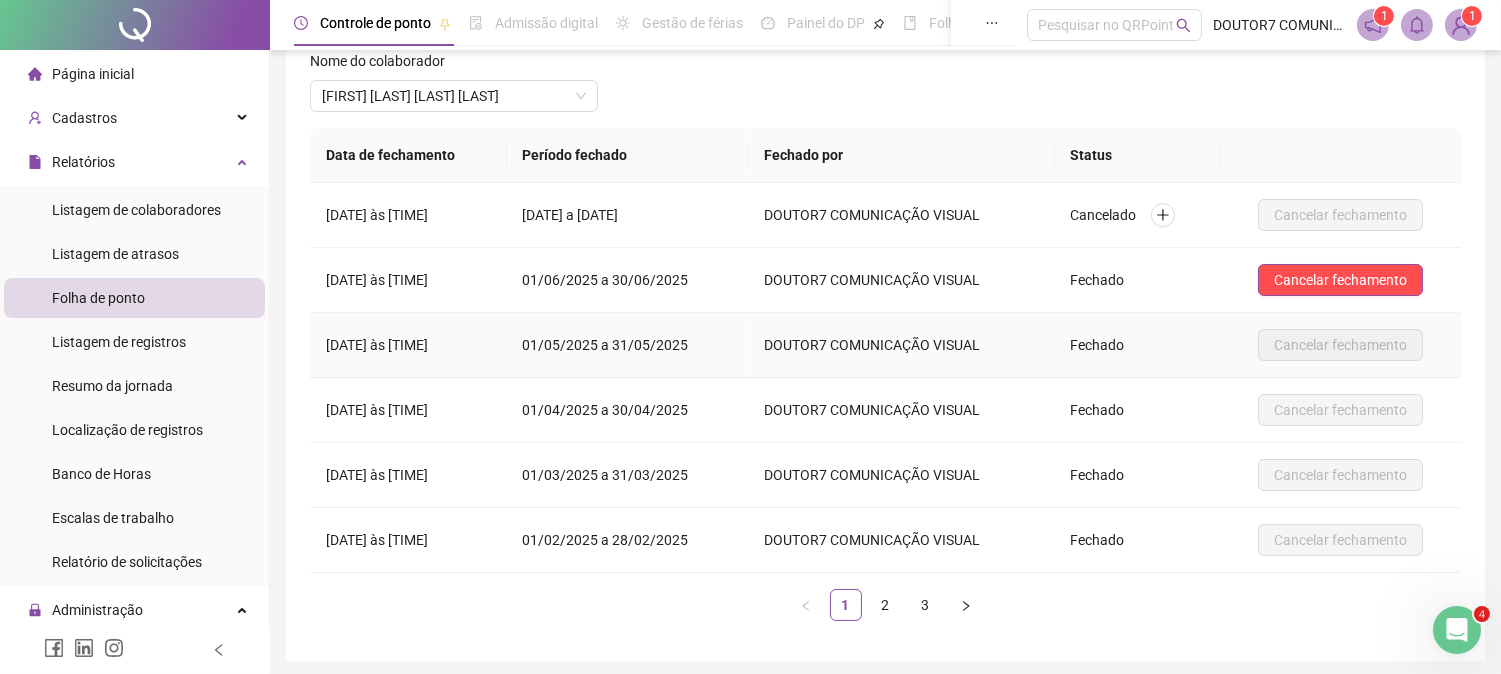 scroll, scrollTop: 95, scrollLeft: 0, axis: vertical 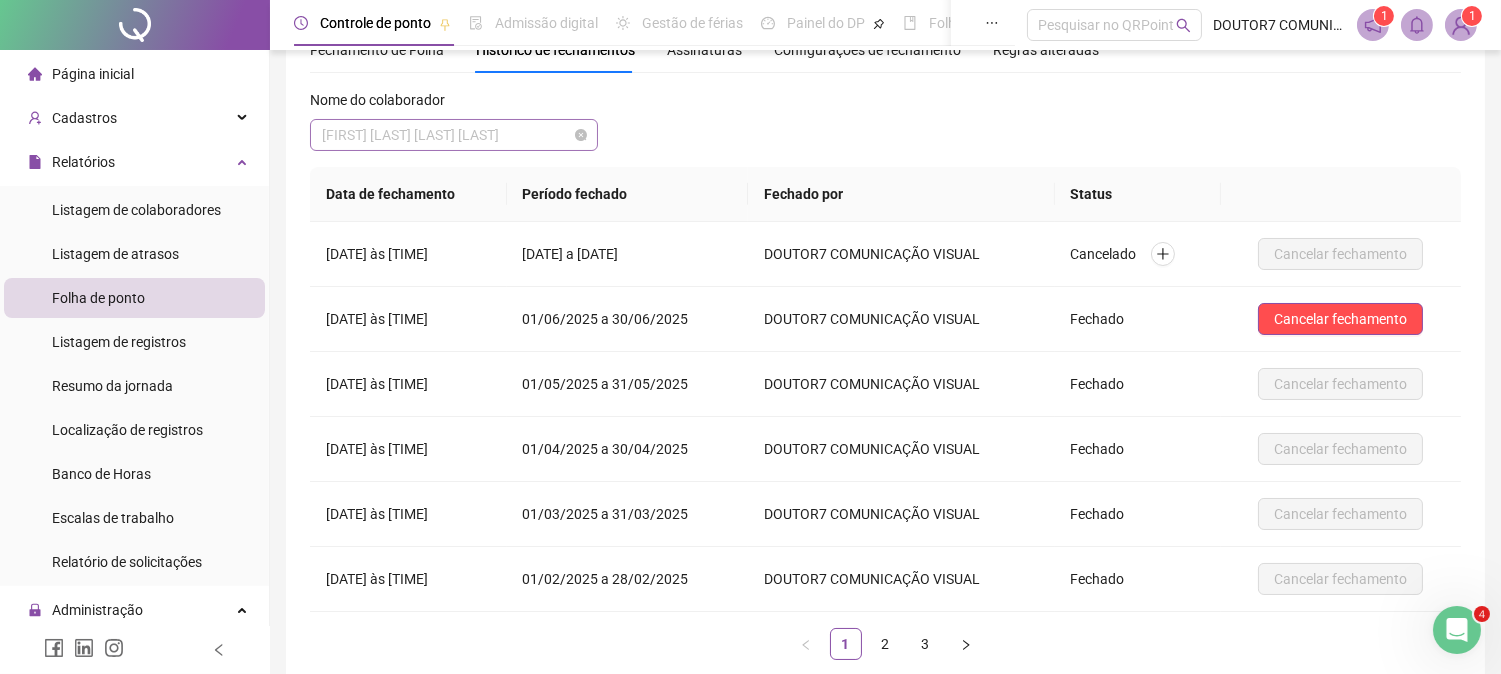 click on "[FIRST] [LAST] [LAST] [LAST]" at bounding box center [454, 135] 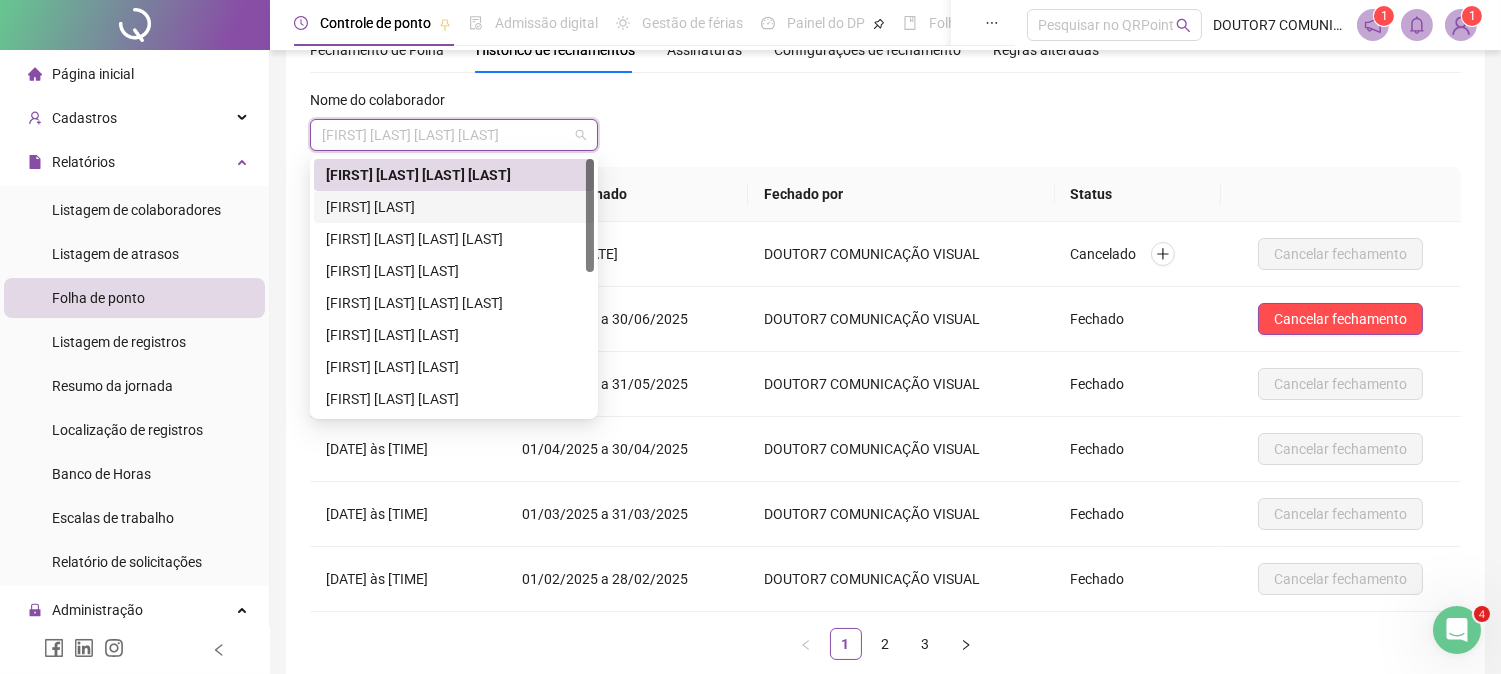 click on "[FIRST] [LAST]" at bounding box center (454, 207) 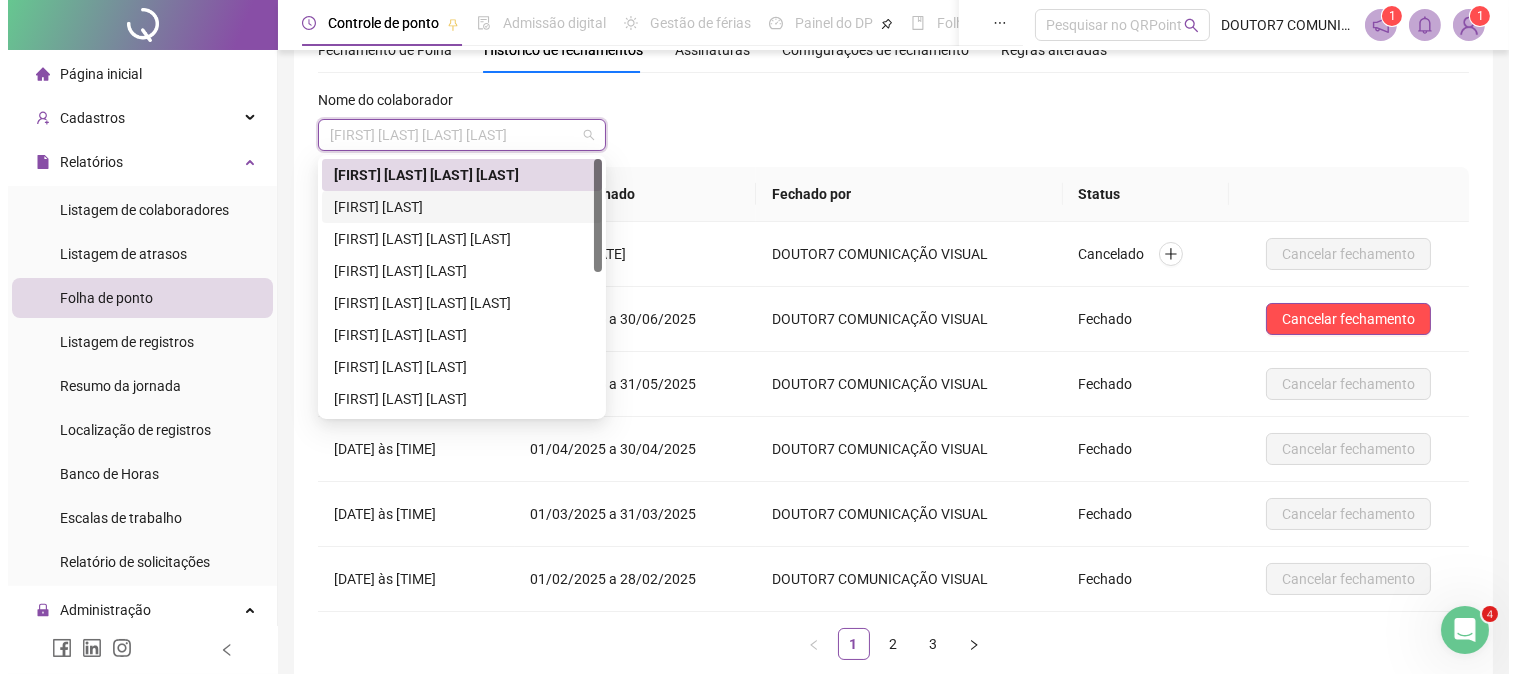 scroll, scrollTop: 0, scrollLeft: 0, axis: both 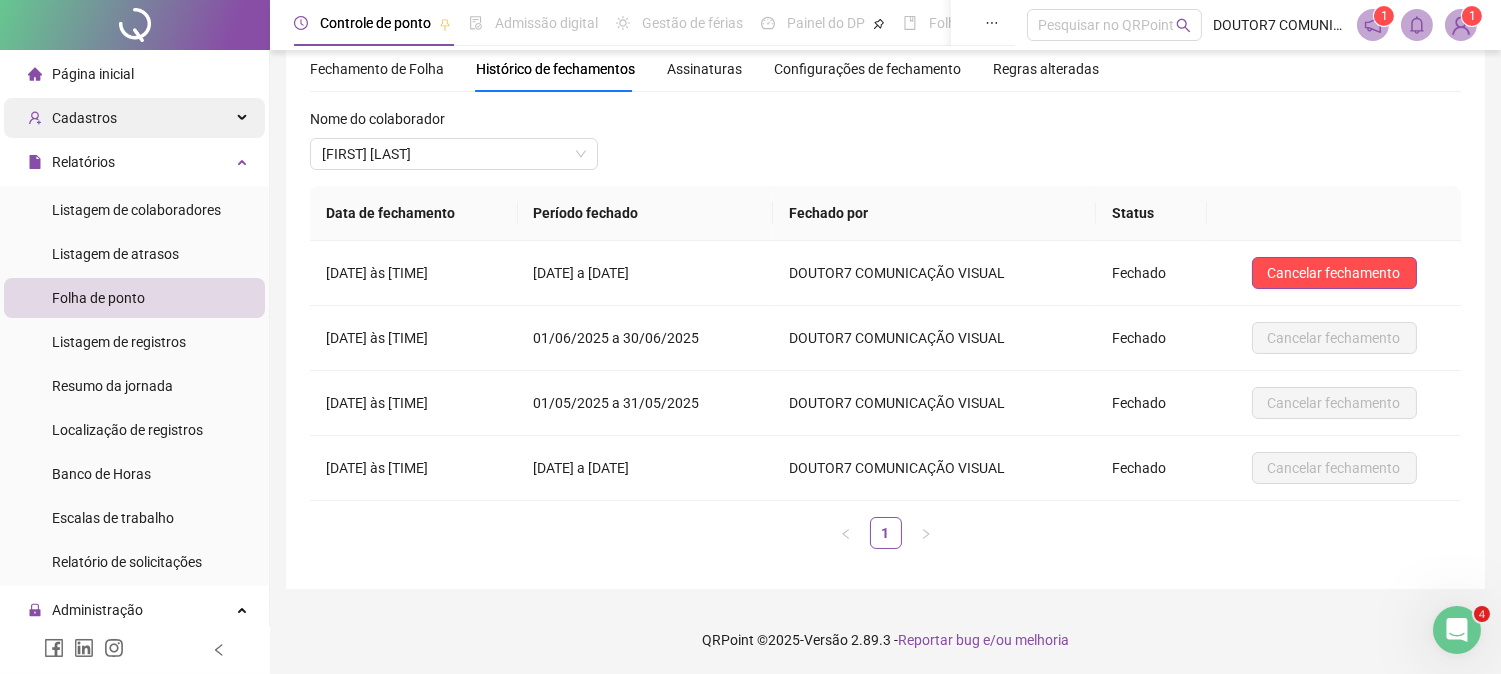 click on "Cadastros" at bounding box center [134, 118] 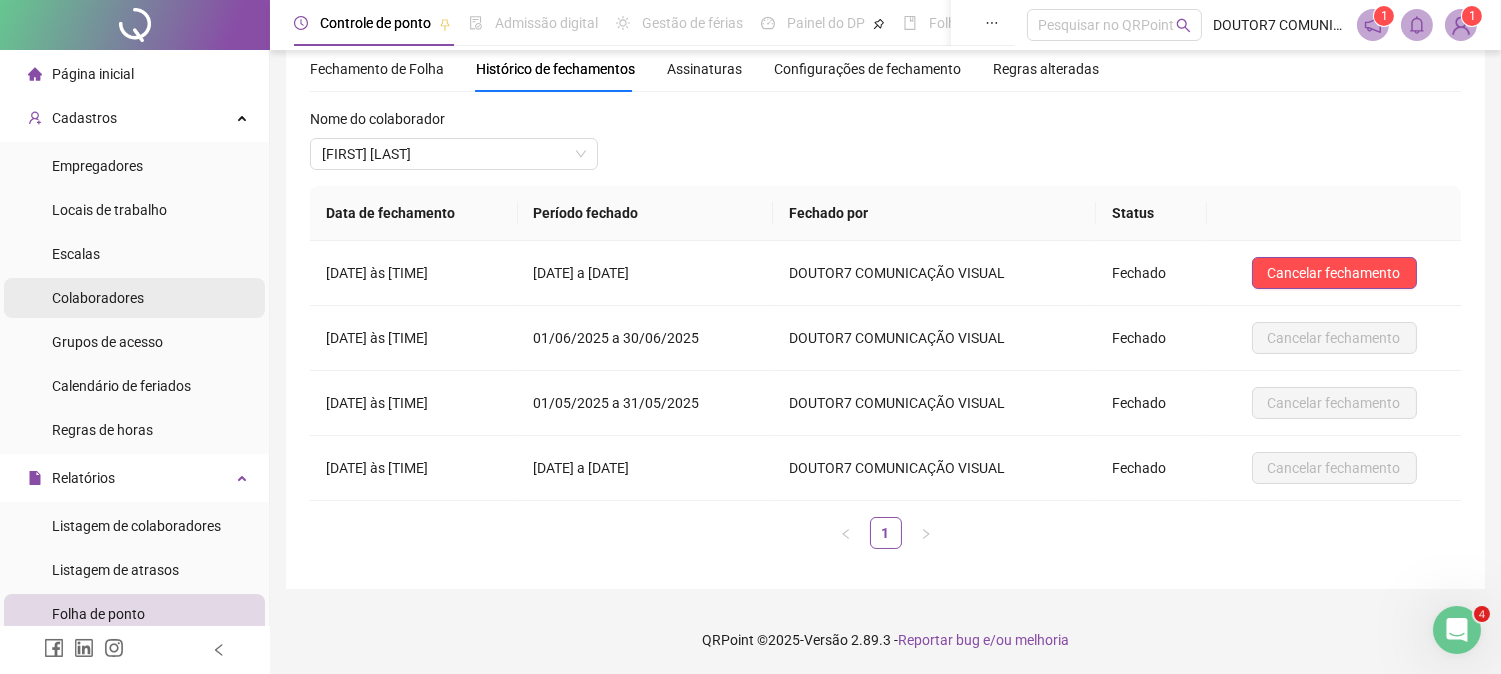 click on "Colaboradores" at bounding box center [134, 298] 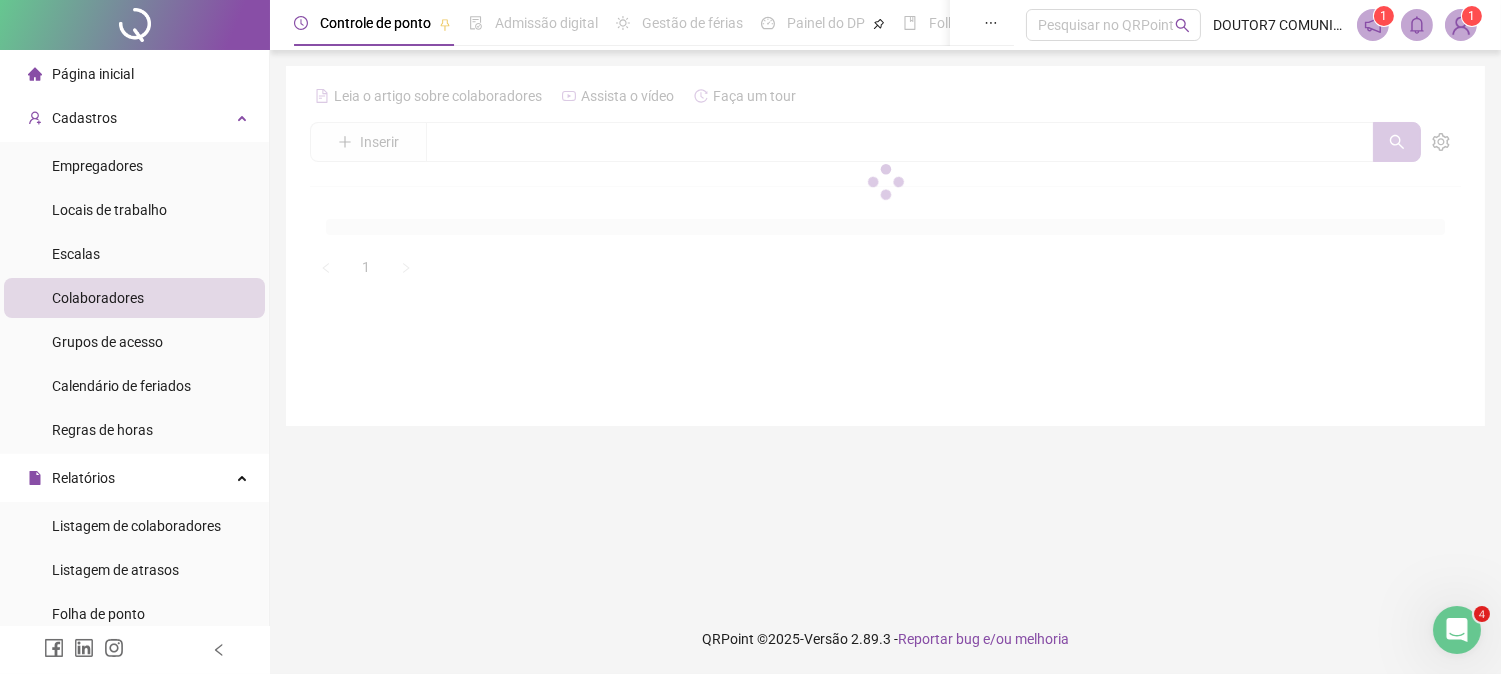 scroll, scrollTop: 0, scrollLeft: 0, axis: both 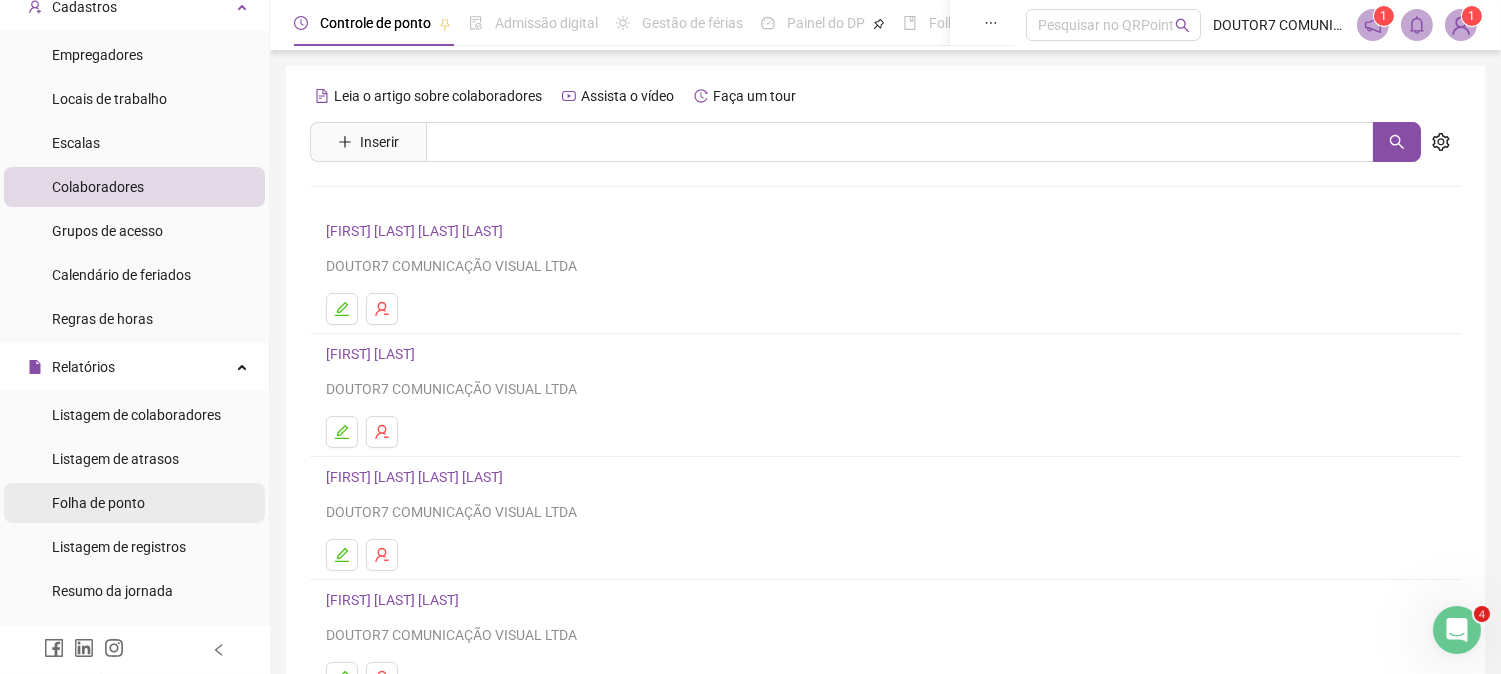 click on "Folha de ponto" at bounding box center [134, 503] 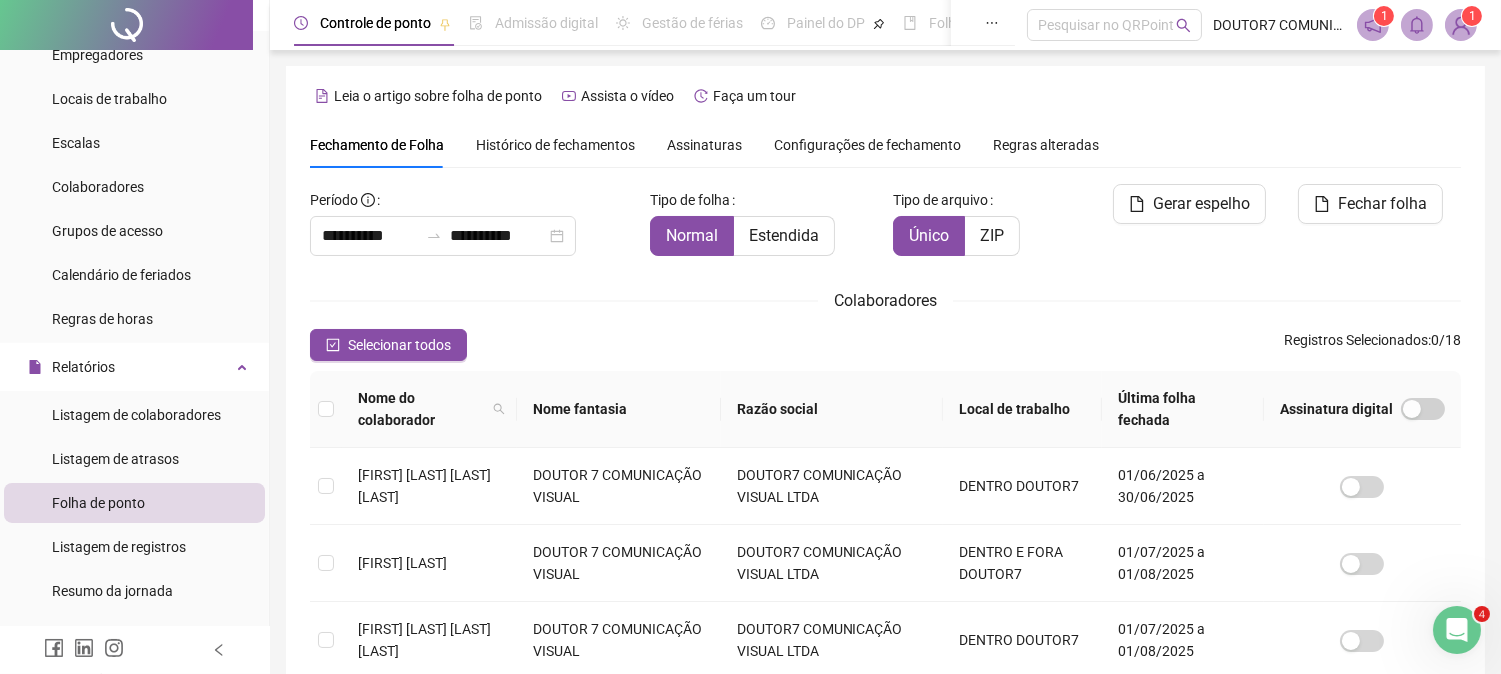 scroll, scrollTop: 72, scrollLeft: 0, axis: vertical 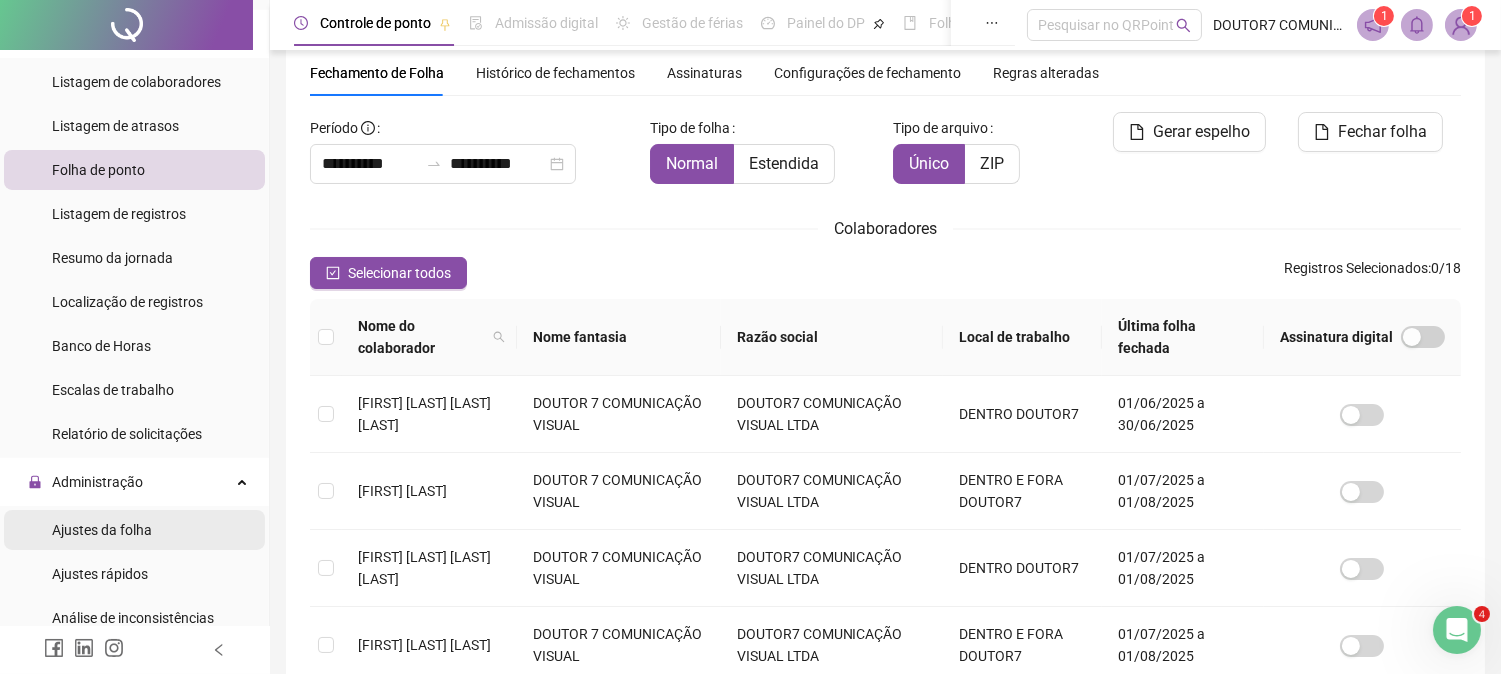 click on "Ajustes da folha" at bounding box center [134, 530] 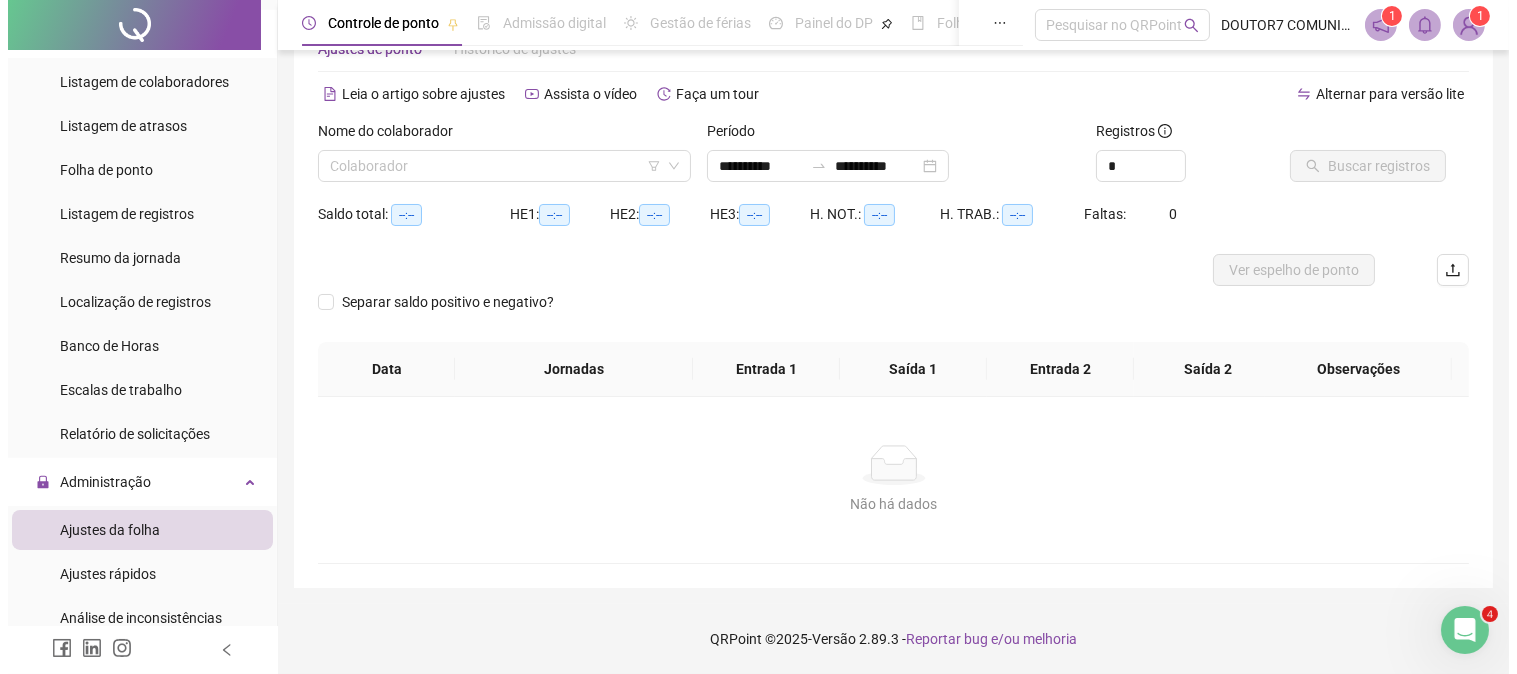 scroll, scrollTop: 63, scrollLeft: 0, axis: vertical 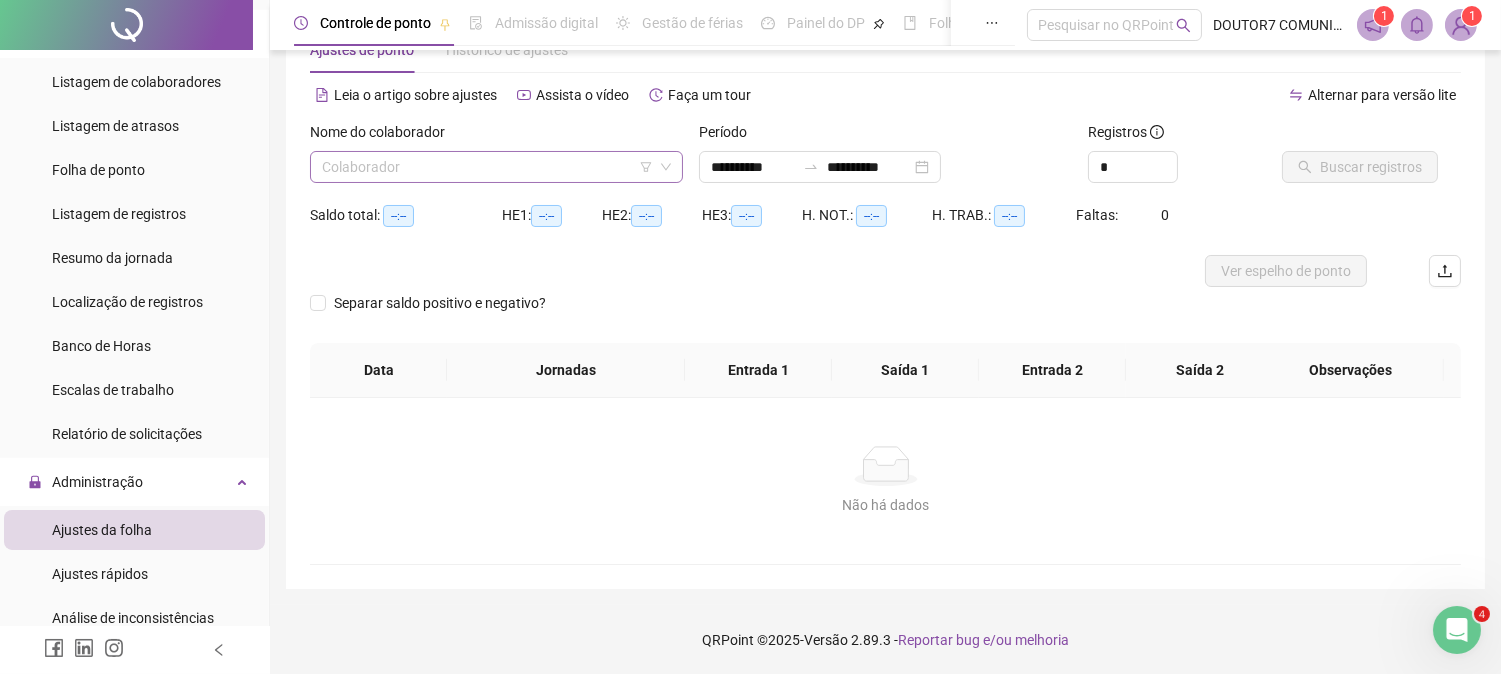 click at bounding box center [487, 167] 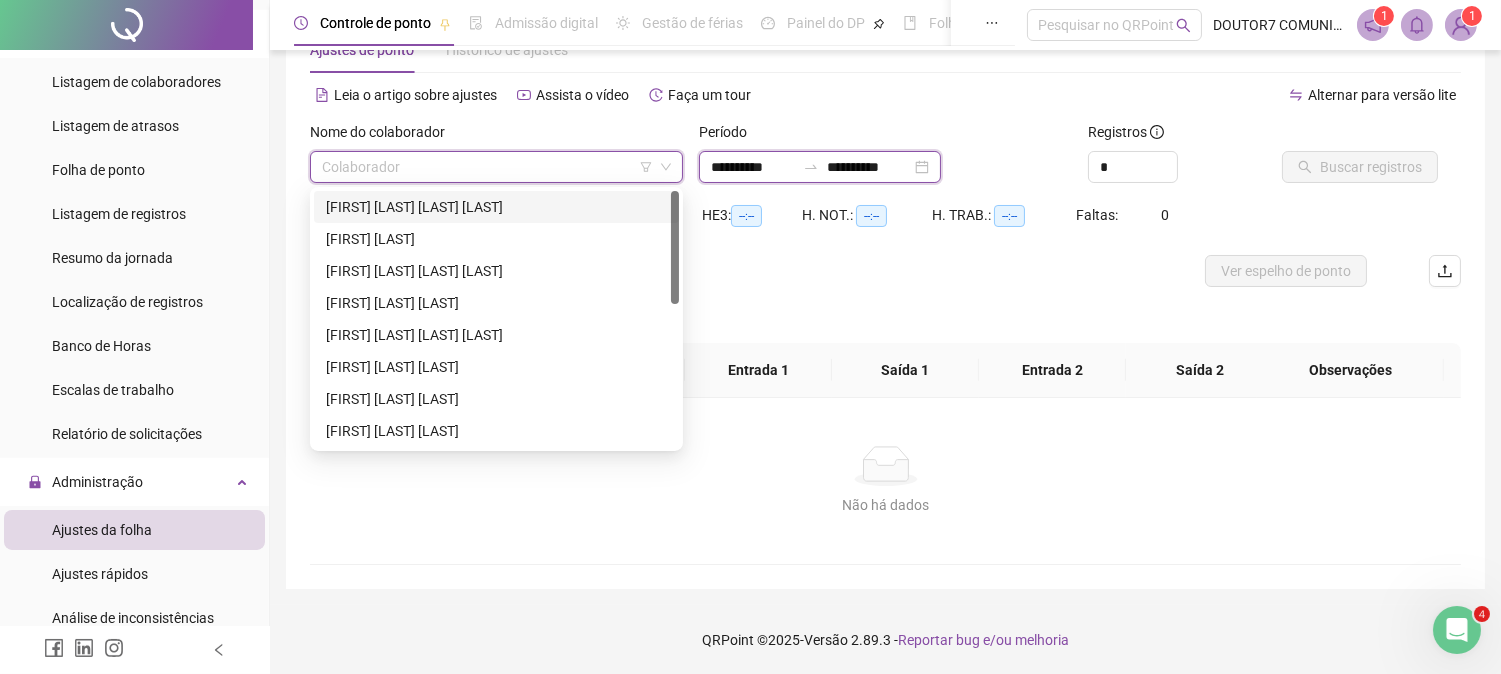 click on "**********" at bounding box center (753, 167) 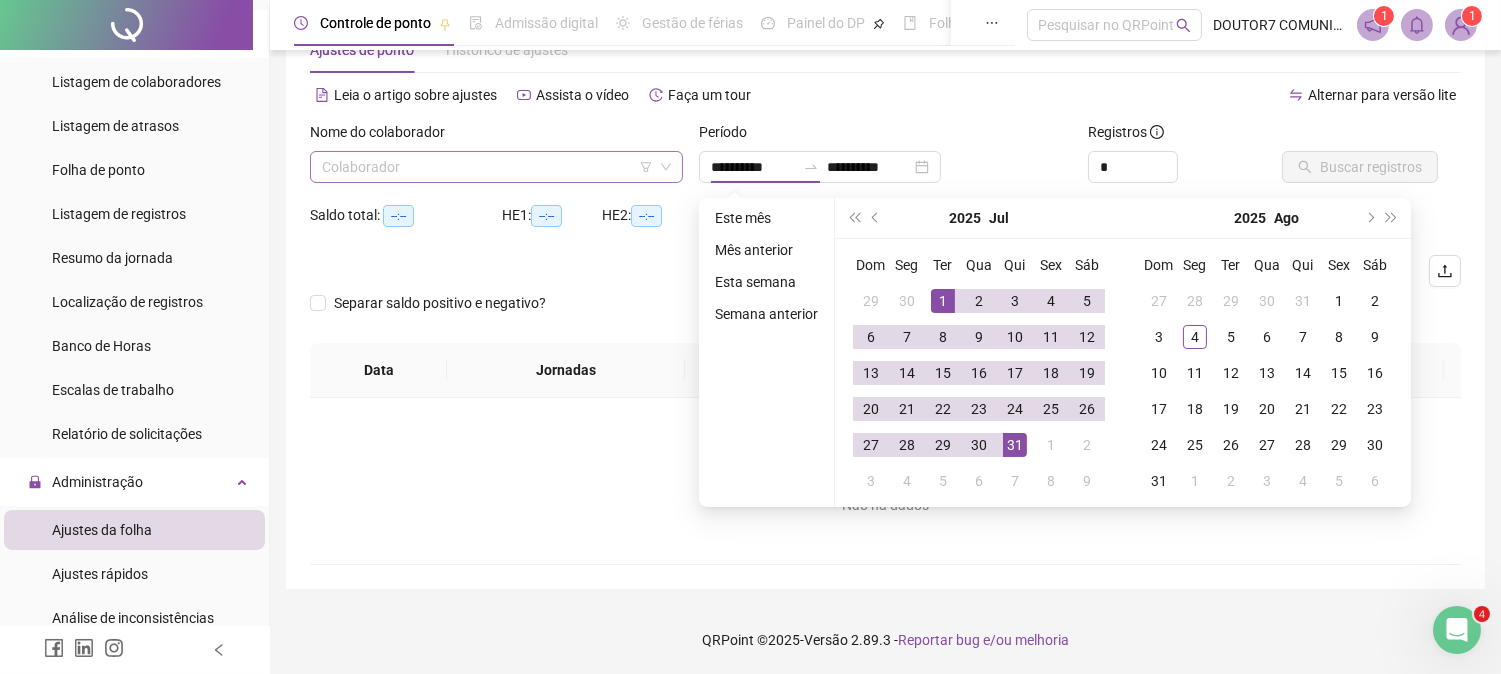 click at bounding box center [487, 167] 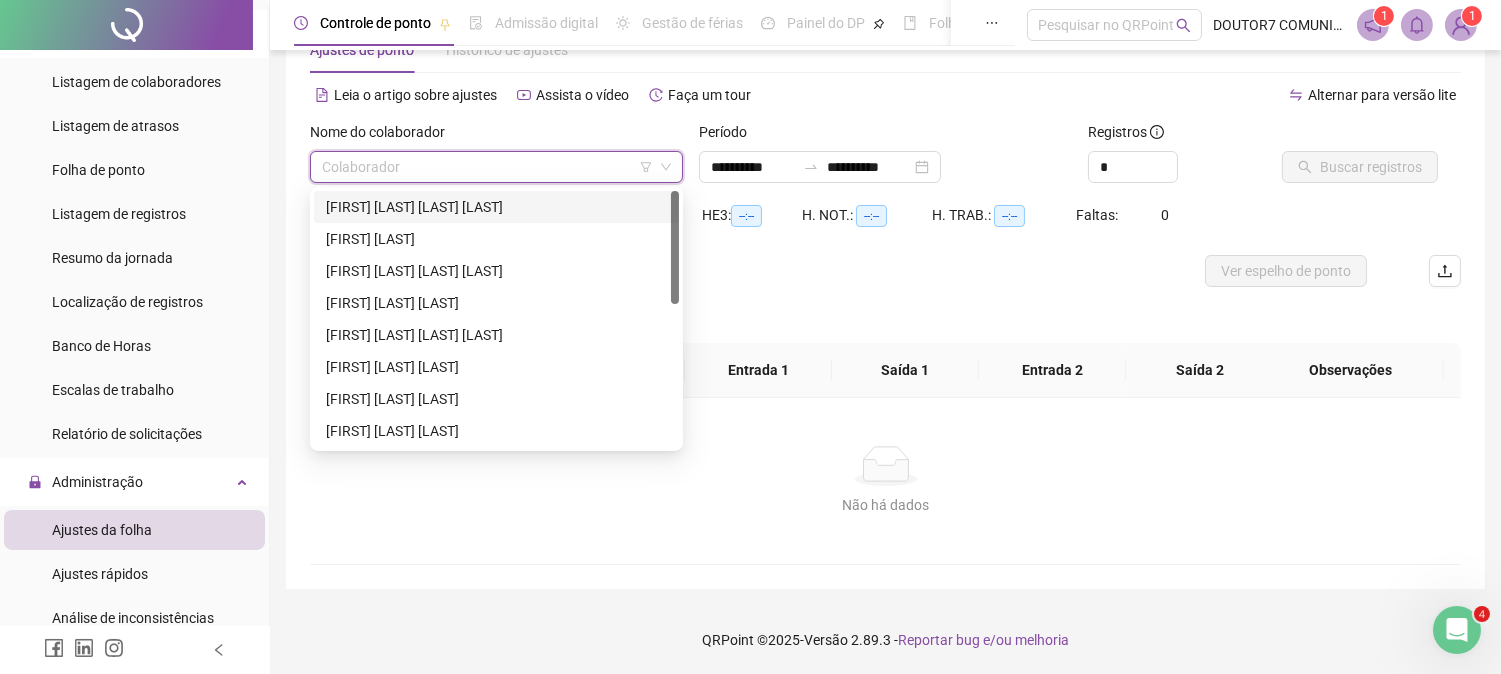 click on "[FIRST] [LAST] [LAST] [LAST]" at bounding box center [496, 207] 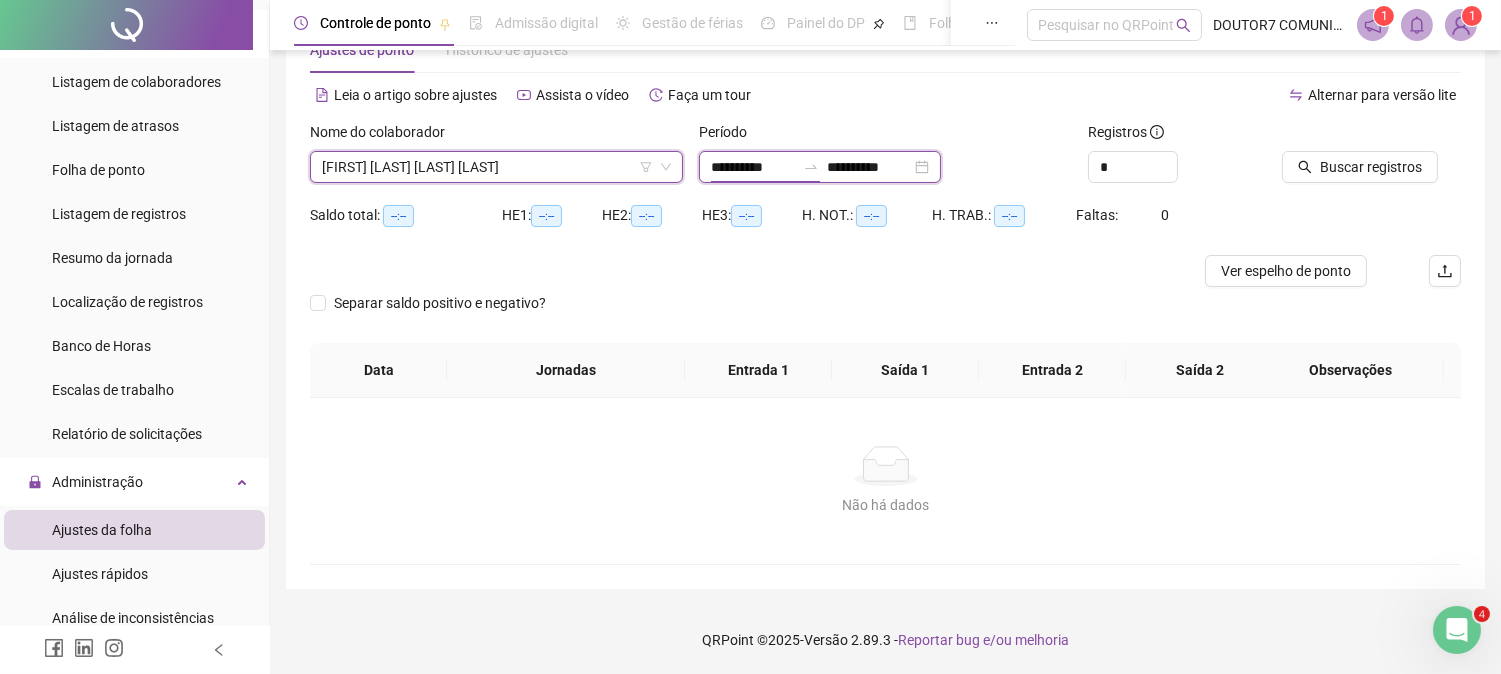 click on "**********" at bounding box center (753, 167) 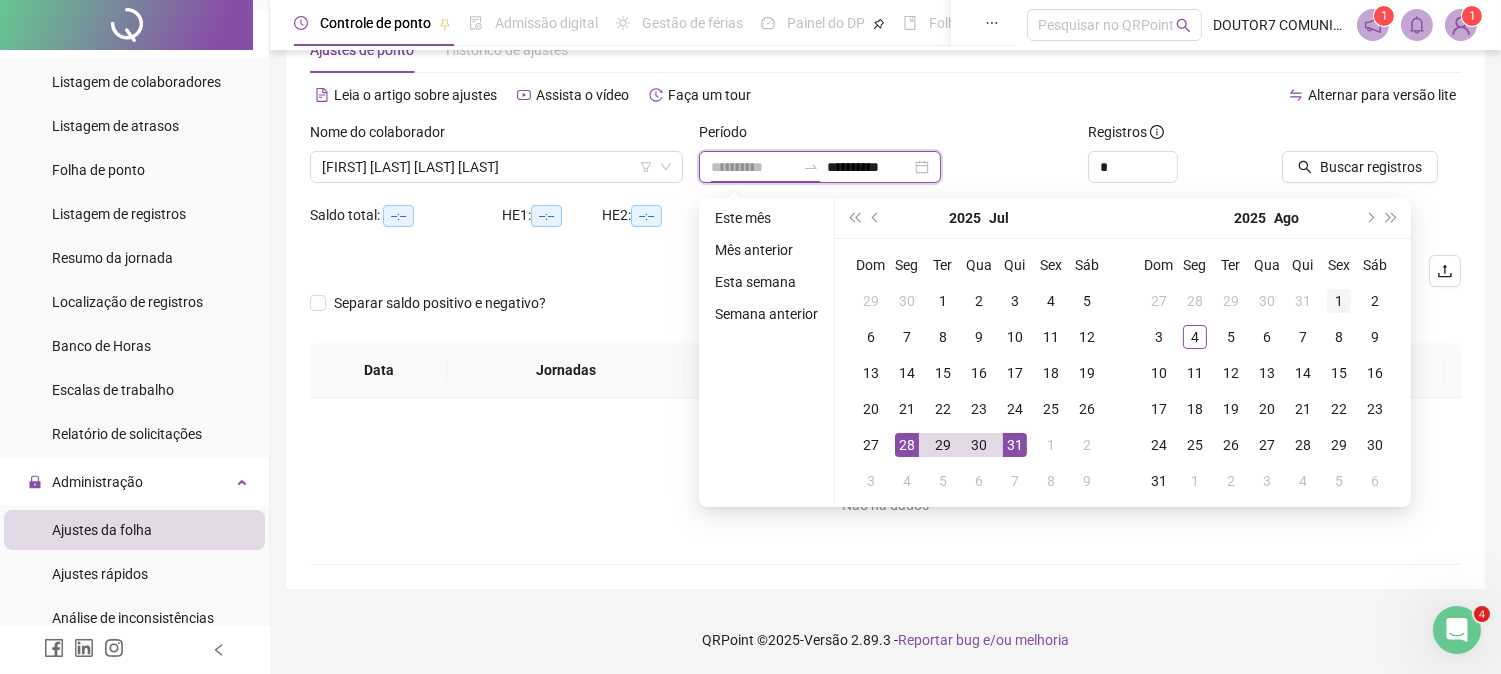 type on "**********" 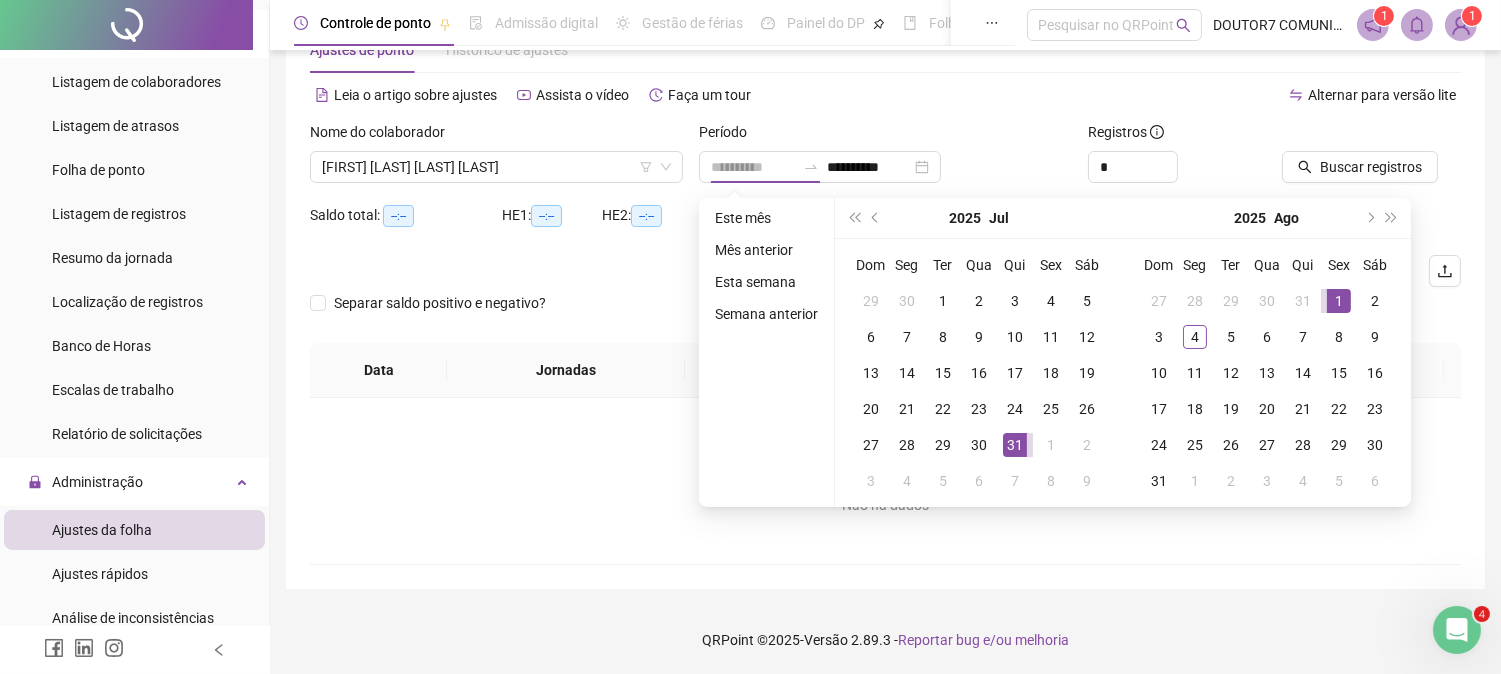 drag, startPoint x: 1342, startPoint y: 307, endPoint x: 1195, endPoint y: 292, distance: 147.76332 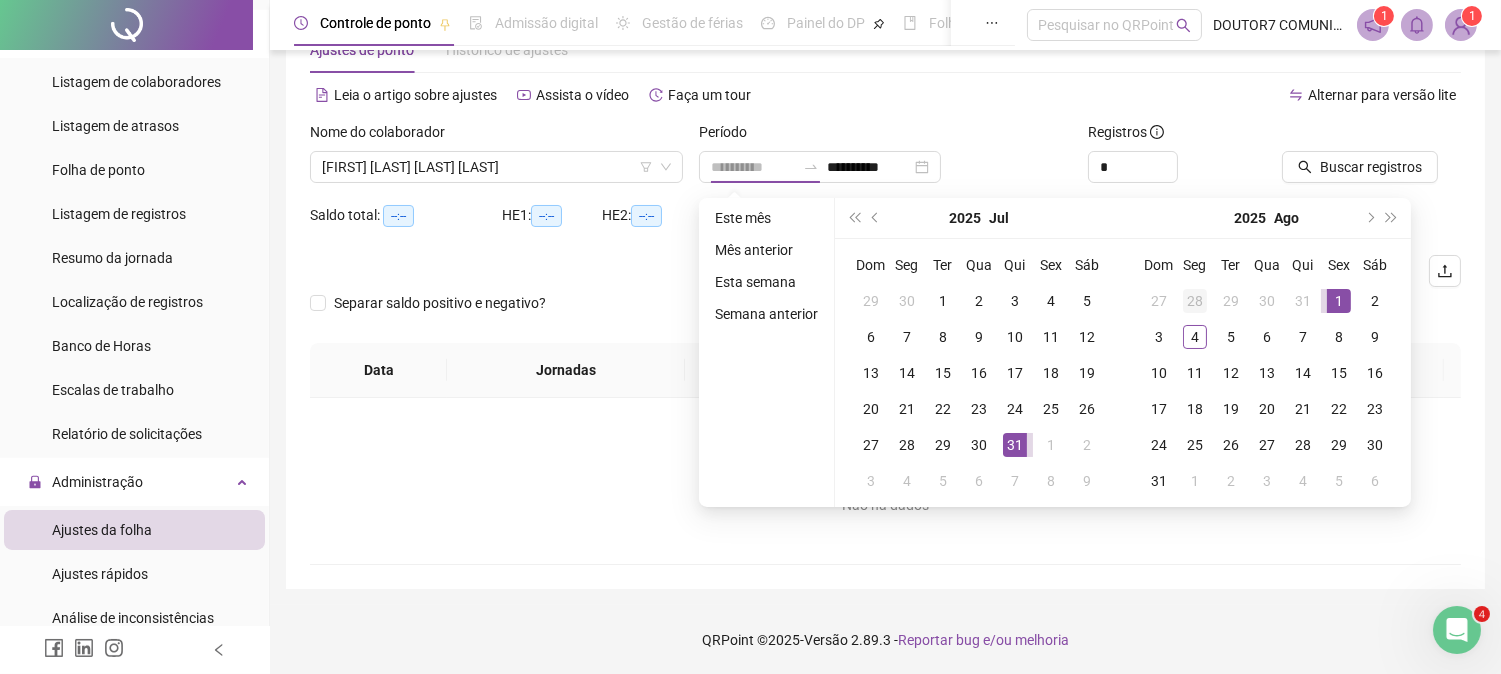 click on "1" at bounding box center (1339, 301) 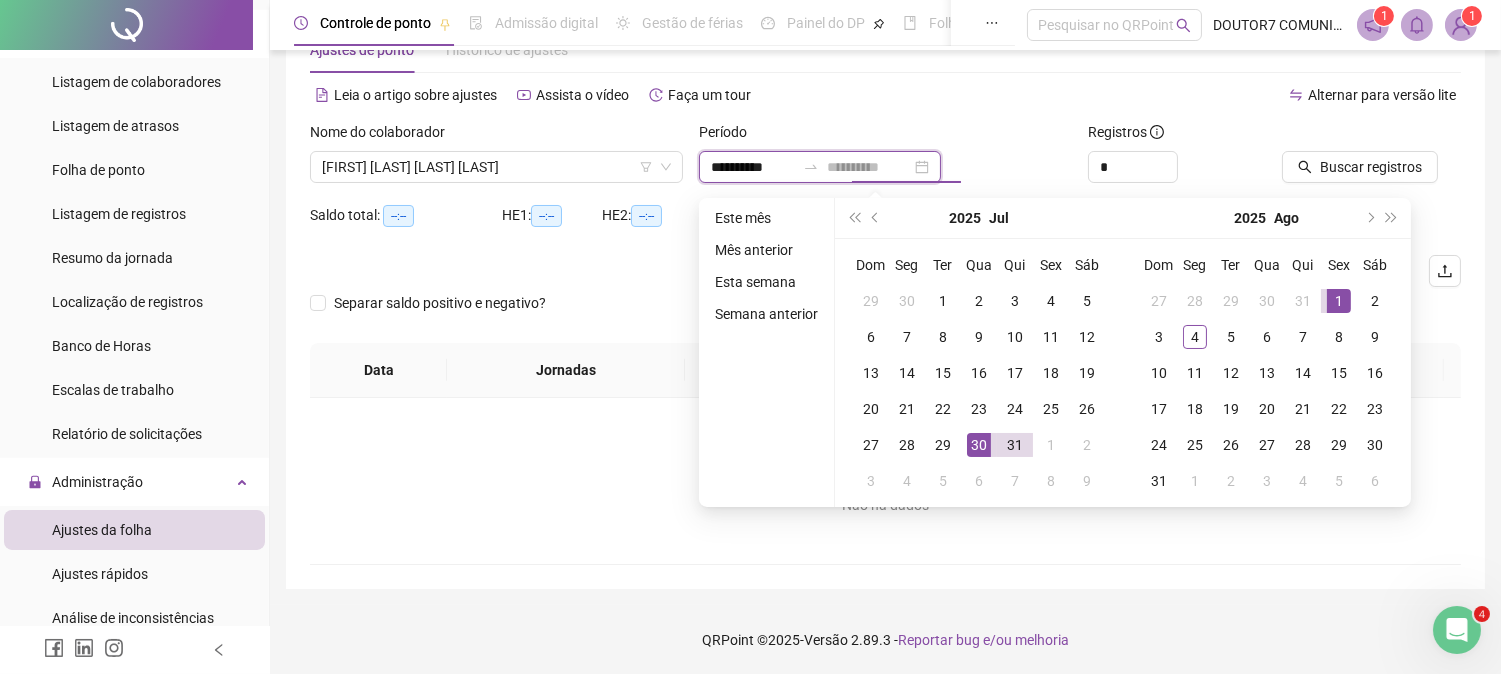type on "**********" 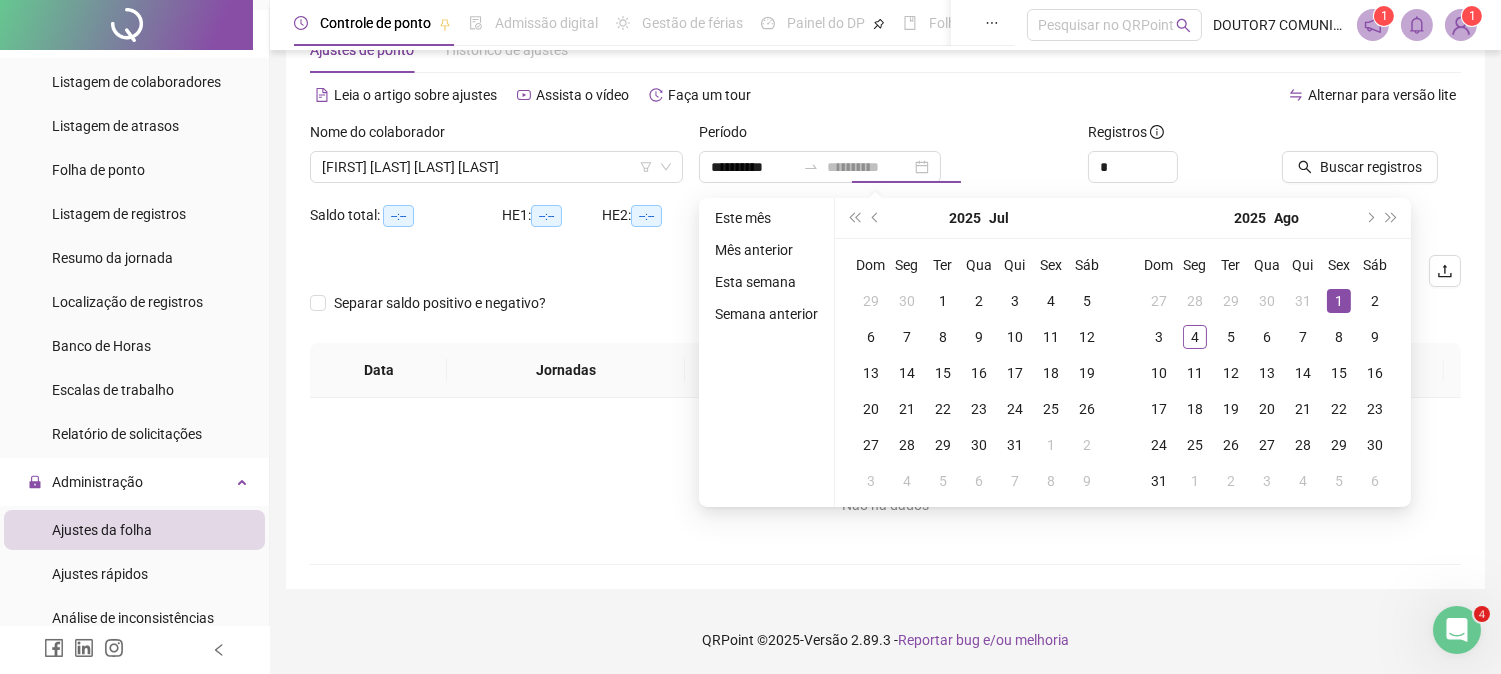 click on "1" at bounding box center [1339, 301] 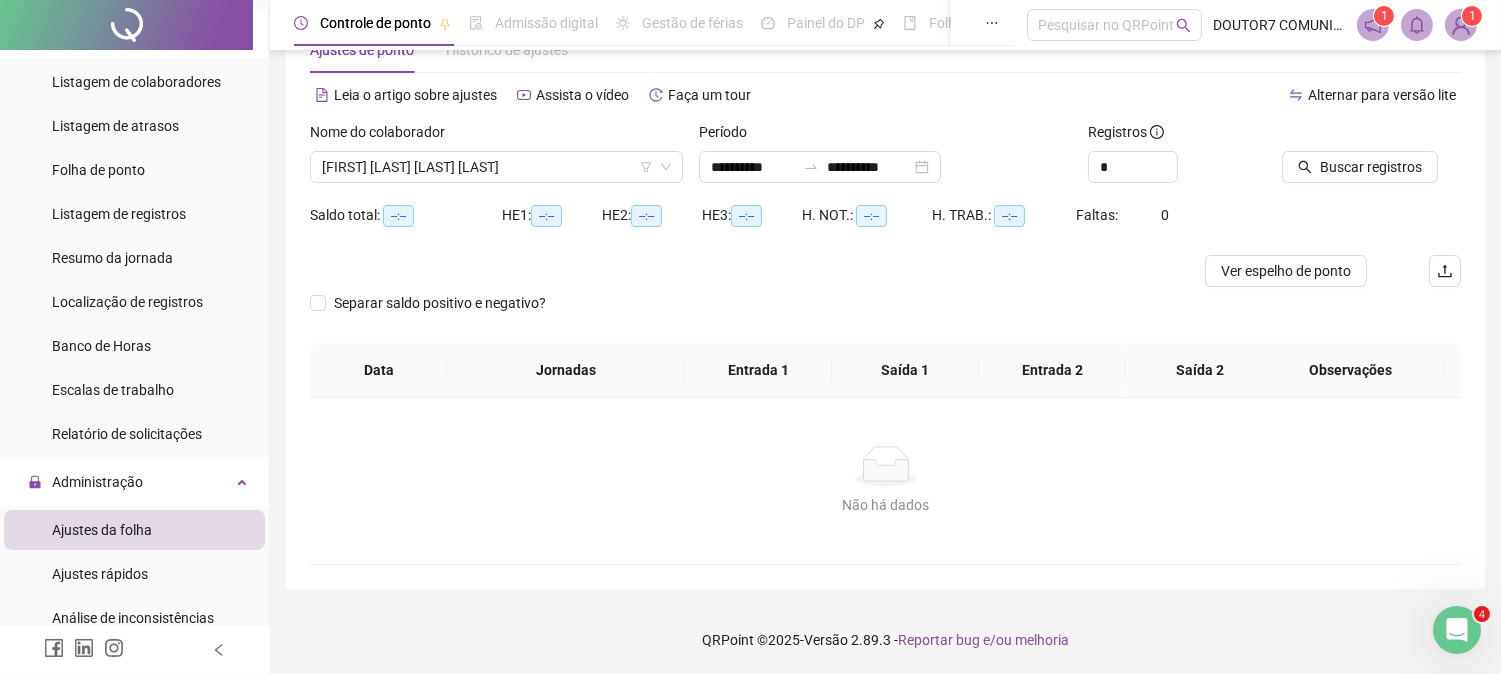 click at bounding box center (1346, 136) 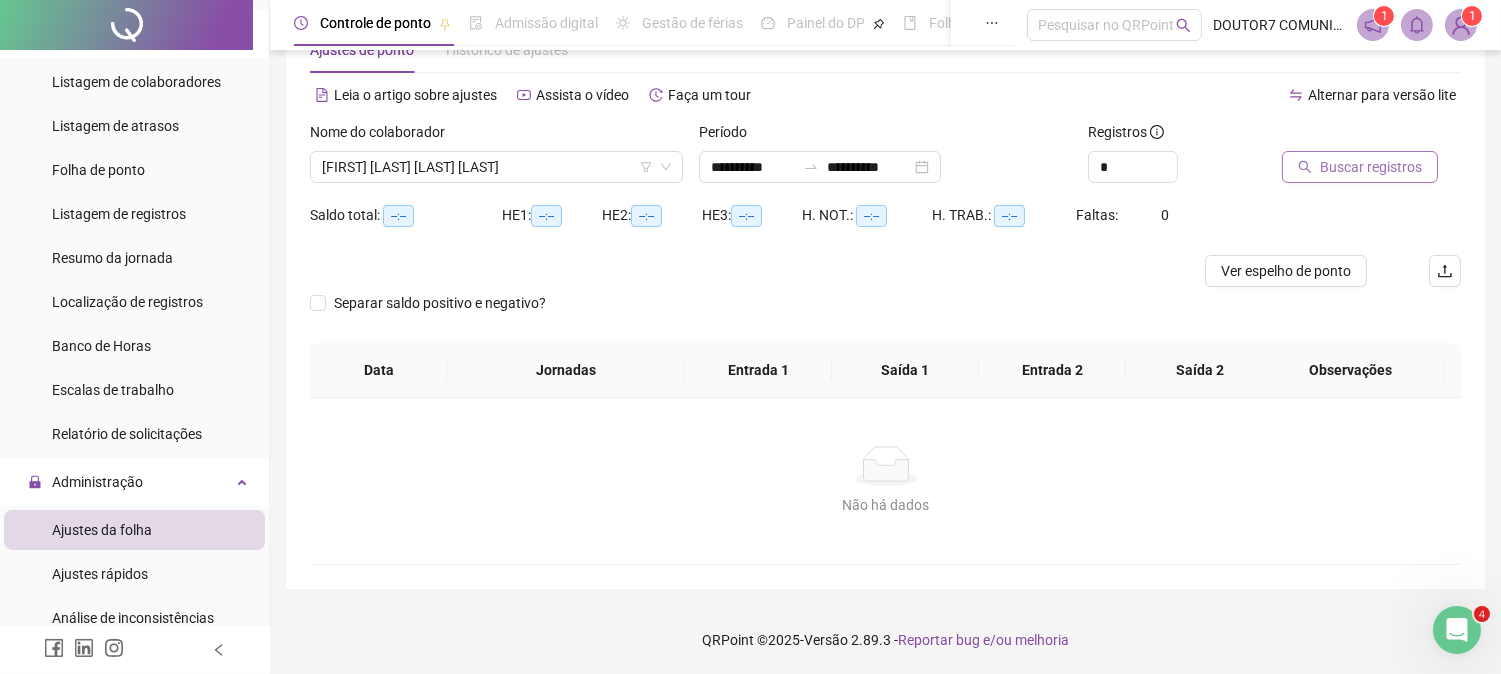 click on "Buscar registros" at bounding box center (1371, 167) 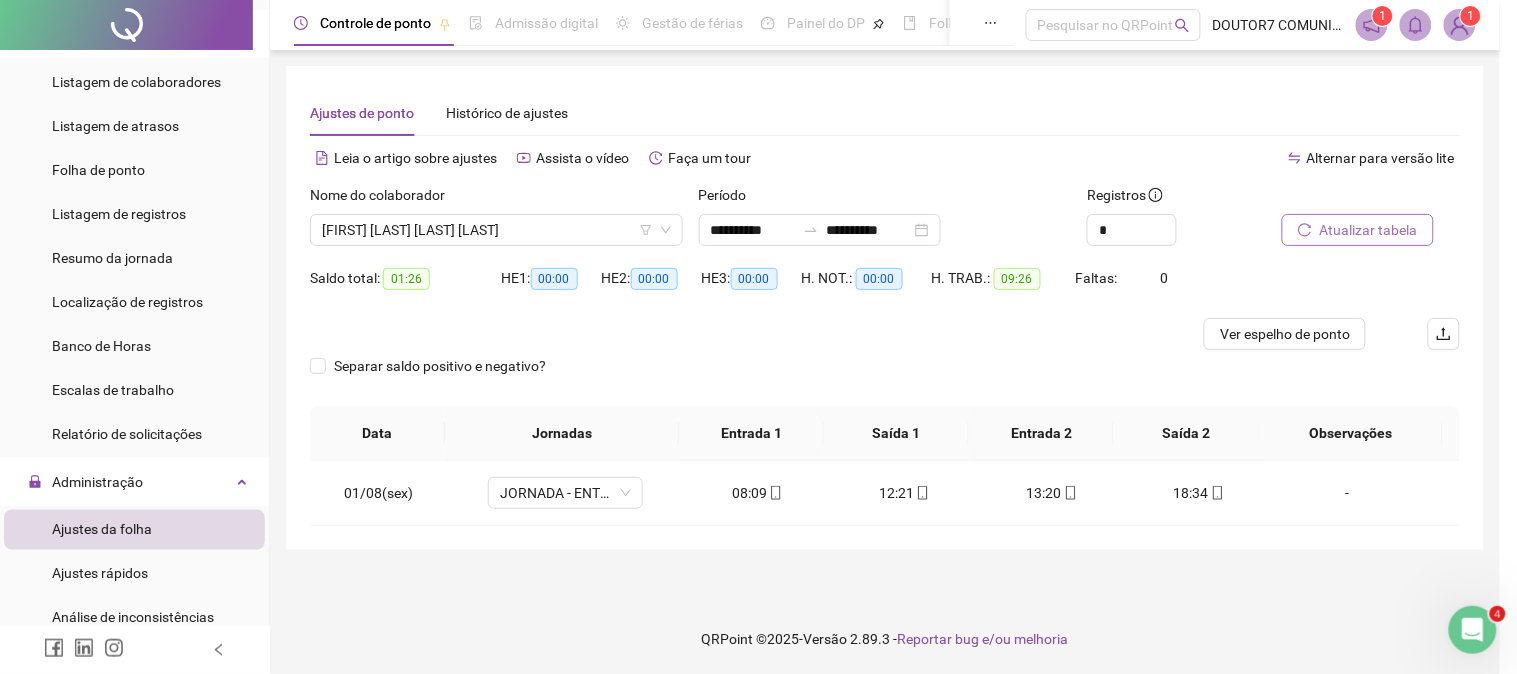 scroll, scrollTop: 0, scrollLeft: 0, axis: both 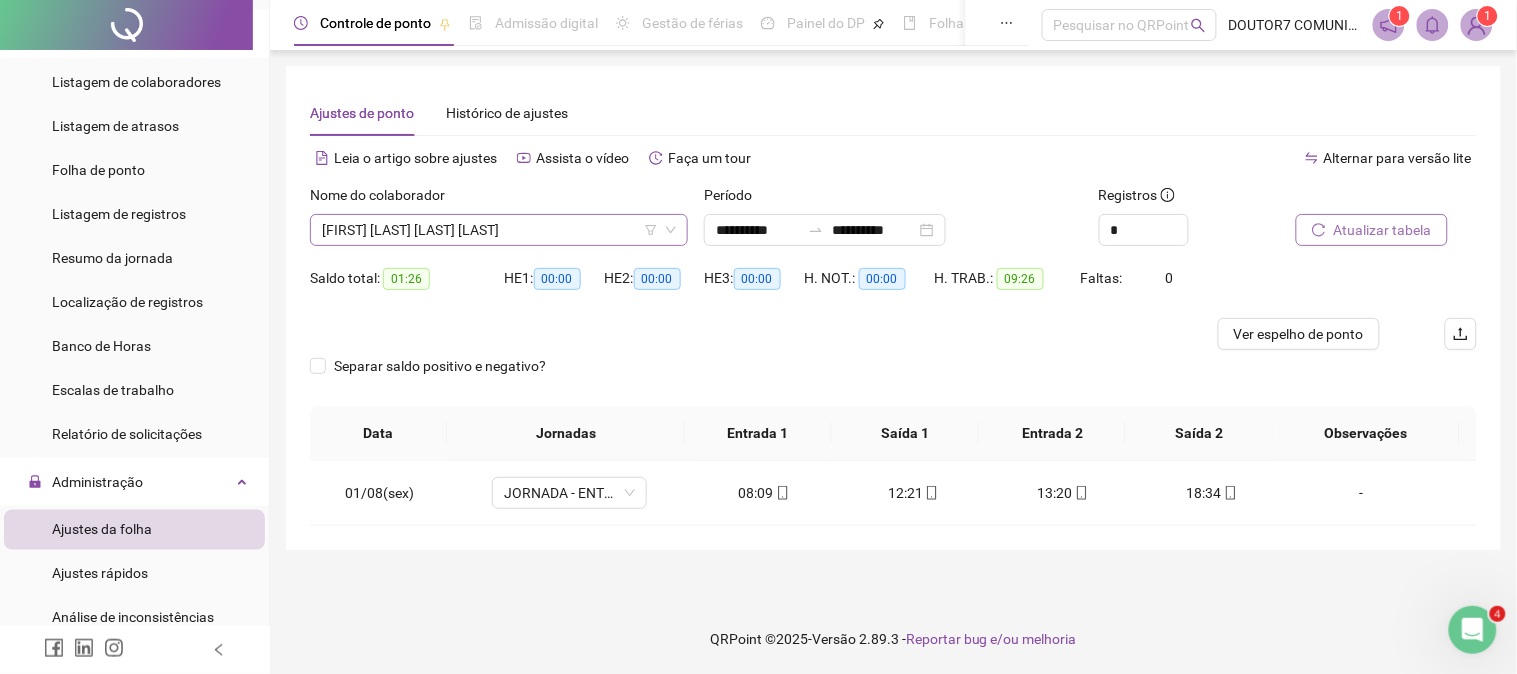 click on "[FIRST] [LAST] [LAST] [LAST]" at bounding box center [499, 230] 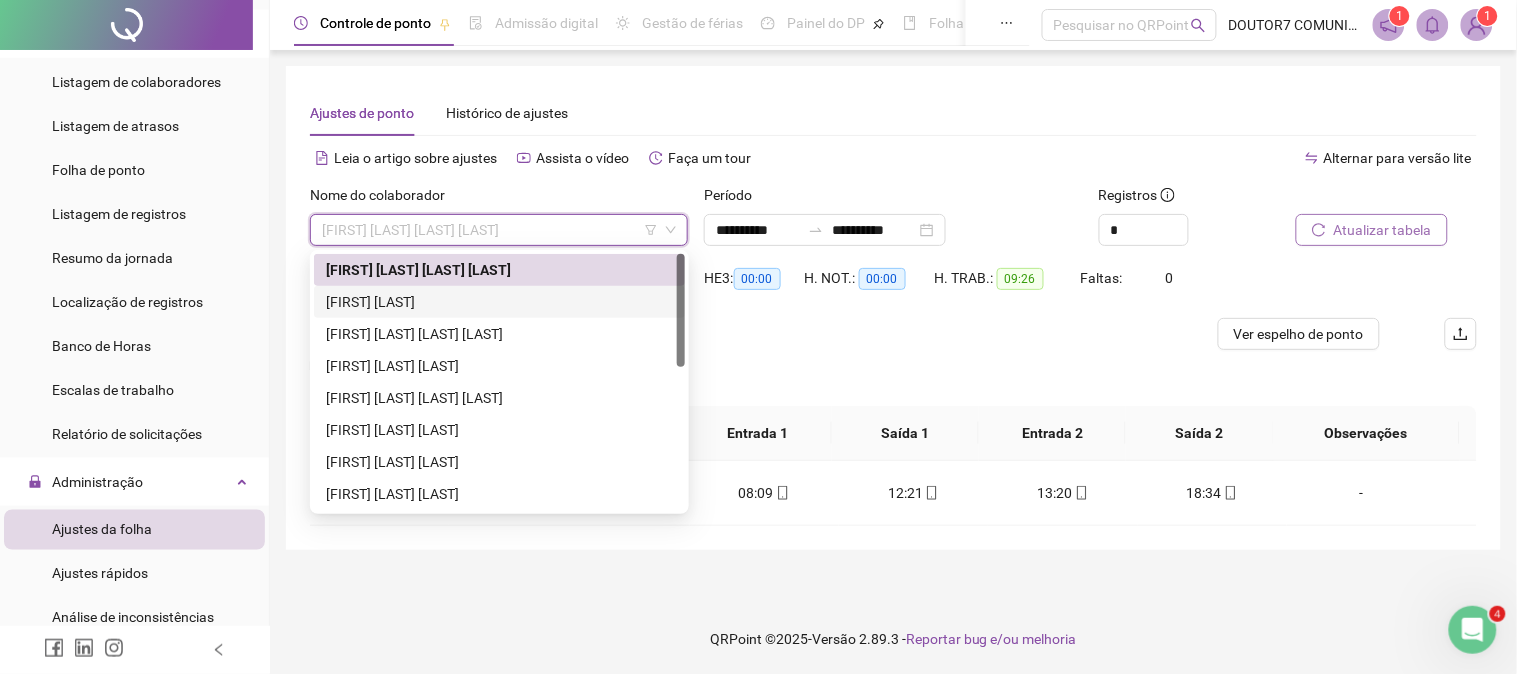click on "[FIRST] [LAST]" at bounding box center [499, 302] 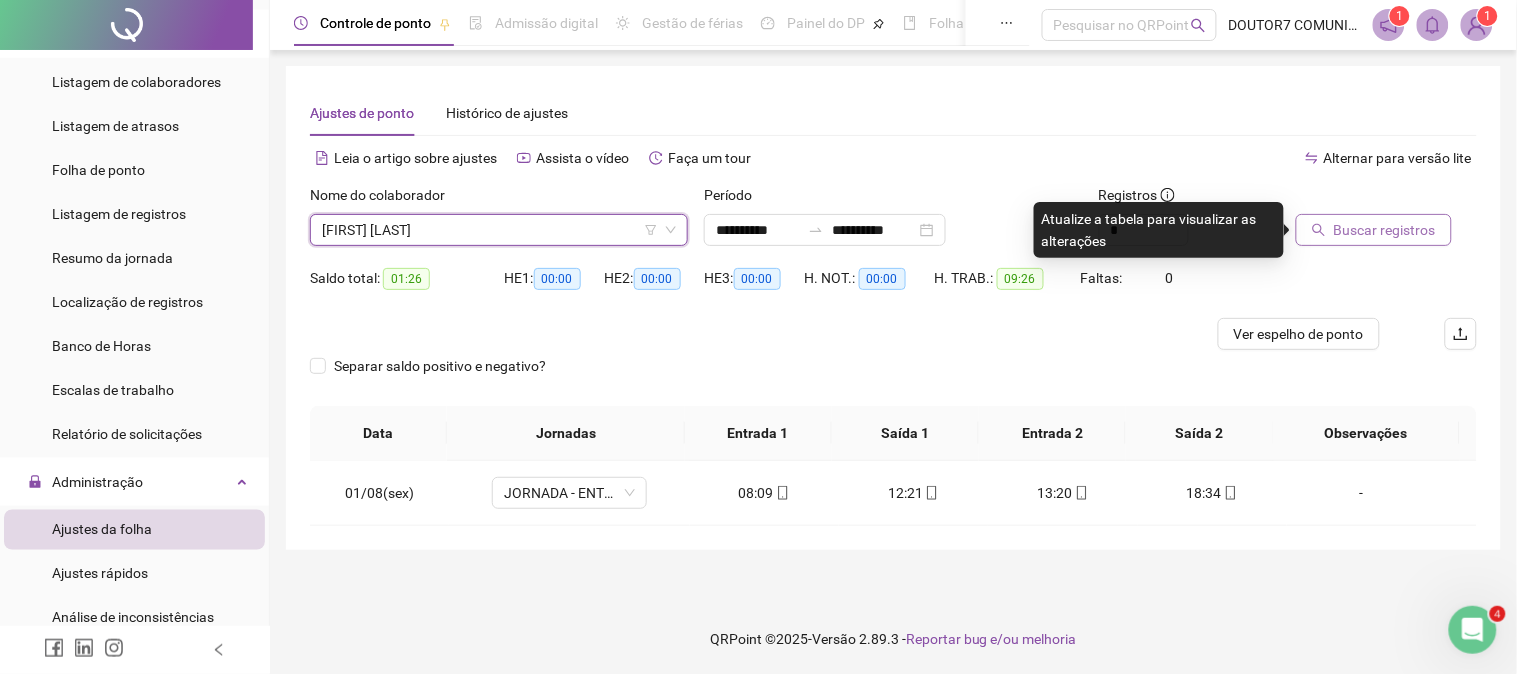 click on "Buscar registros" at bounding box center (1385, 230) 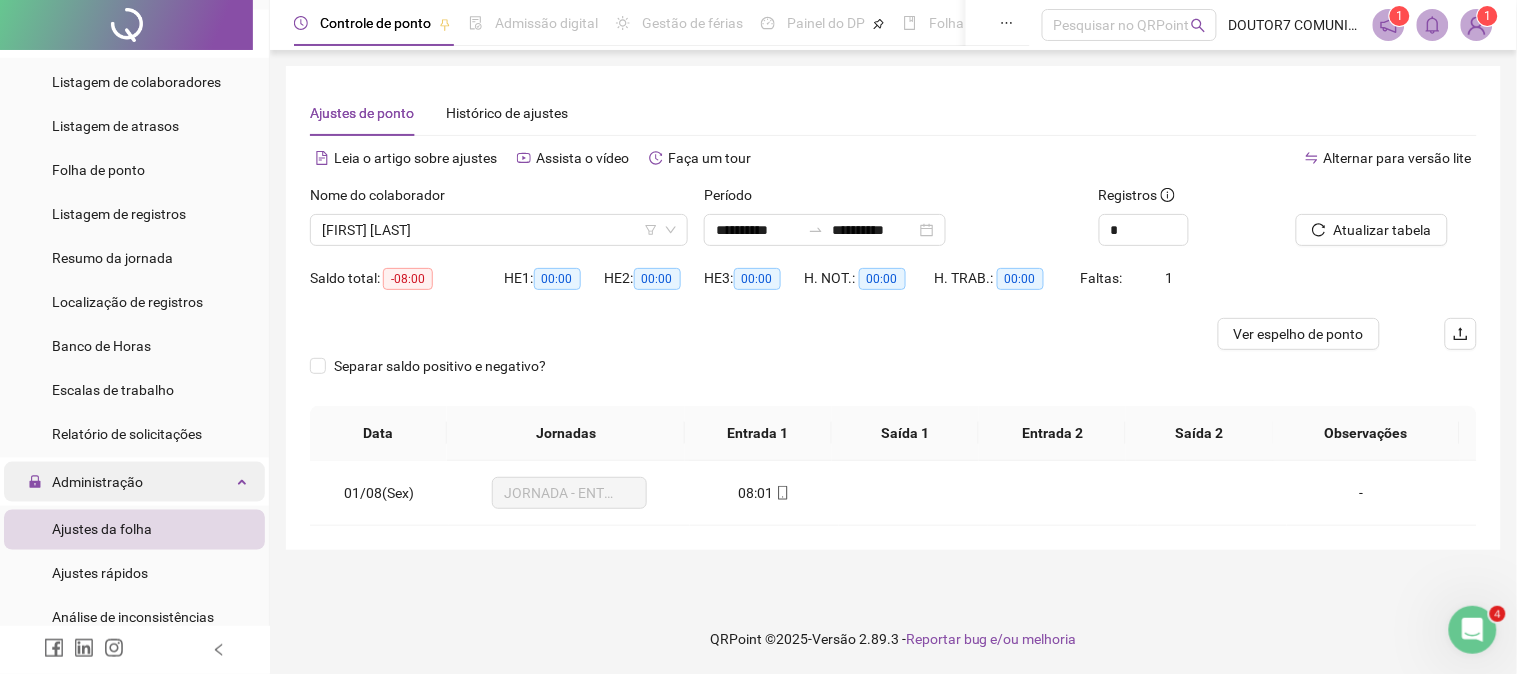click on "Administração" at bounding box center [134, 482] 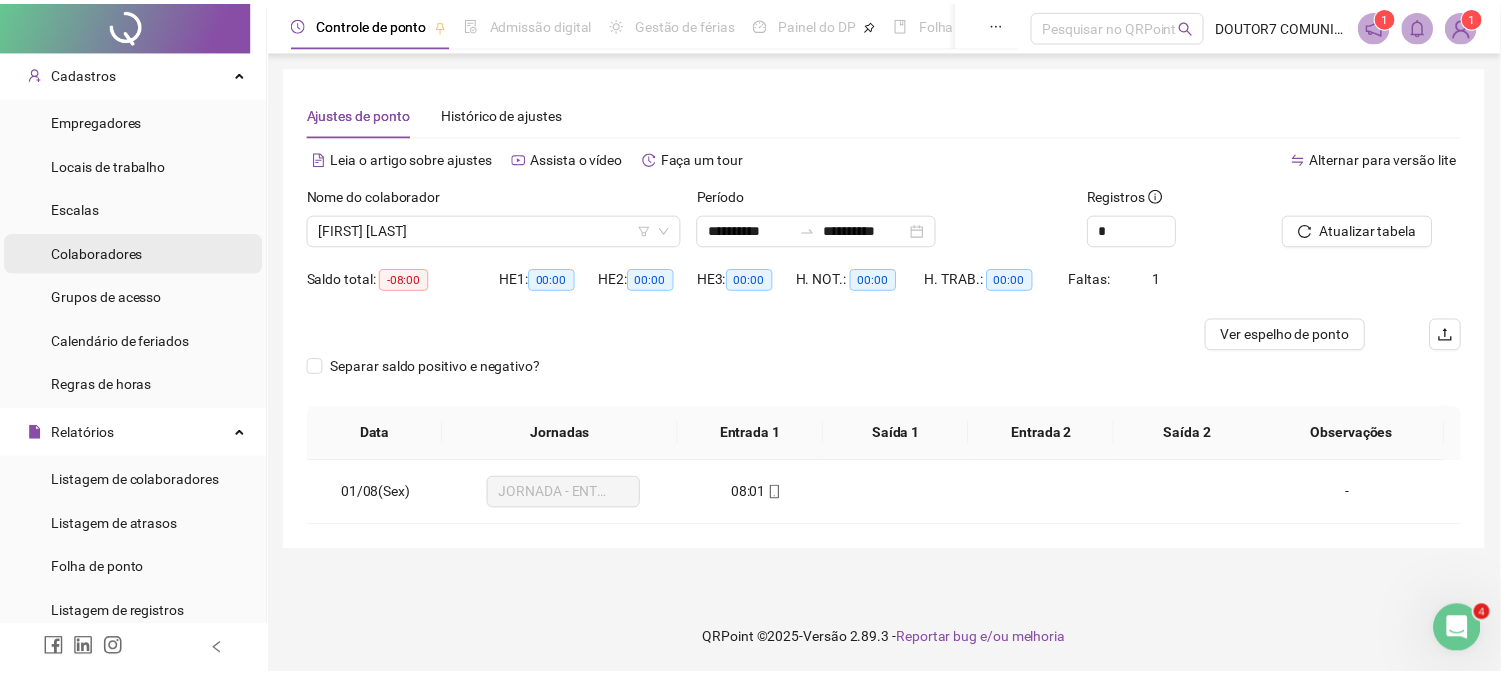 scroll, scrollTop: 0, scrollLeft: 0, axis: both 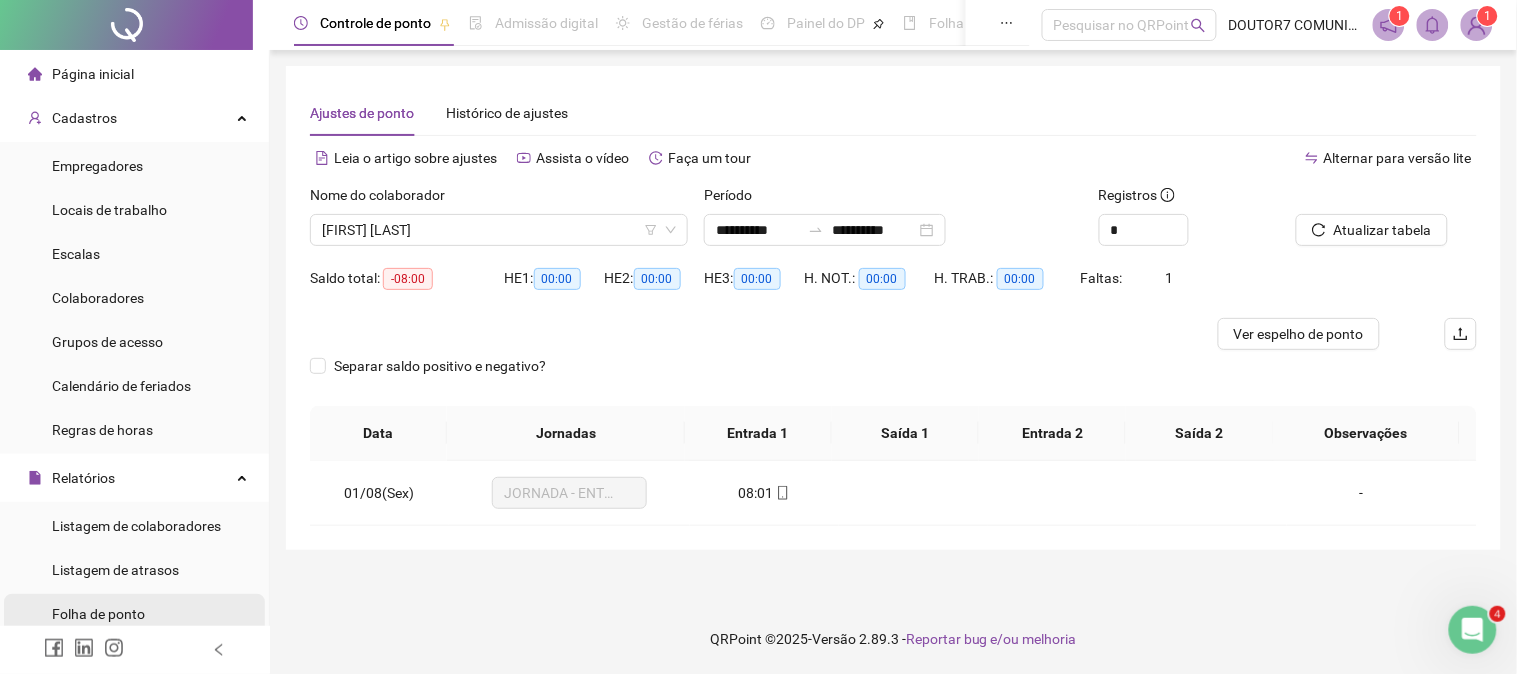 click on "Folha de ponto" at bounding box center (98, 614) 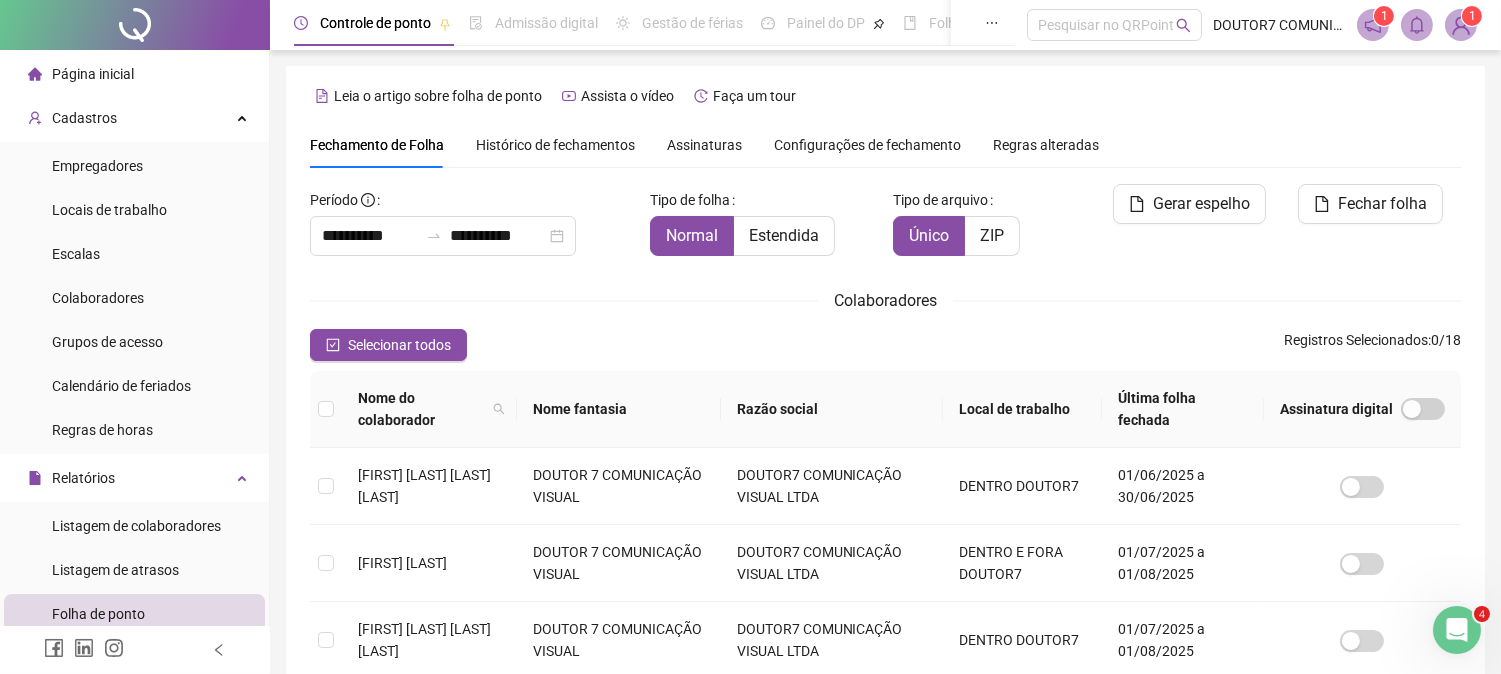 scroll, scrollTop: 72, scrollLeft: 0, axis: vertical 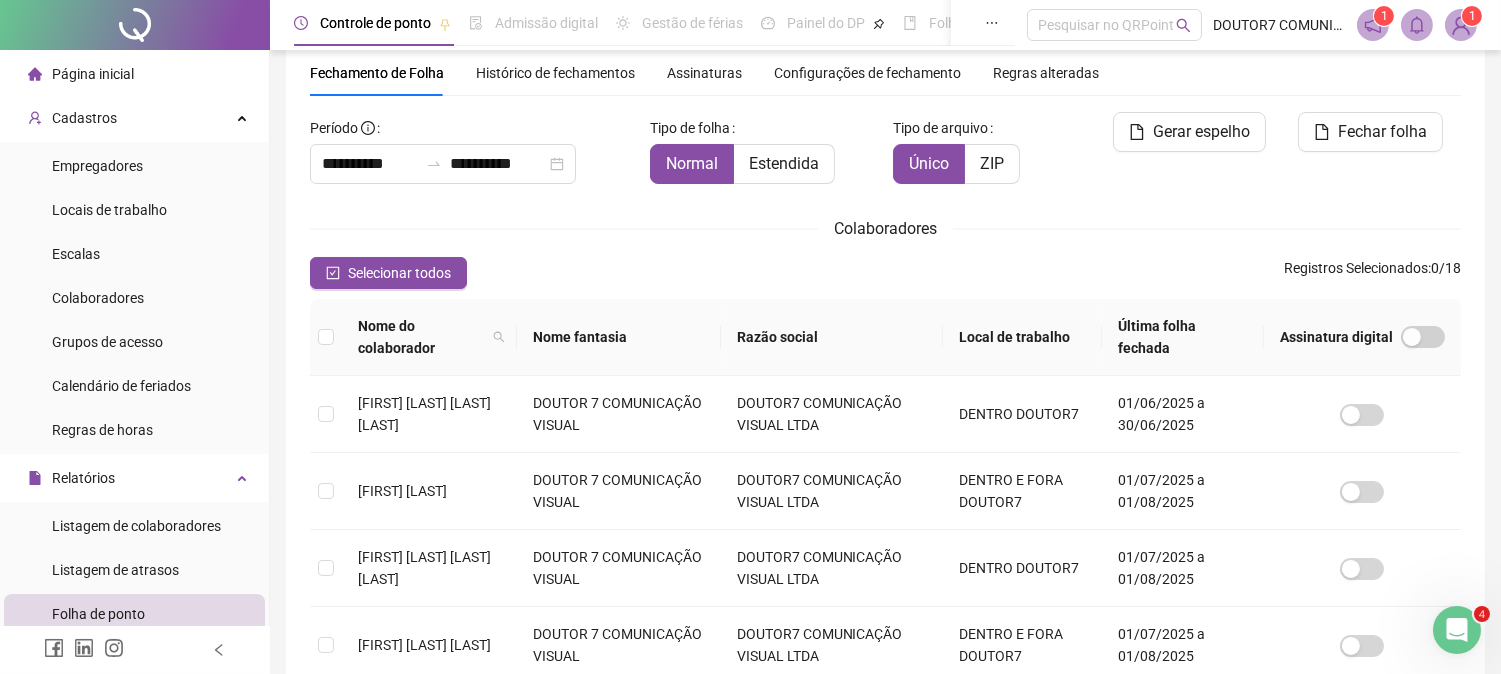 click on "Histórico de fechamentos" at bounding box center [555, 73] 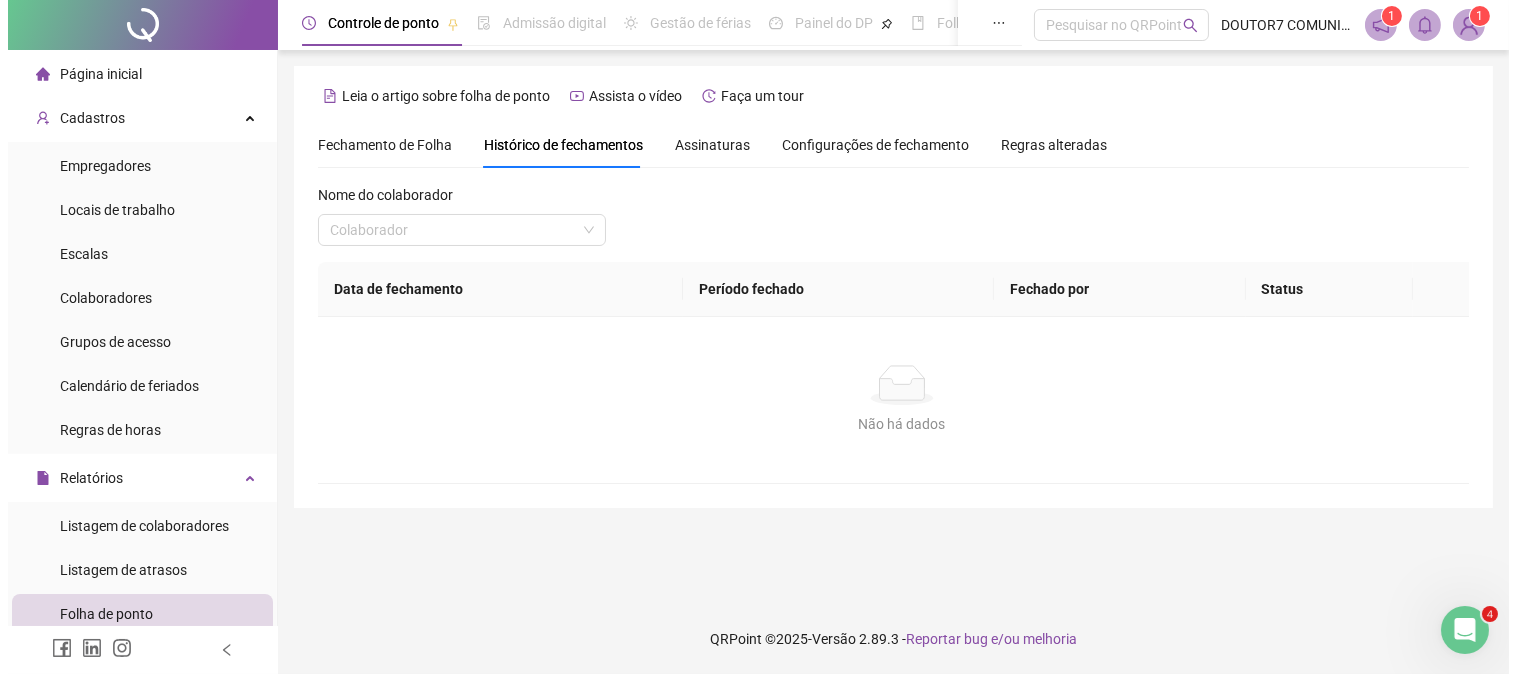 scroll, scrollTop: 0, scrollLeft: 0, axis: both 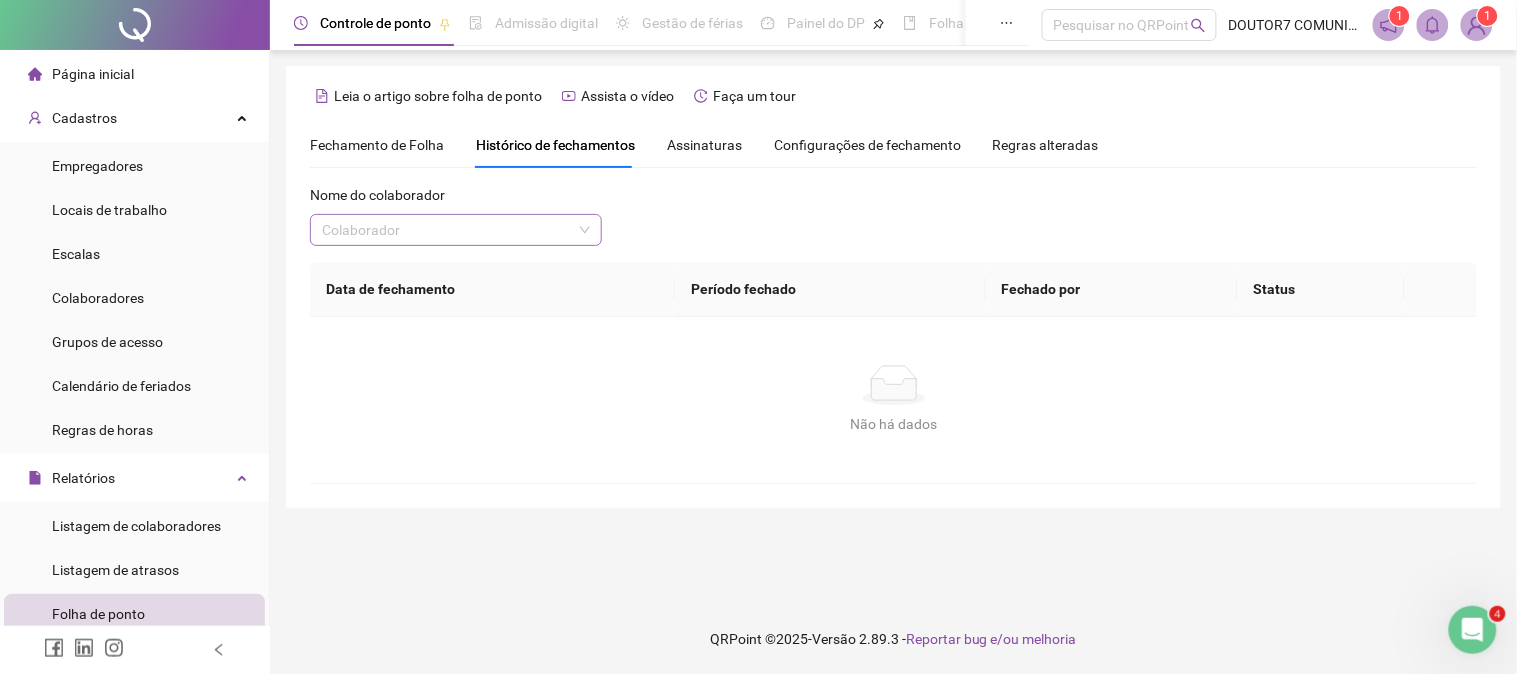 click at bounding box center [447, 230] 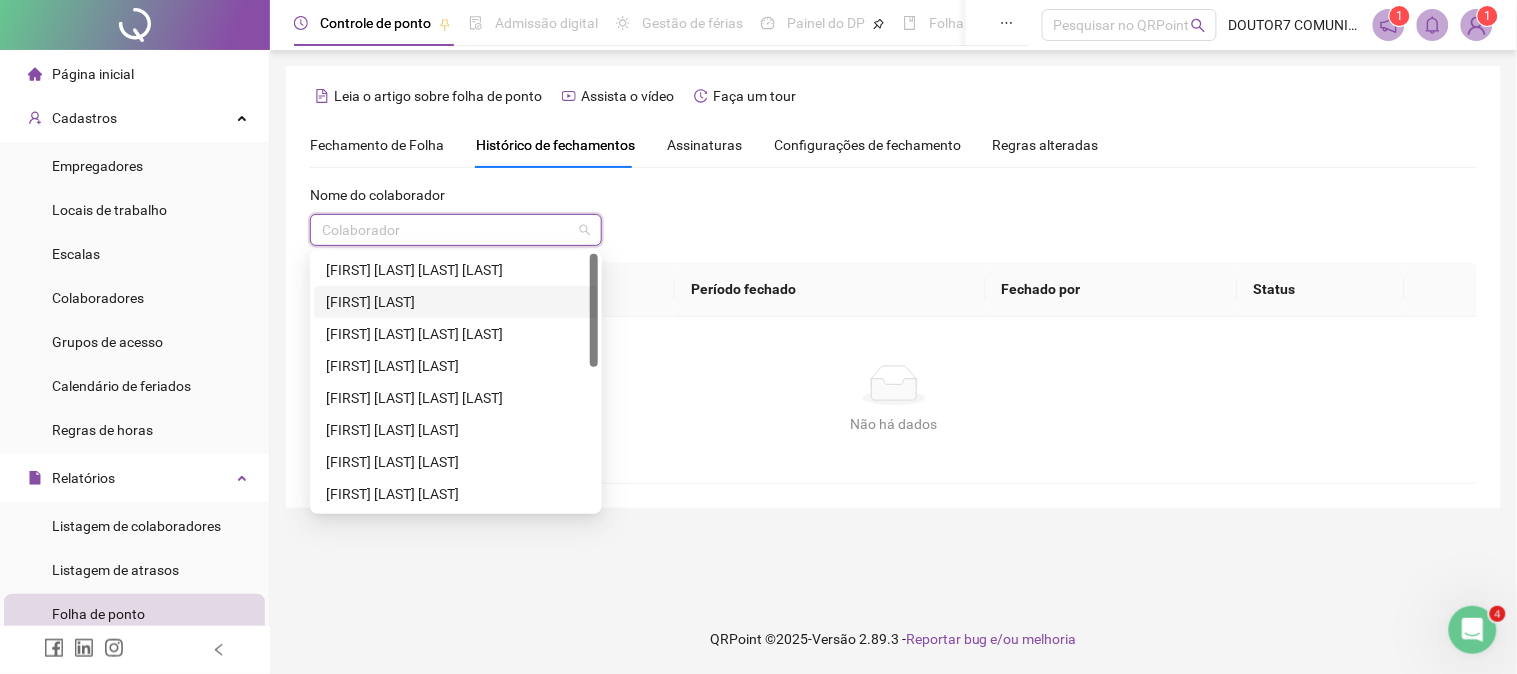 click on "[FIRST] [LAST]" at bounding box center [456, 302] 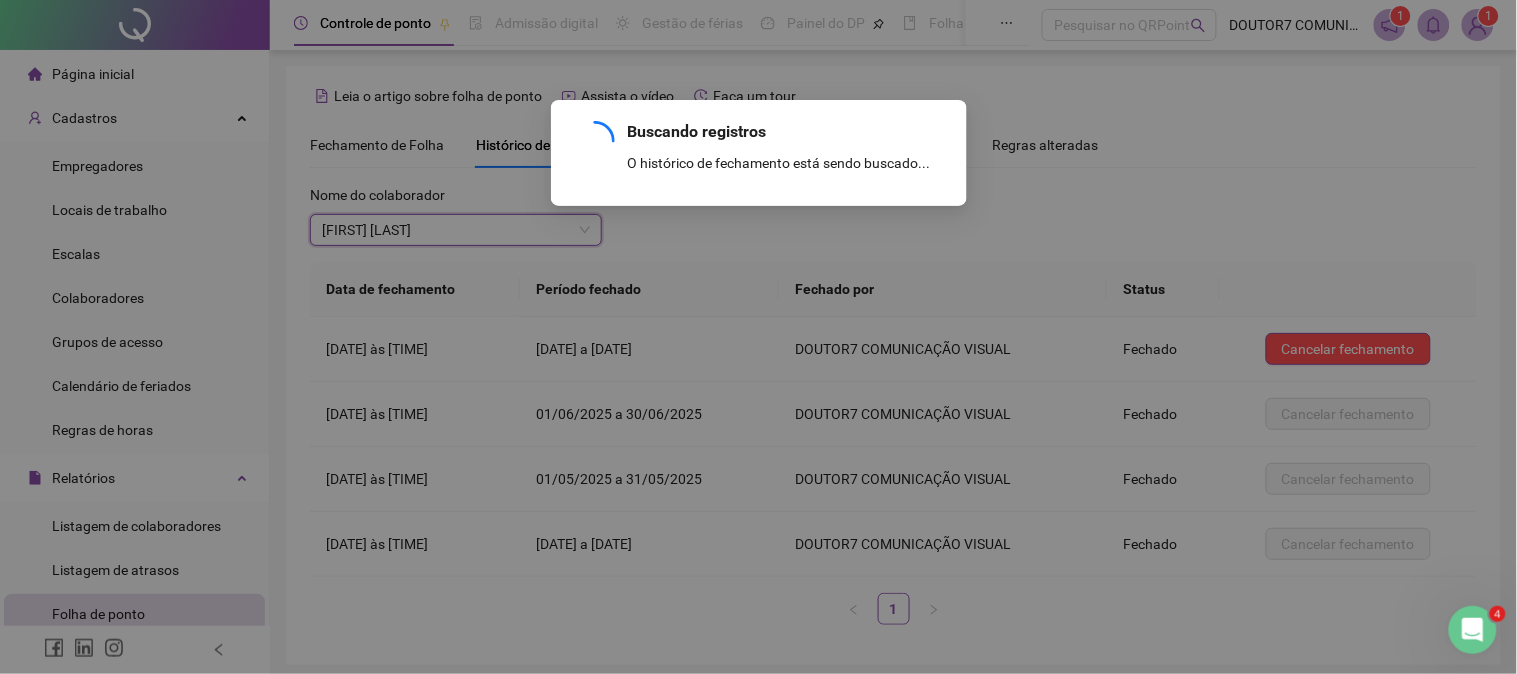 scroll, scrollTop: 76, scrollLeft: 0, axis: vertical 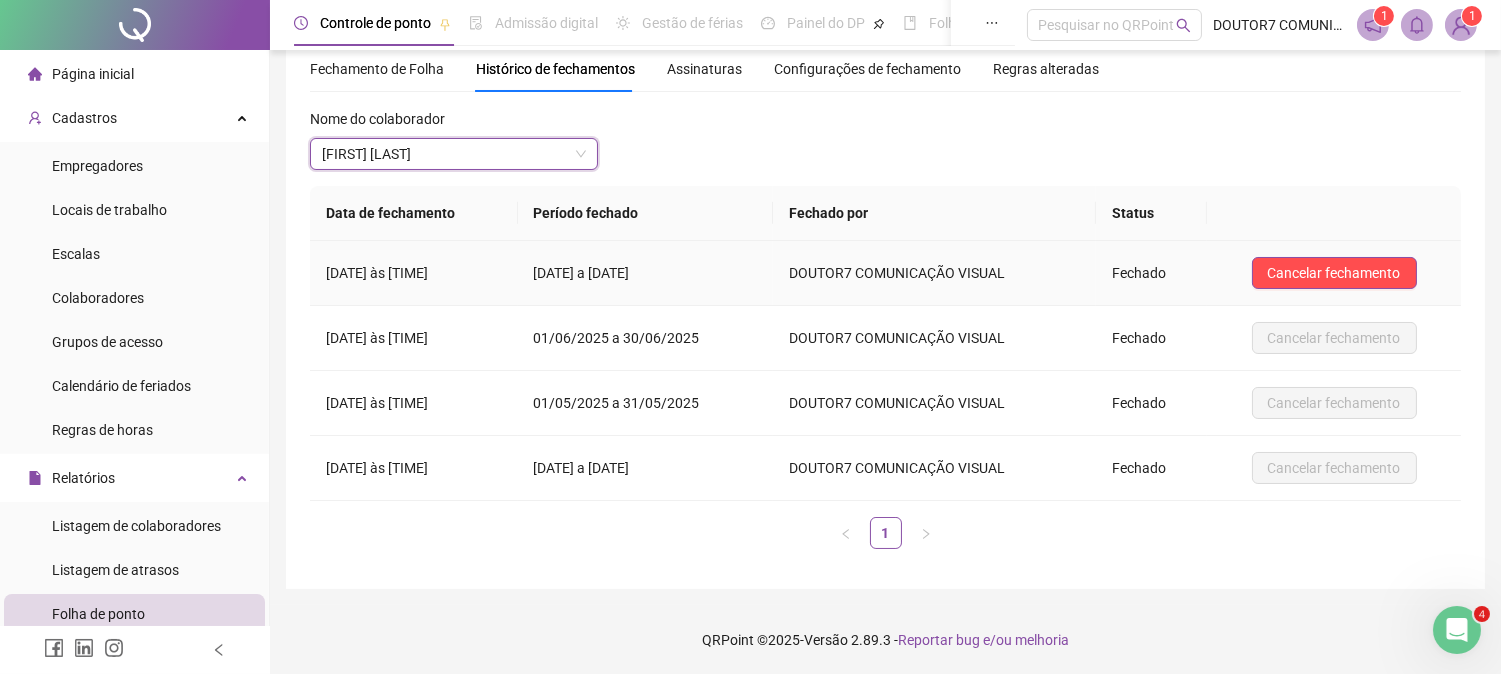click on "Cancelar fechamento" at bounding box center (1334, 273) 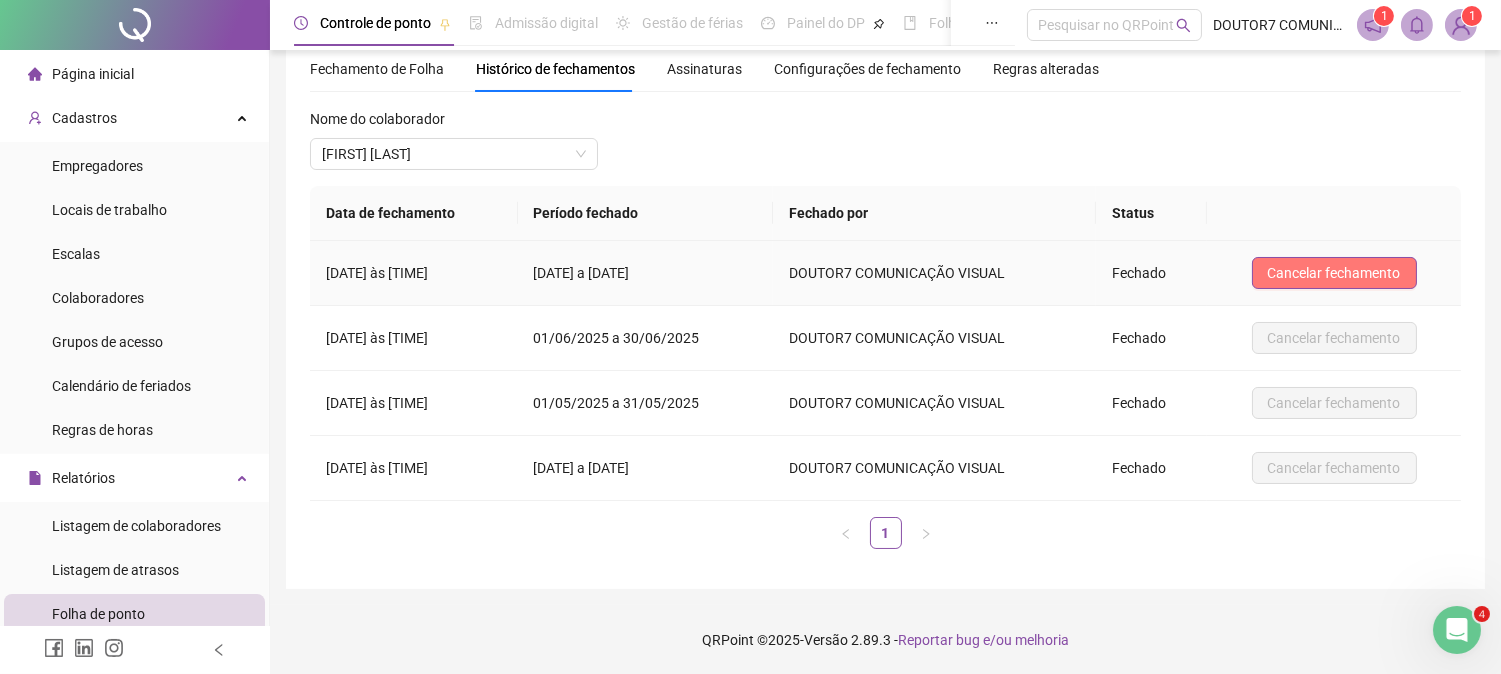 click on "Cancelar fechamento" at bounding box center (1334, 273) 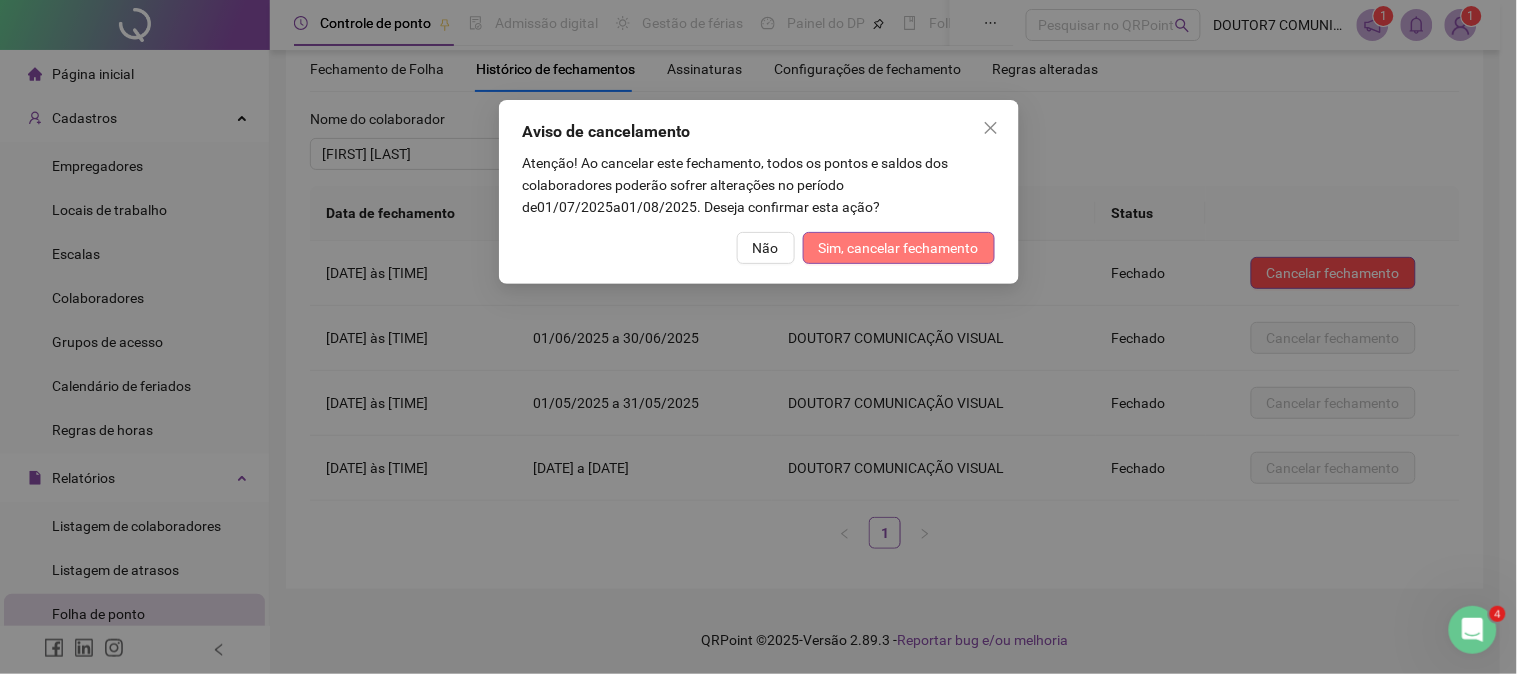 click on "Sim, cancelar fechamento" at bounding box center [899, 248] 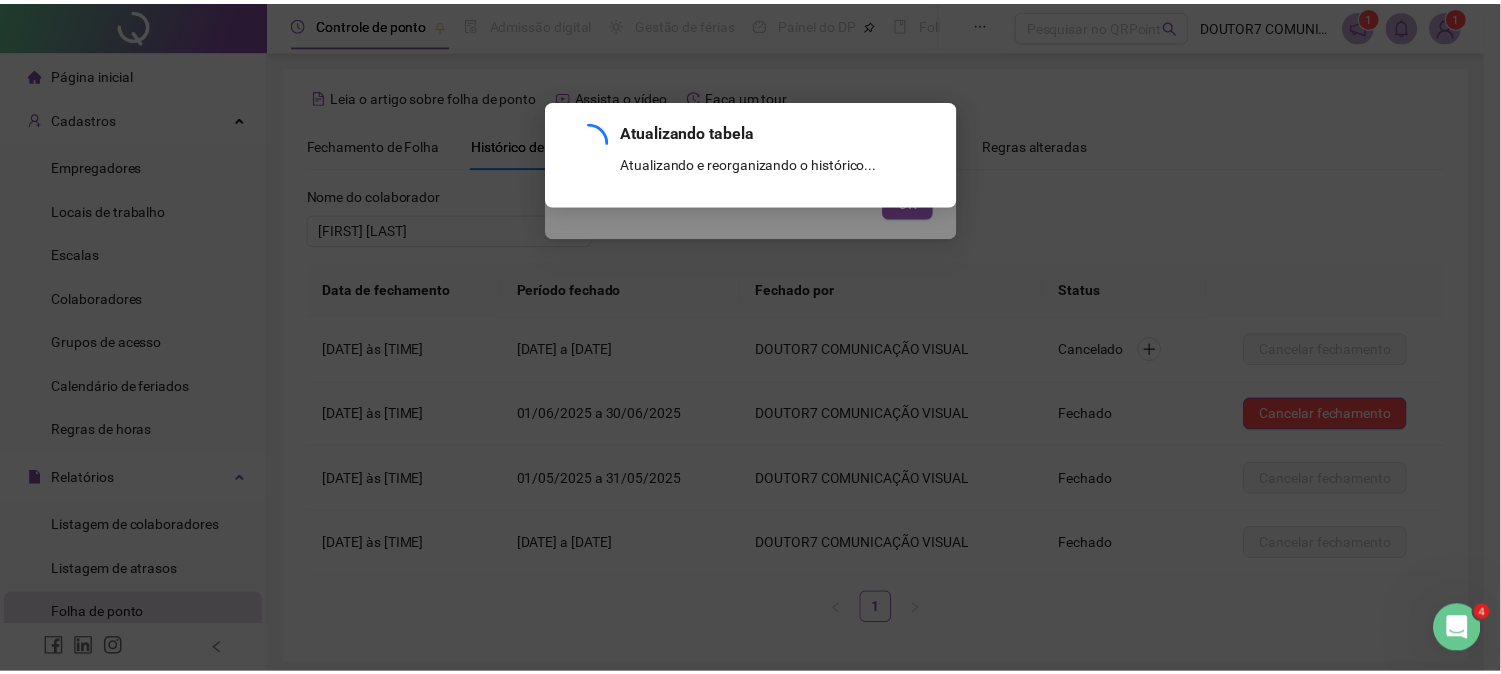 scroll, scrollTop: 76, scrollLeft: 0, axis: vertical 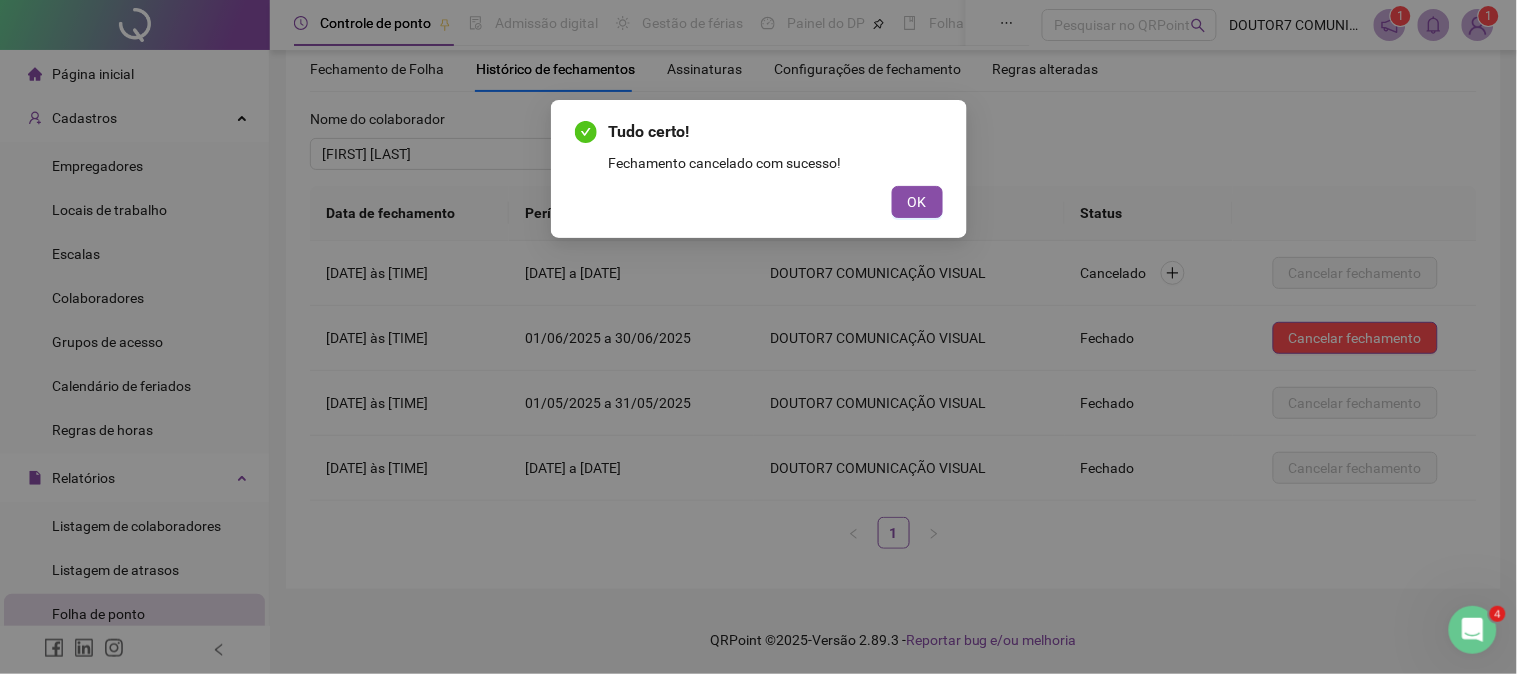 drag, startPoint x: 907, startPoint y: 190, endPoint x: 483, endPoint y: 151, distance: 425.78986 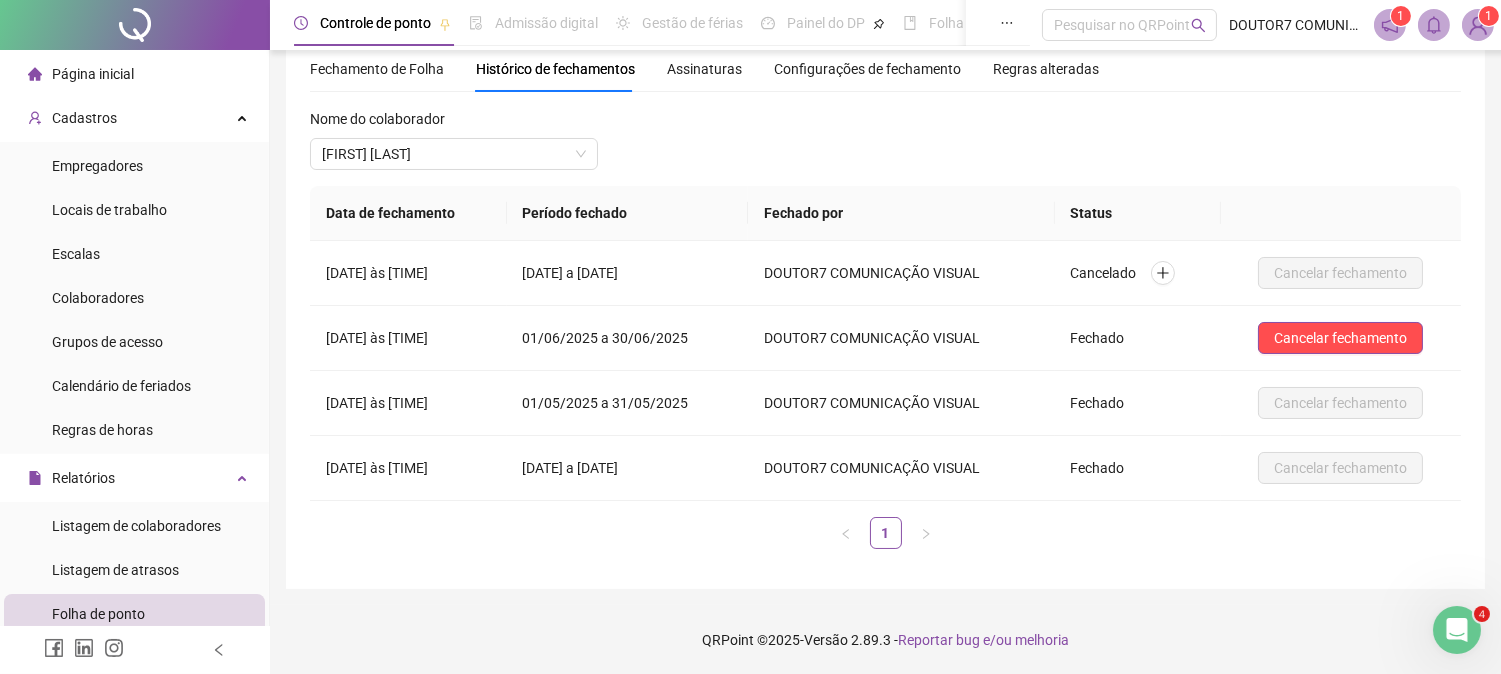 click on "[FIRST] [LAST]" at bounding box center (454, 154) 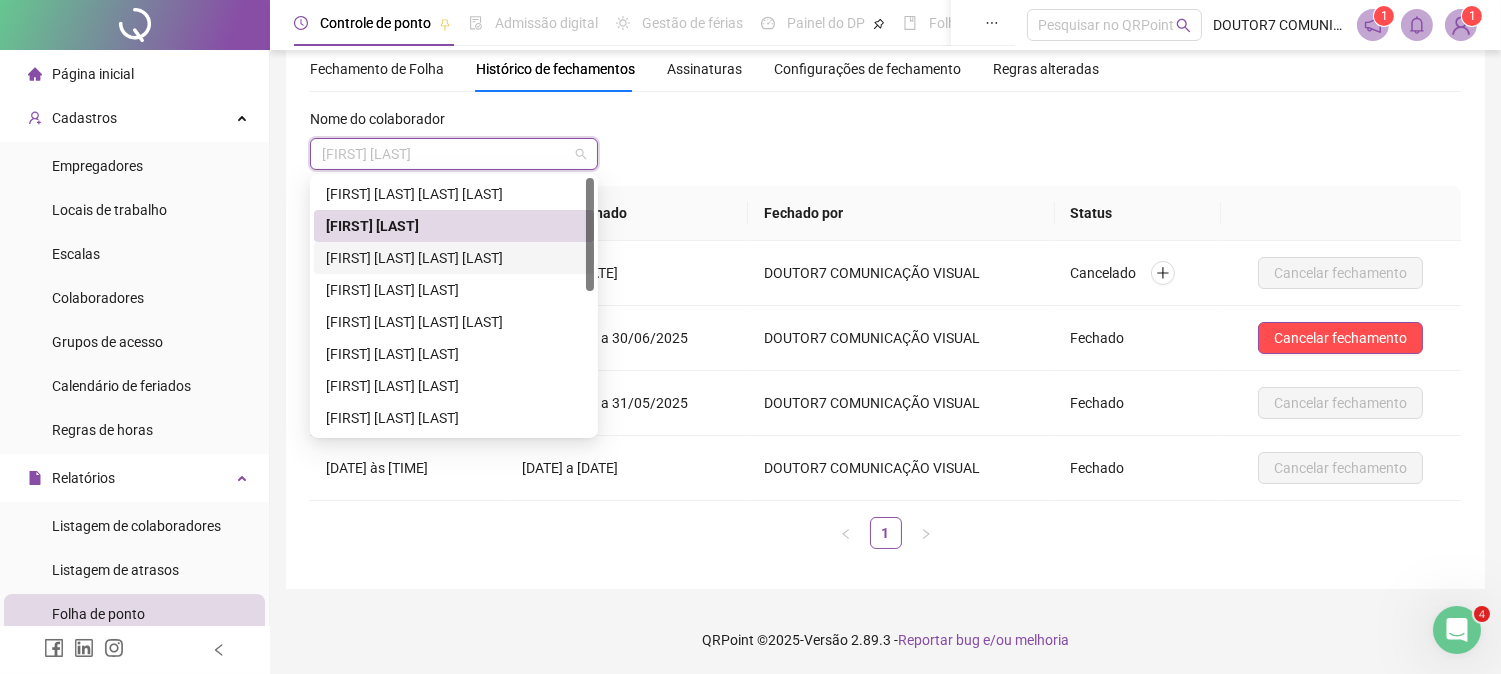 click on "[FIRST] [LAST] [LAST] [LAST]" at bounding box center [454, 258] 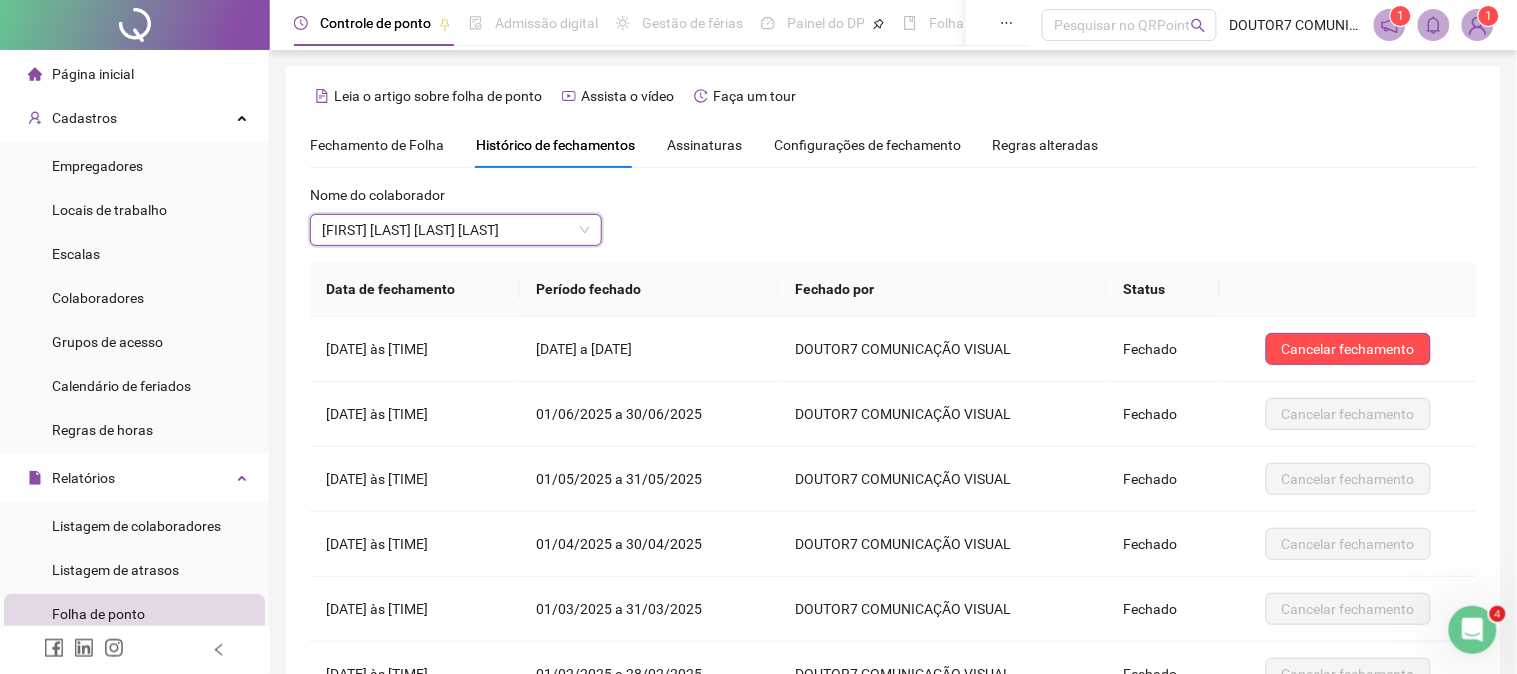 scroll, scrollTop: 206, scrollLeft: 0, axis: vertical 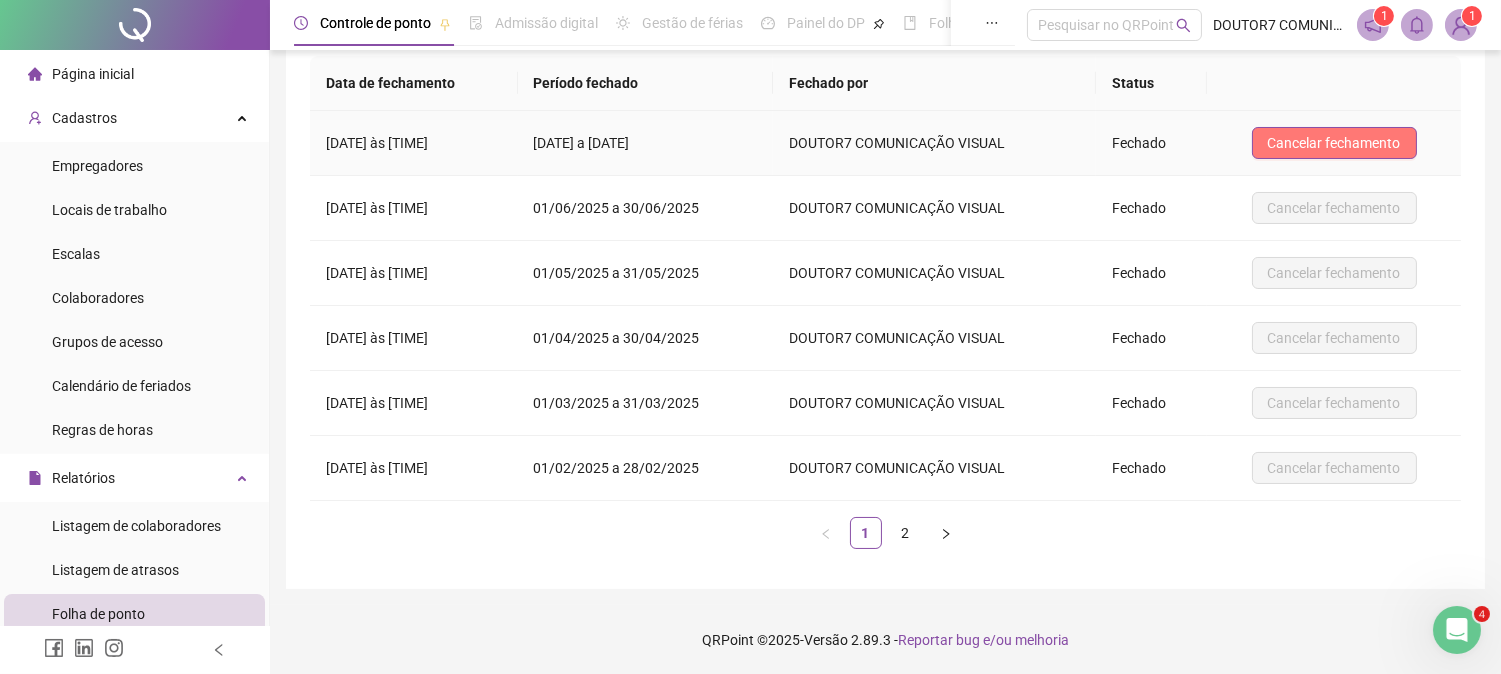 click on "Cancelar fechamento" at bounding box center [1334, 143] 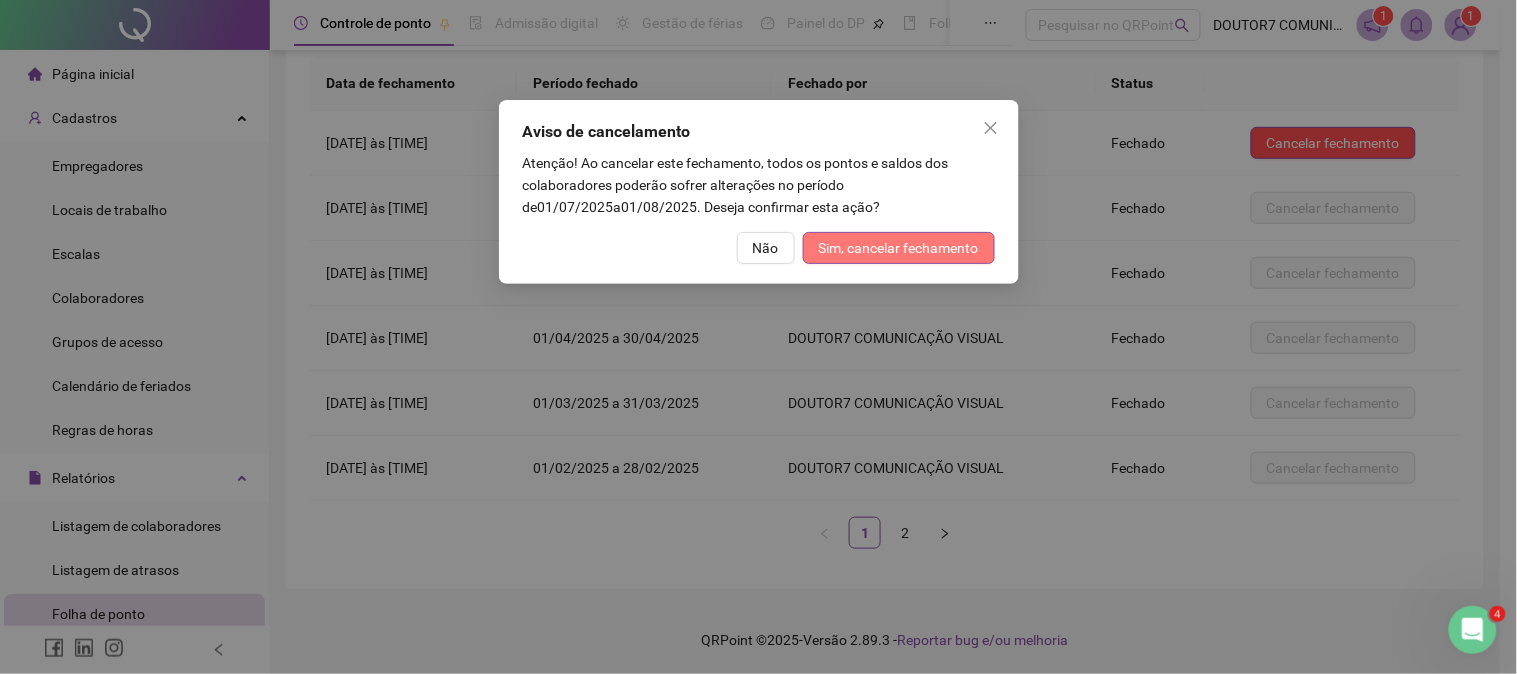 click on "Sim, cancelar fechamento" at bounding box center [899, 248] 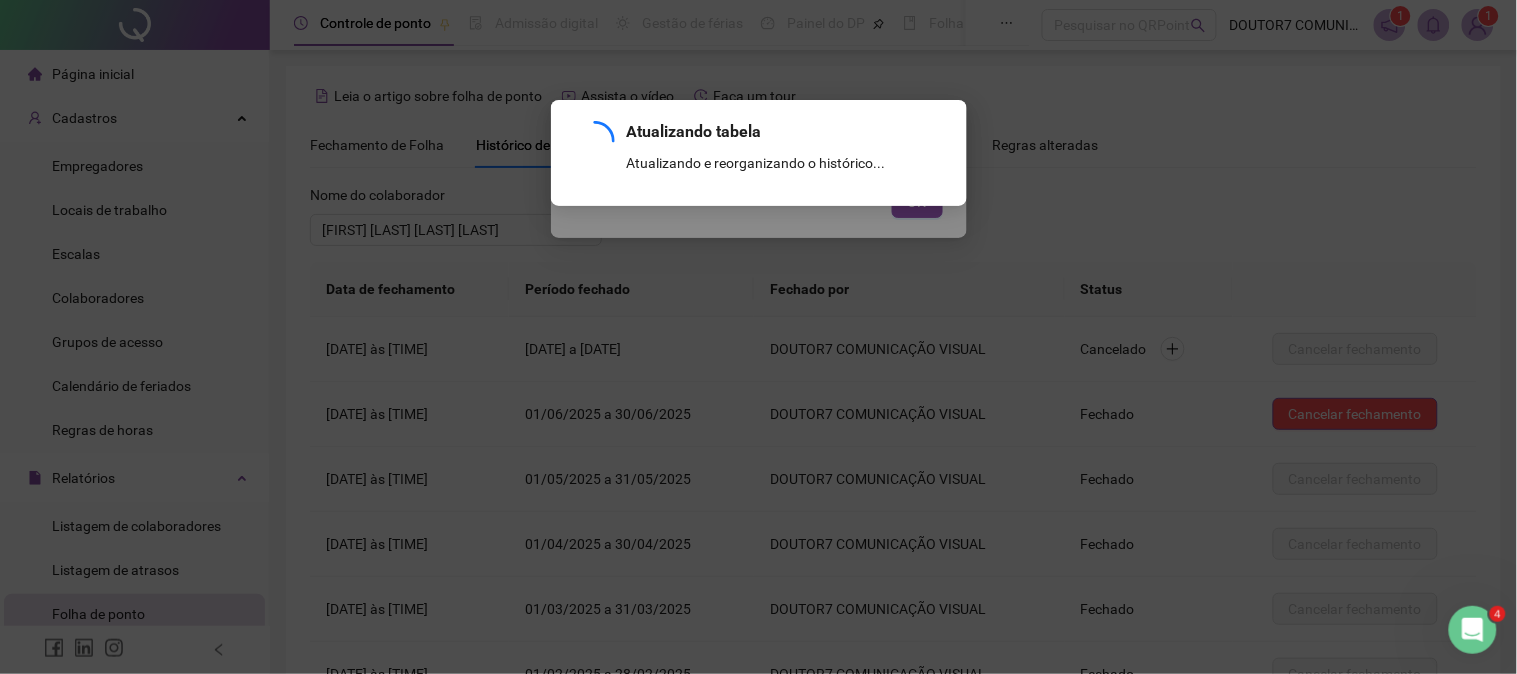 scroll, scrollTop: 206, scrollLeft: 0, axis: vertical 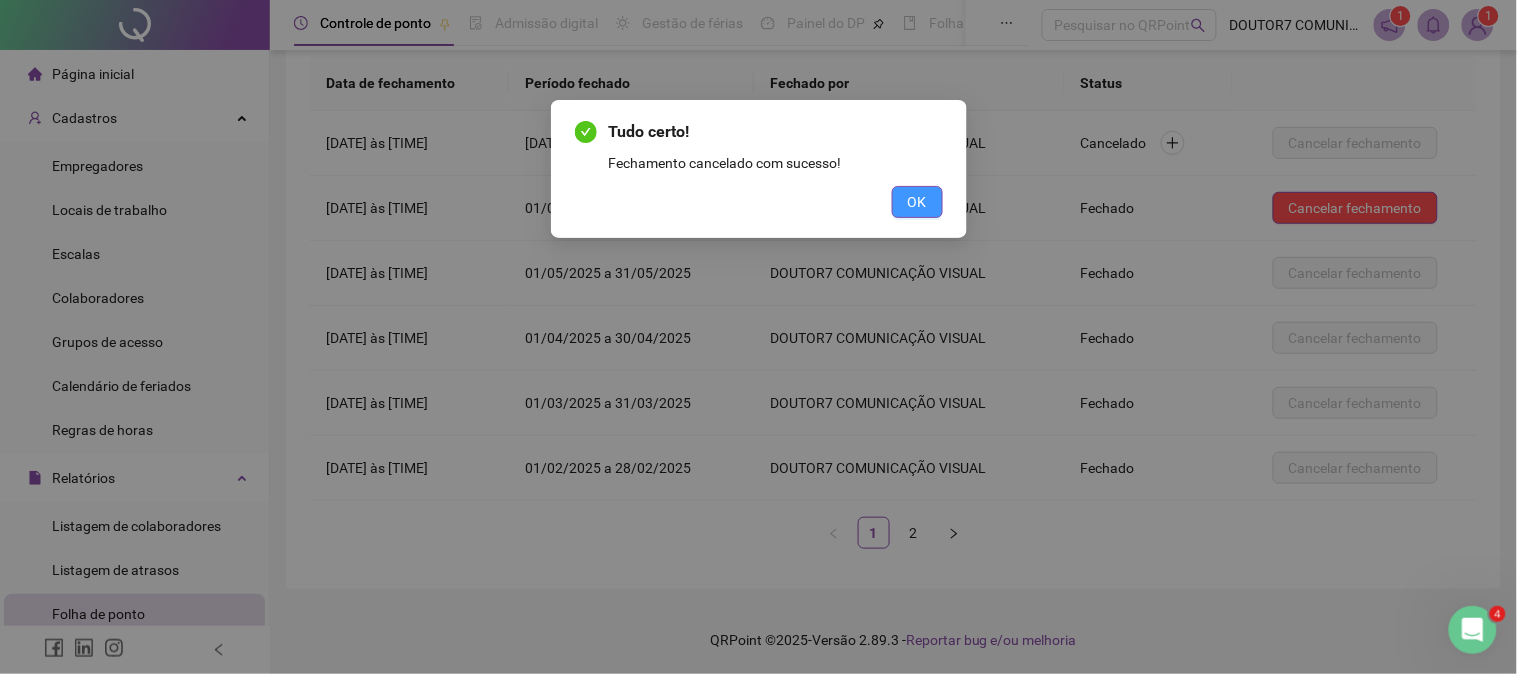click on "OK" at bounding box center (917, 202) 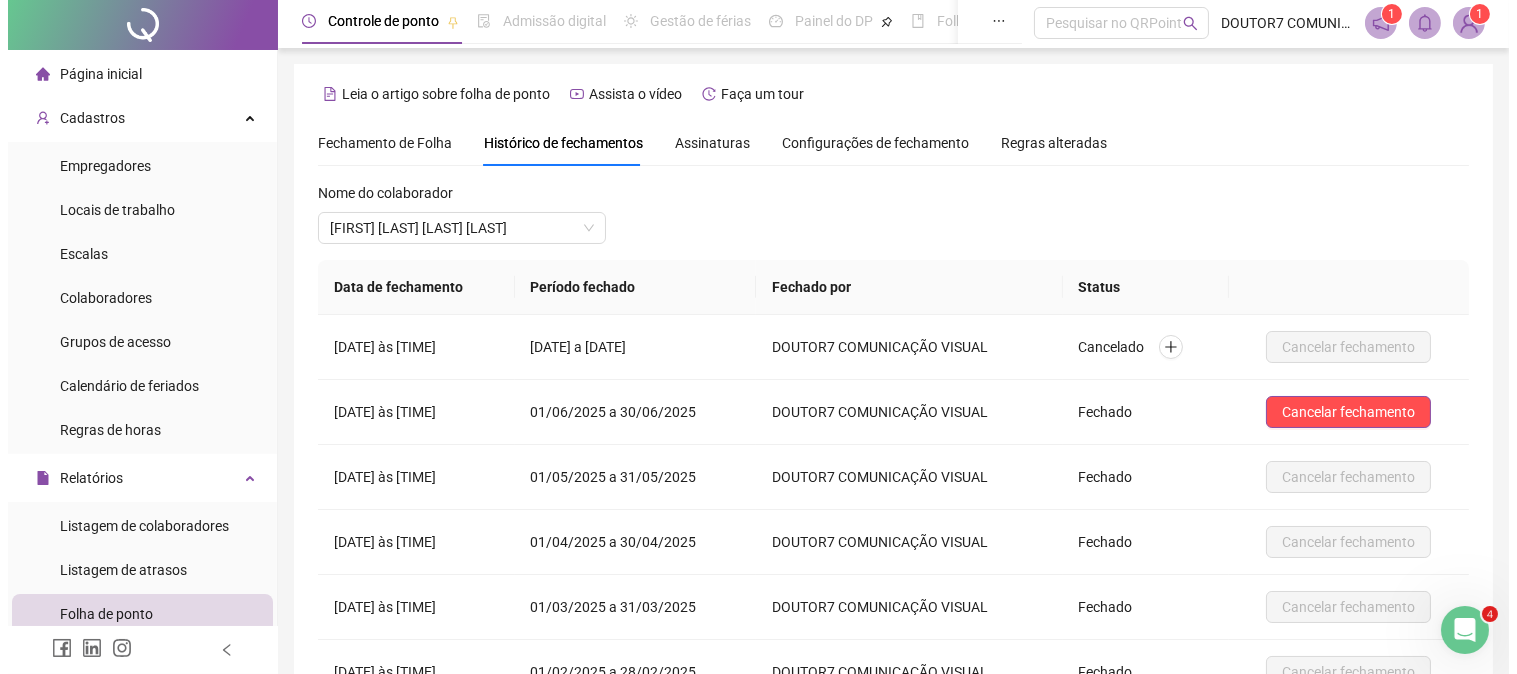 scroll, scrollTop: 0, scrollLeft: 0, axis: both 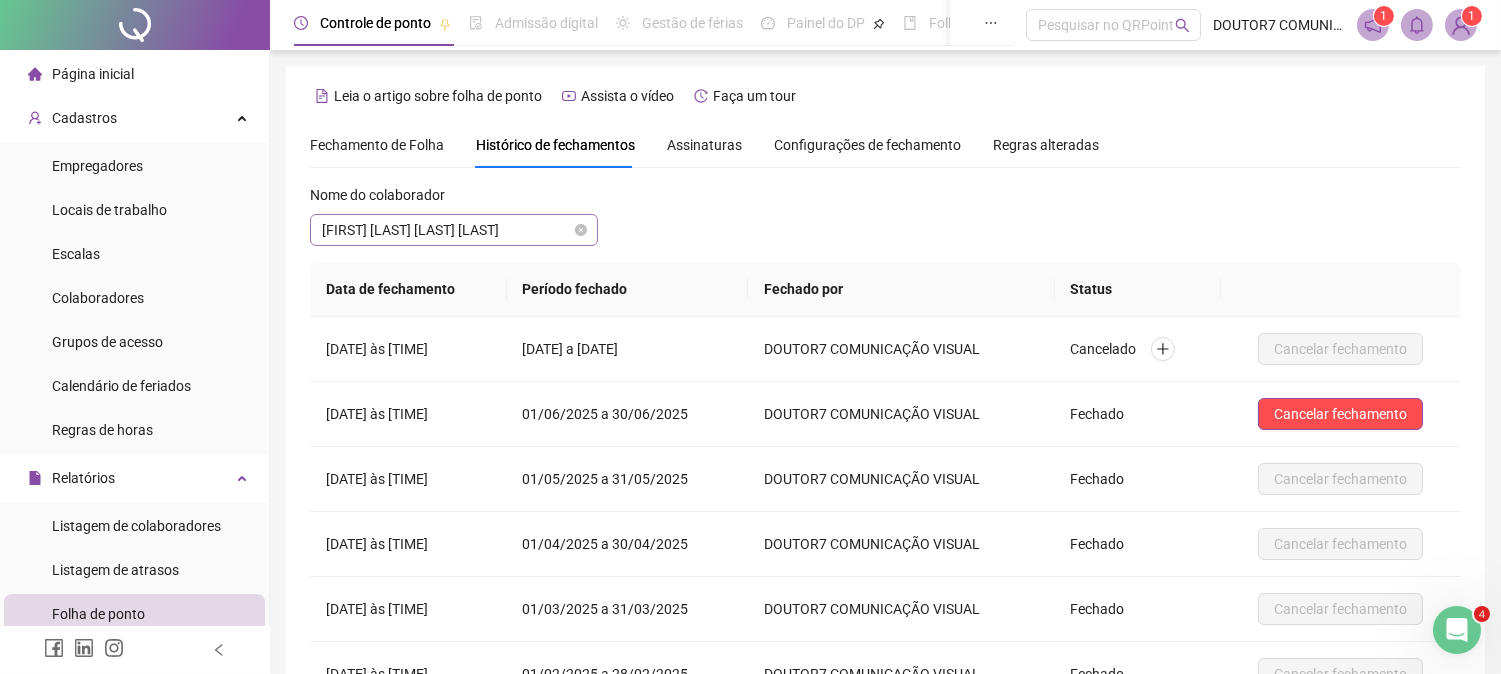 click on "[FIRST] [LAST] [LAST] [LAST]" at bounding box center (454, 230) 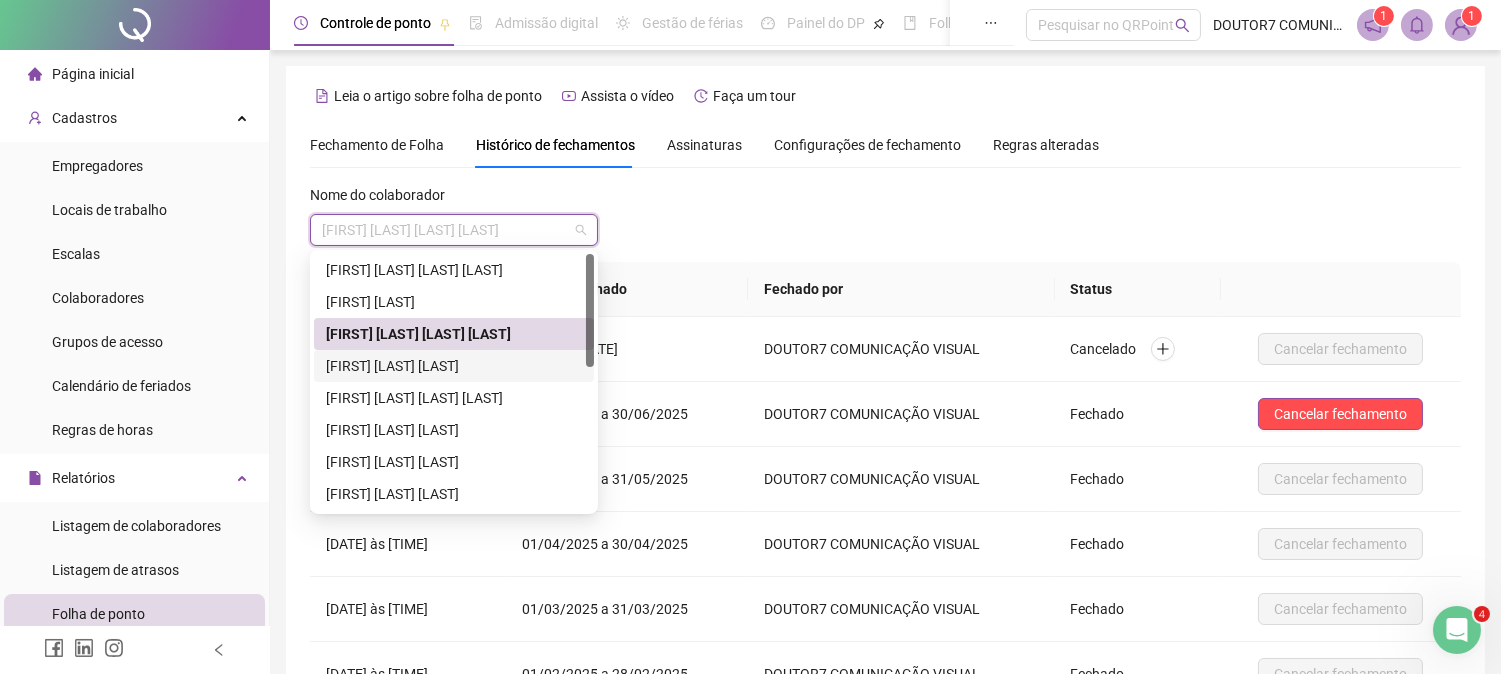 click on "[FIRST] [LAST] [LAST]" at bounding box center [454, 366] 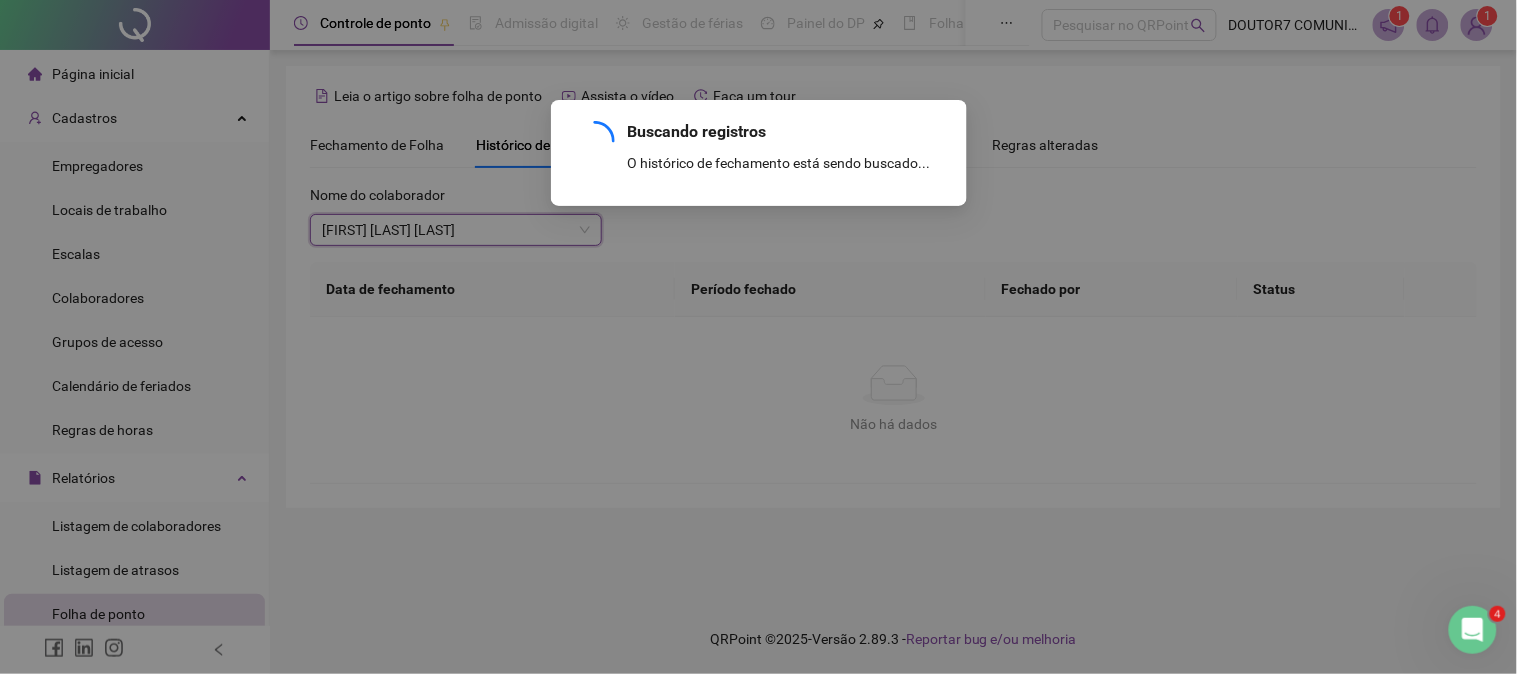 scroll, scrollTop: 206, scrollLeft: 0, axis: vertical 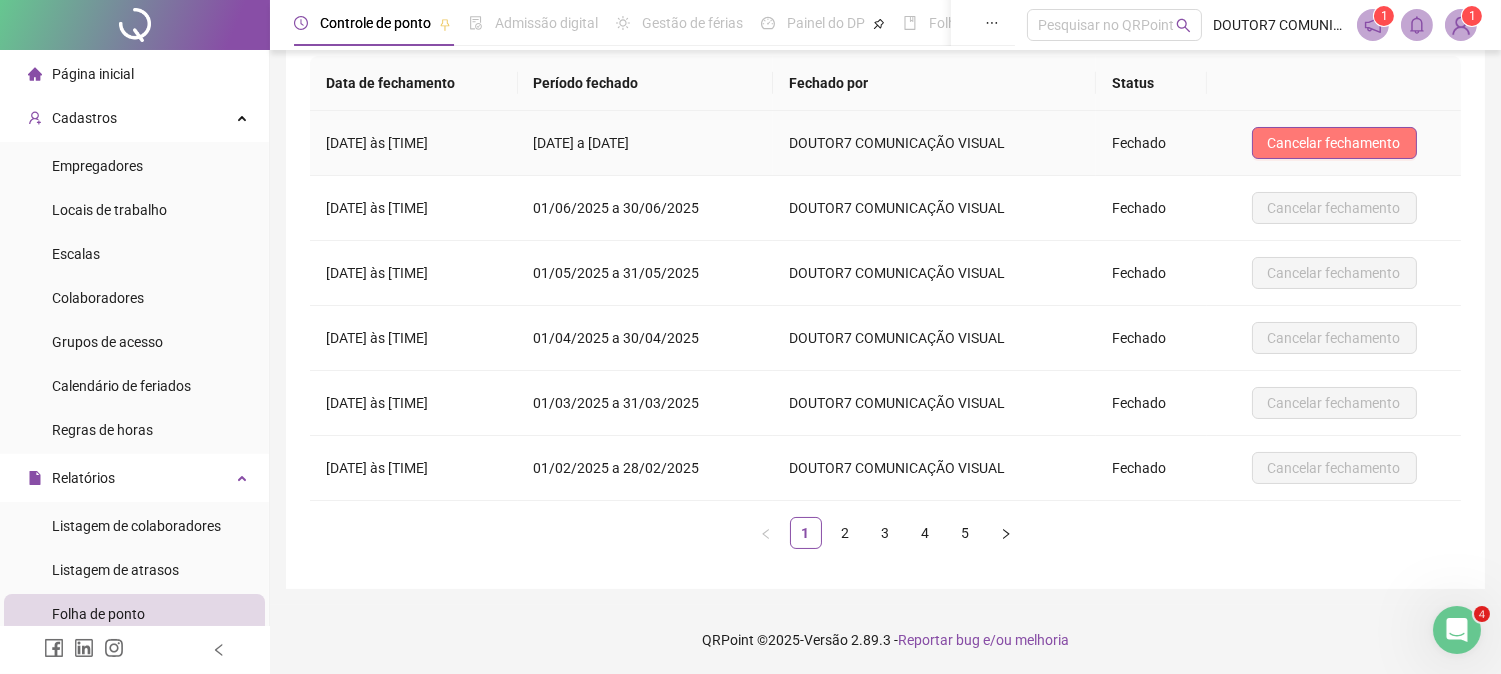 click on "Cancelar fechamento" at bounding box center (1334, 143) 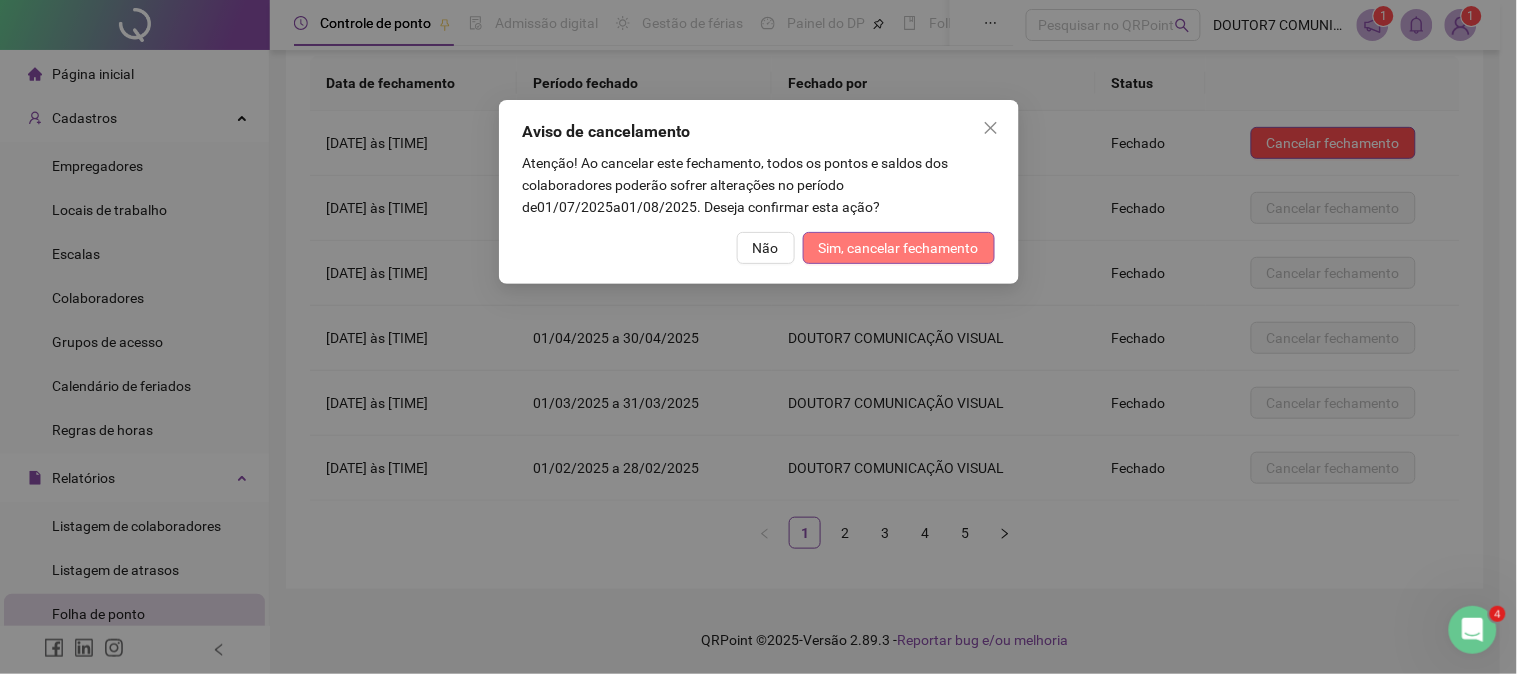 click on "Sim, cancelar fechamento" at bounding box center [899, 248] 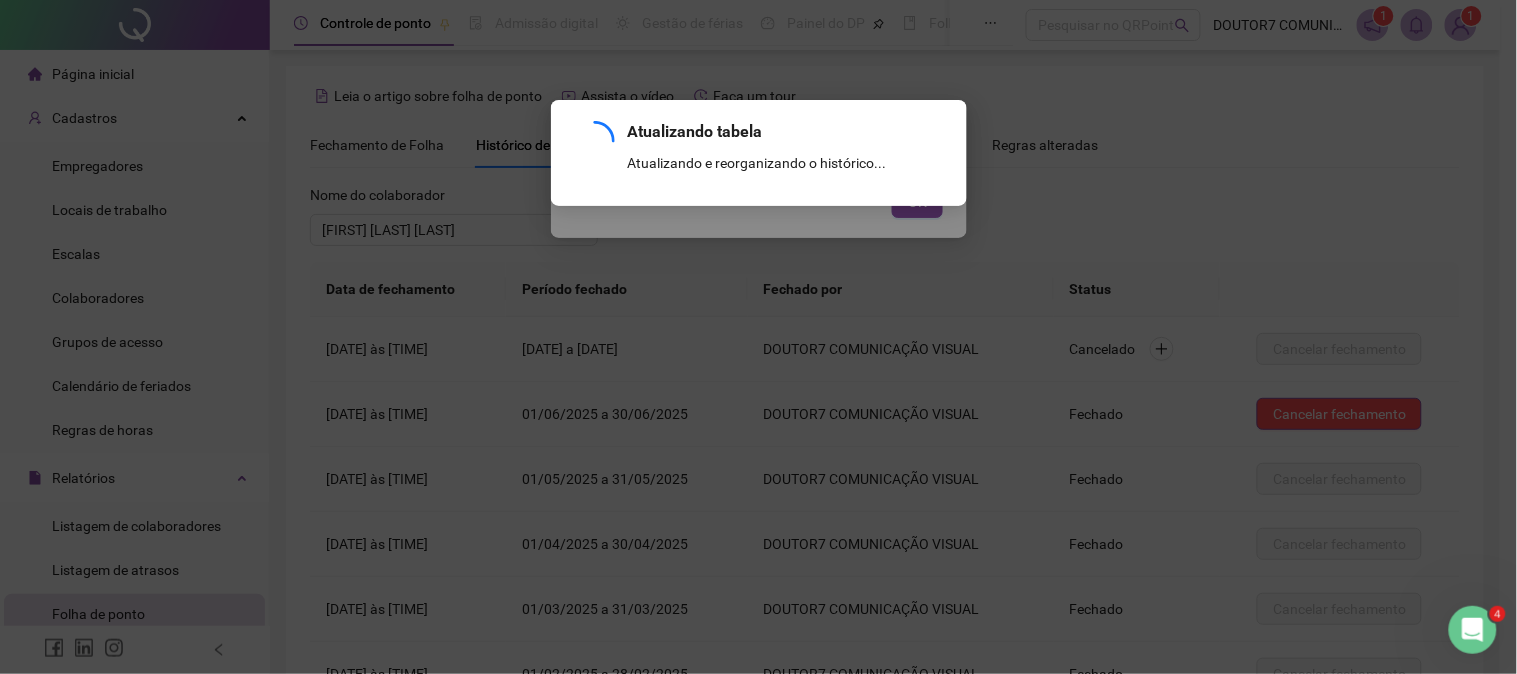 scroll, scrollTop: 206, scrollLeft: 0, axis: vertical 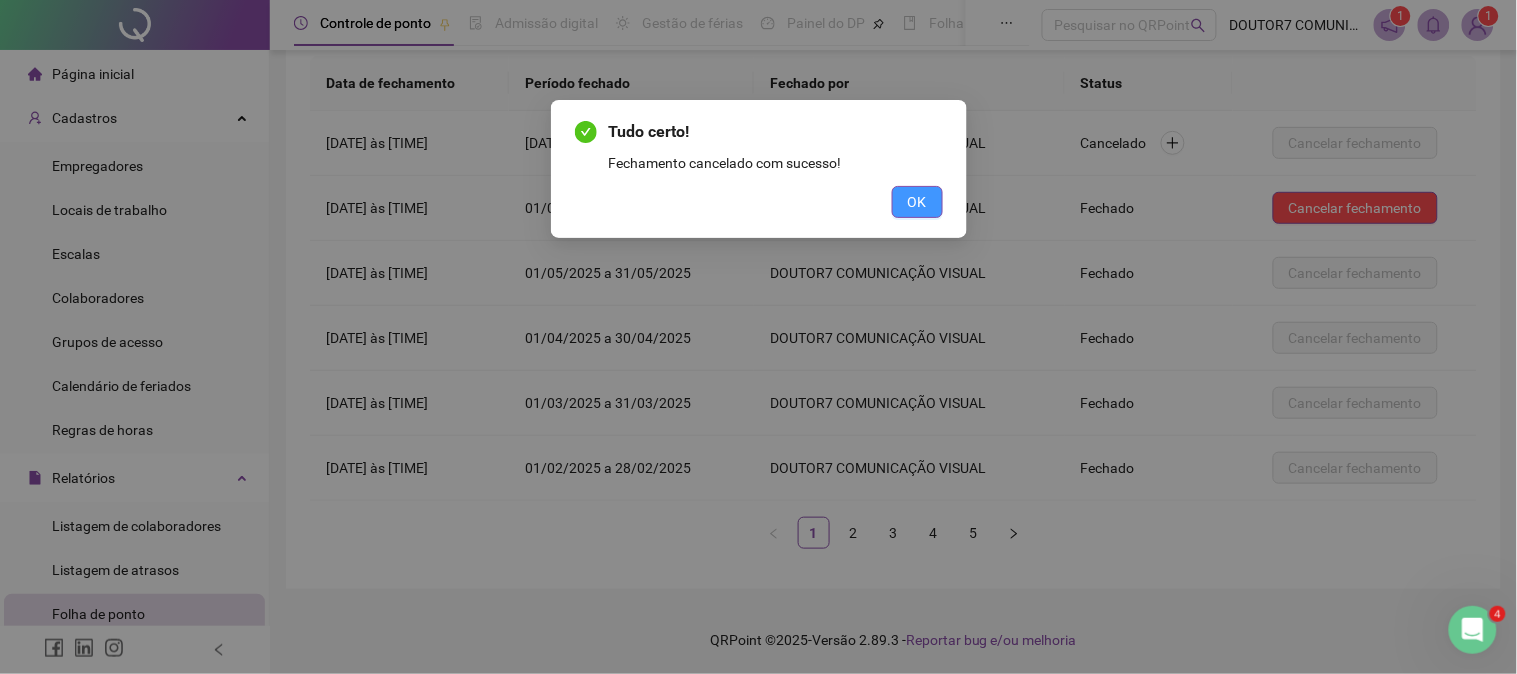 click on "OK" at bounding box center (917, 202) 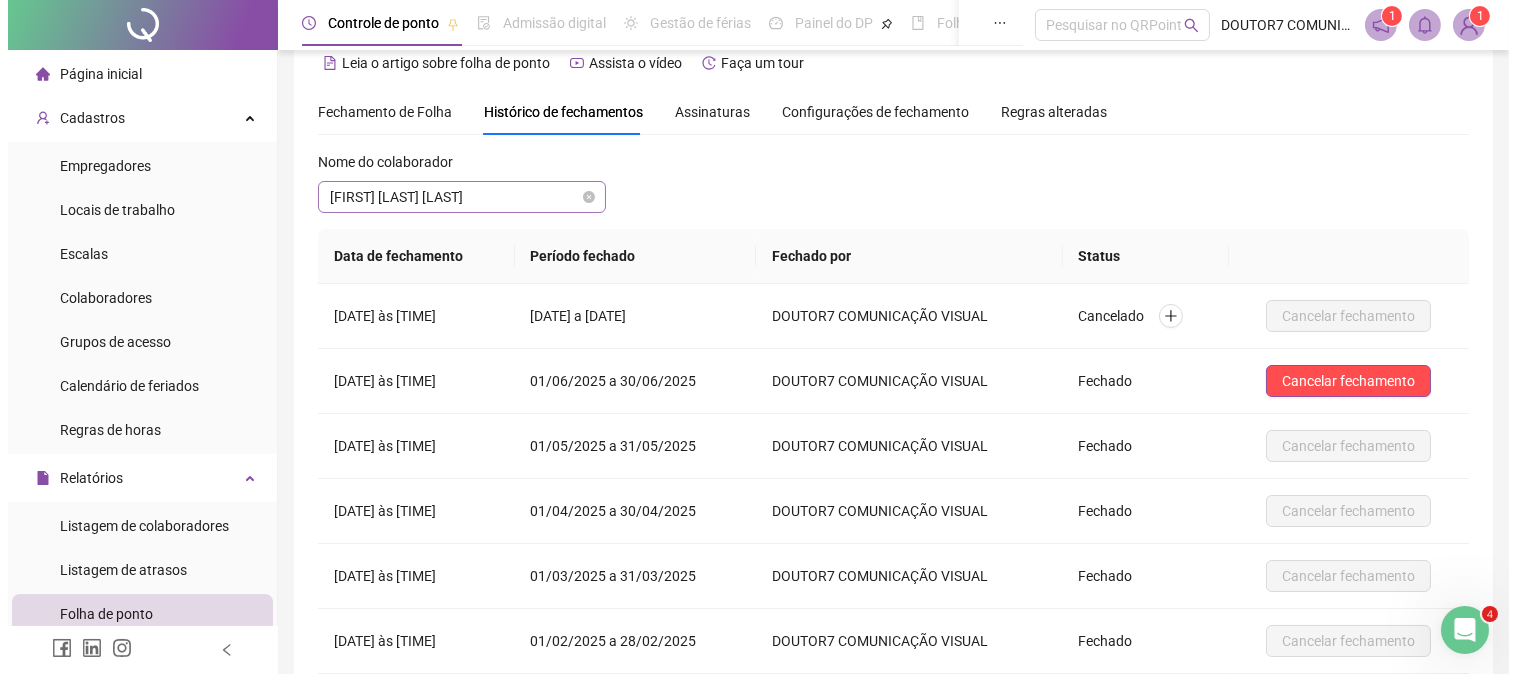 scroll, scrollTop: 0, scrollLeft: 0, axis: both 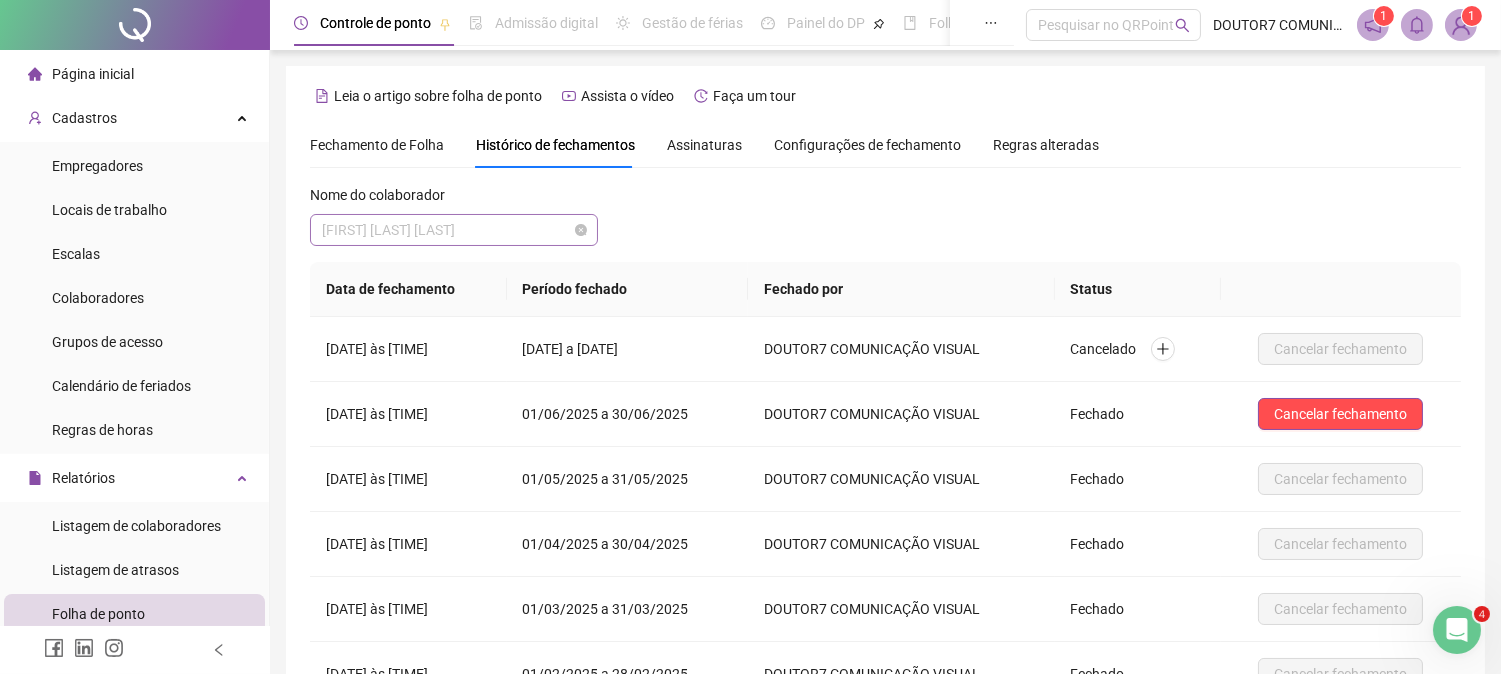 click on "[FIRST] [LAST] [LAST]" at bounding box center [454, 230] 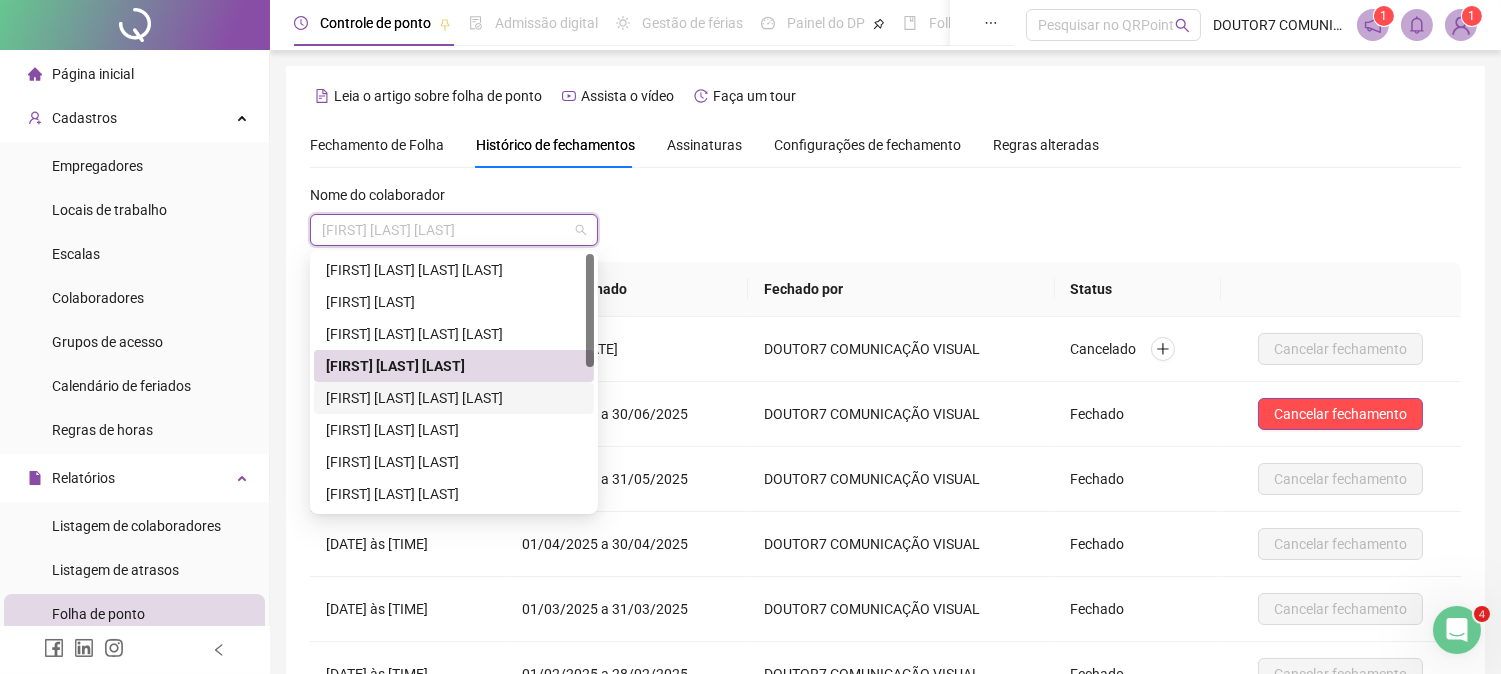 click on "[FIRST] [LAST] [LAST] [LAST]" at bounding box center (454, 398) 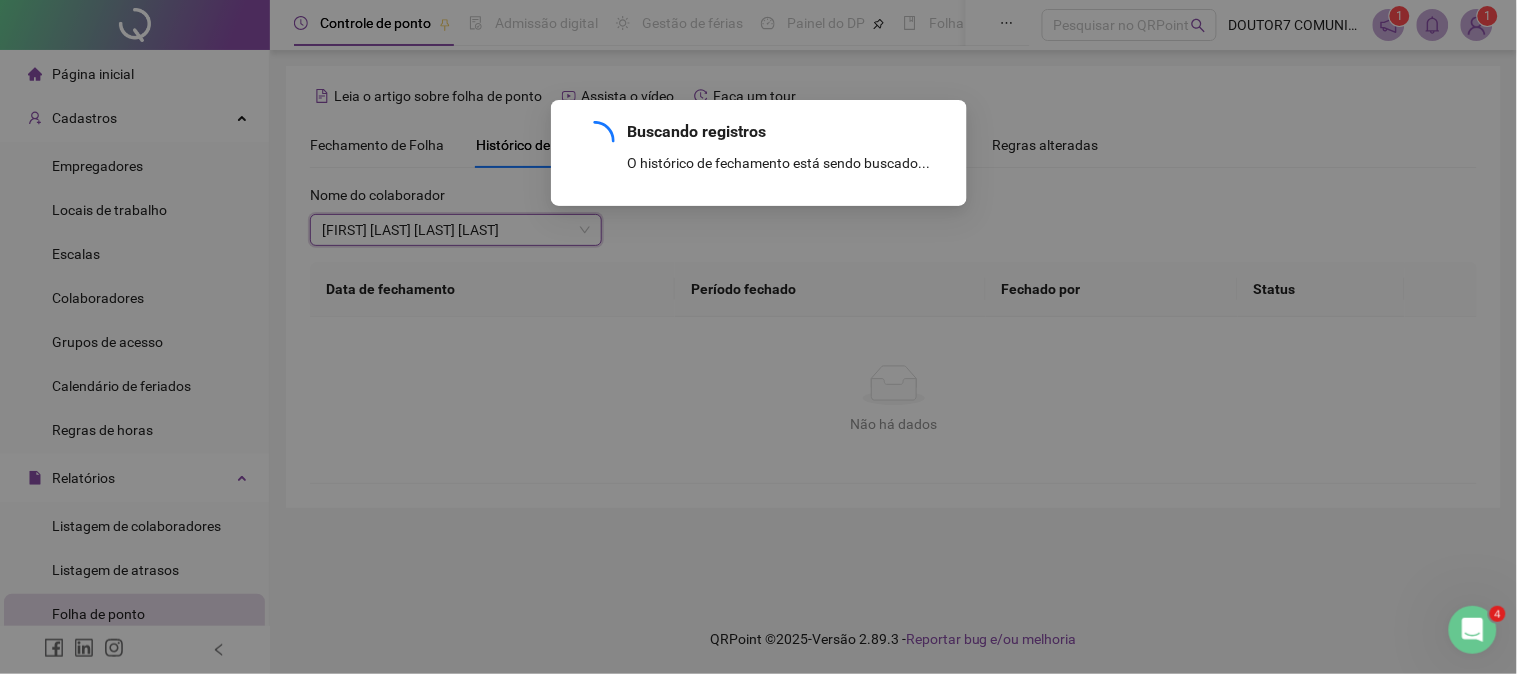scroll, scrollTop: 76, scrollLeft: 0, axis: vertical 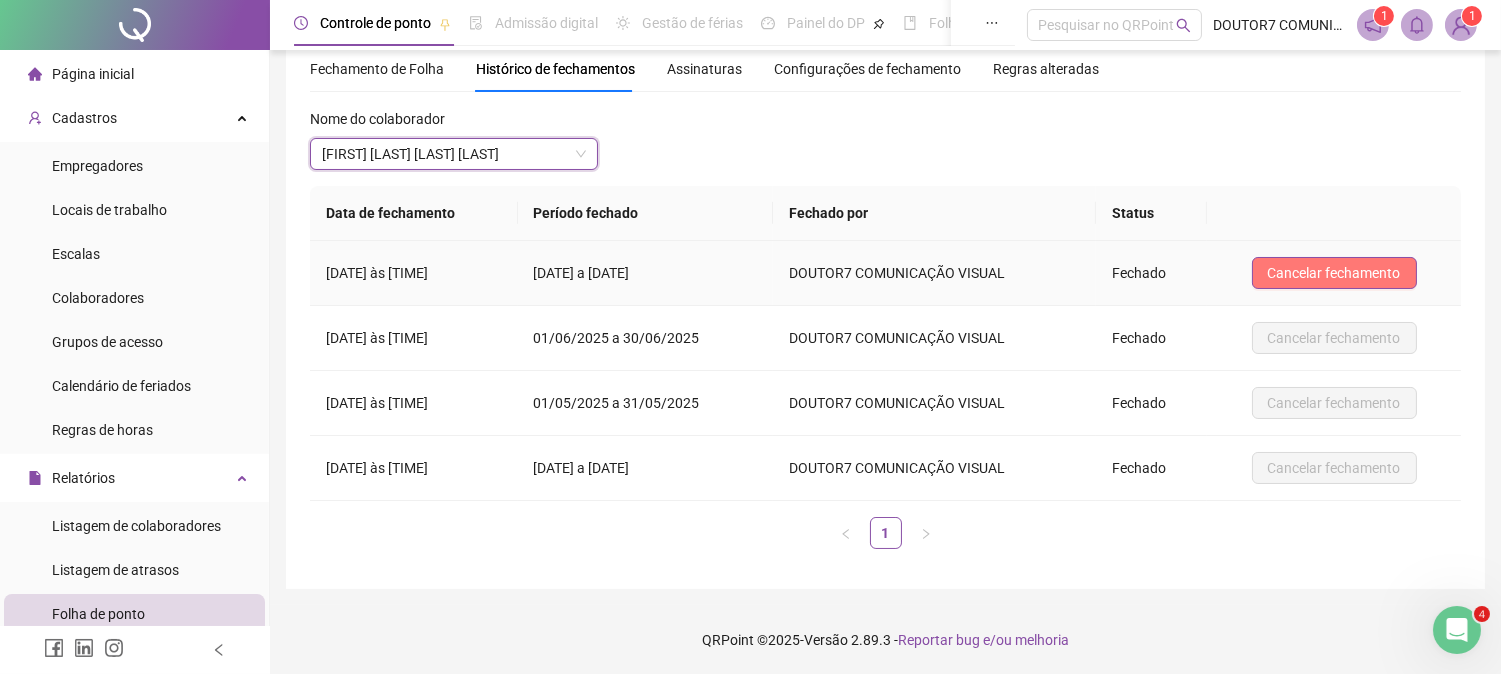click on "Cancelar fechamento" at bounding box center (1334, 273) 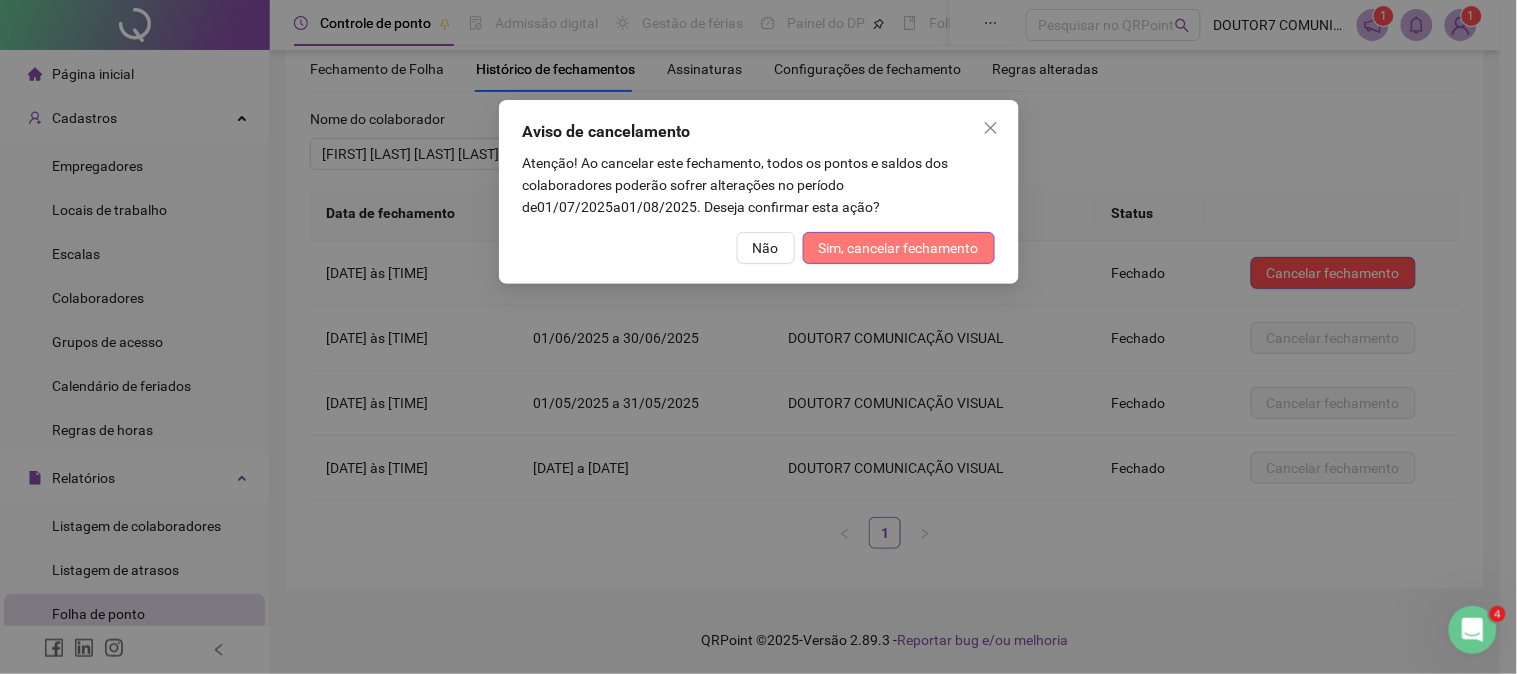 click on "Sim, cancelar fechamento" at bounding box center (899, 248) 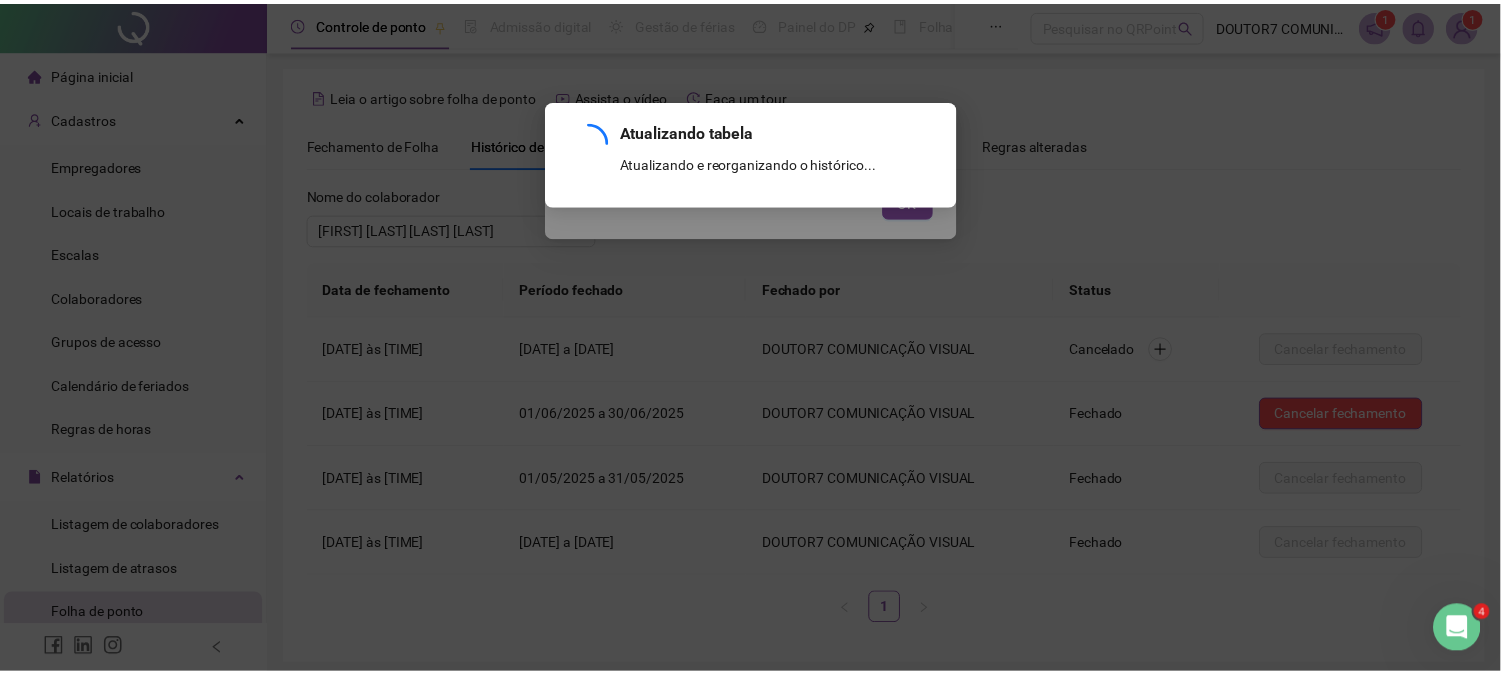 scroll, scrollTop: 76, scrollLeft: 0, axis: vertical 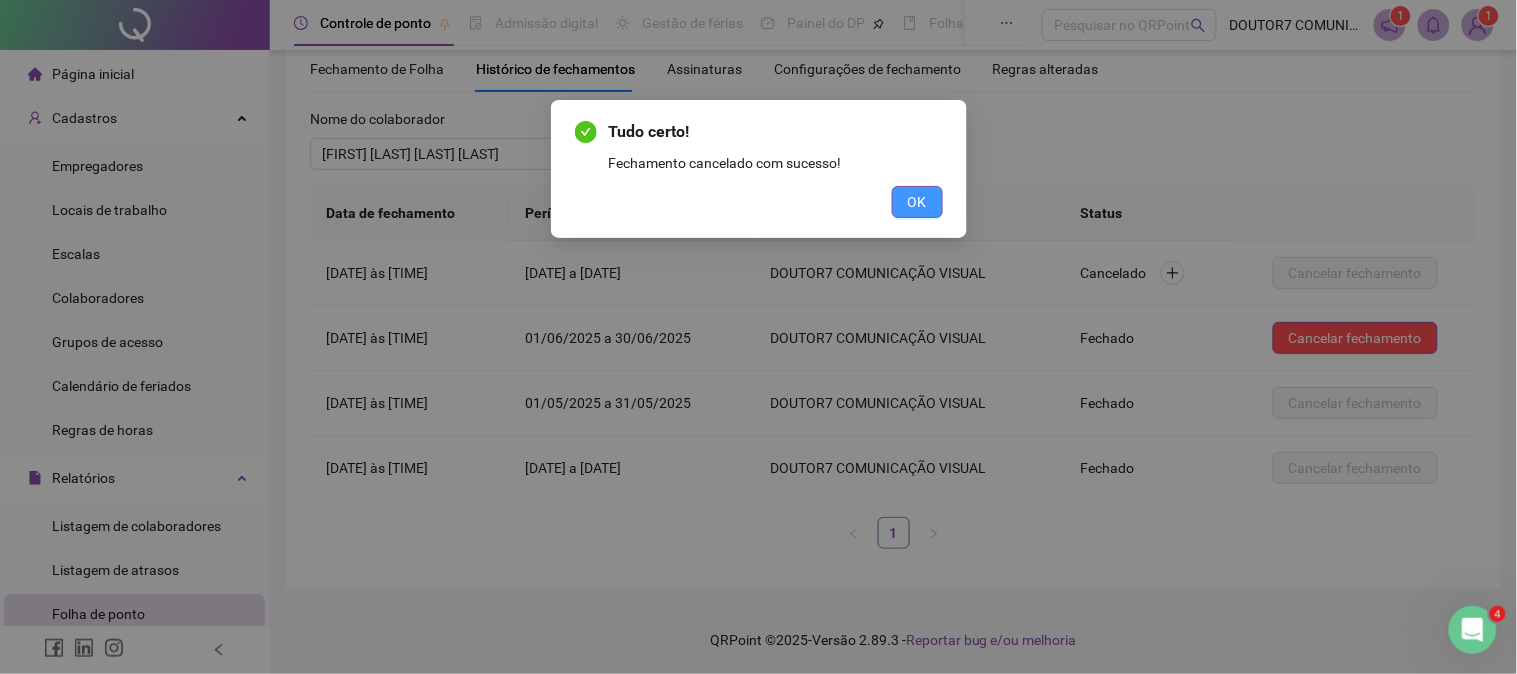 click on "OK" at bounding box center [917, 202] 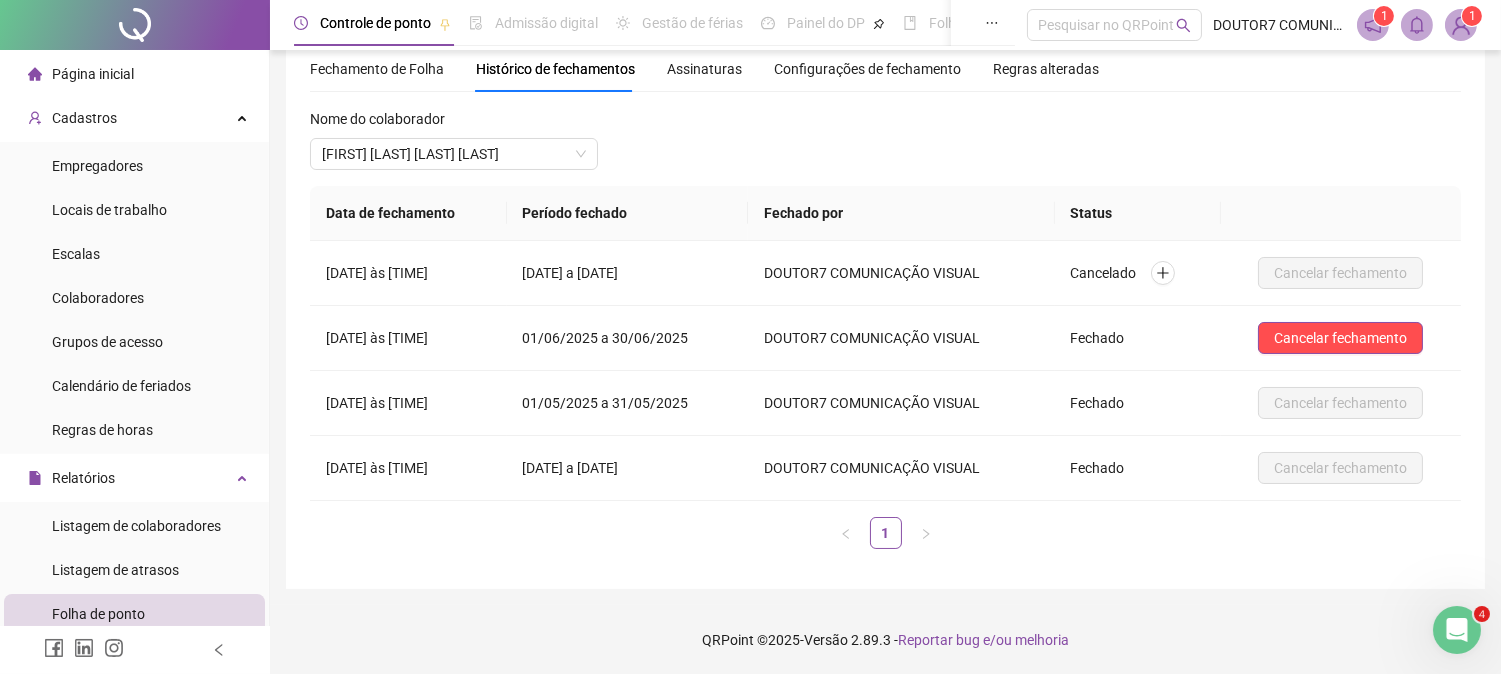 click on "Nome do colaborador [FIRST] [LAST] [LAST] [LAST]" at bounding box center (454, 147) 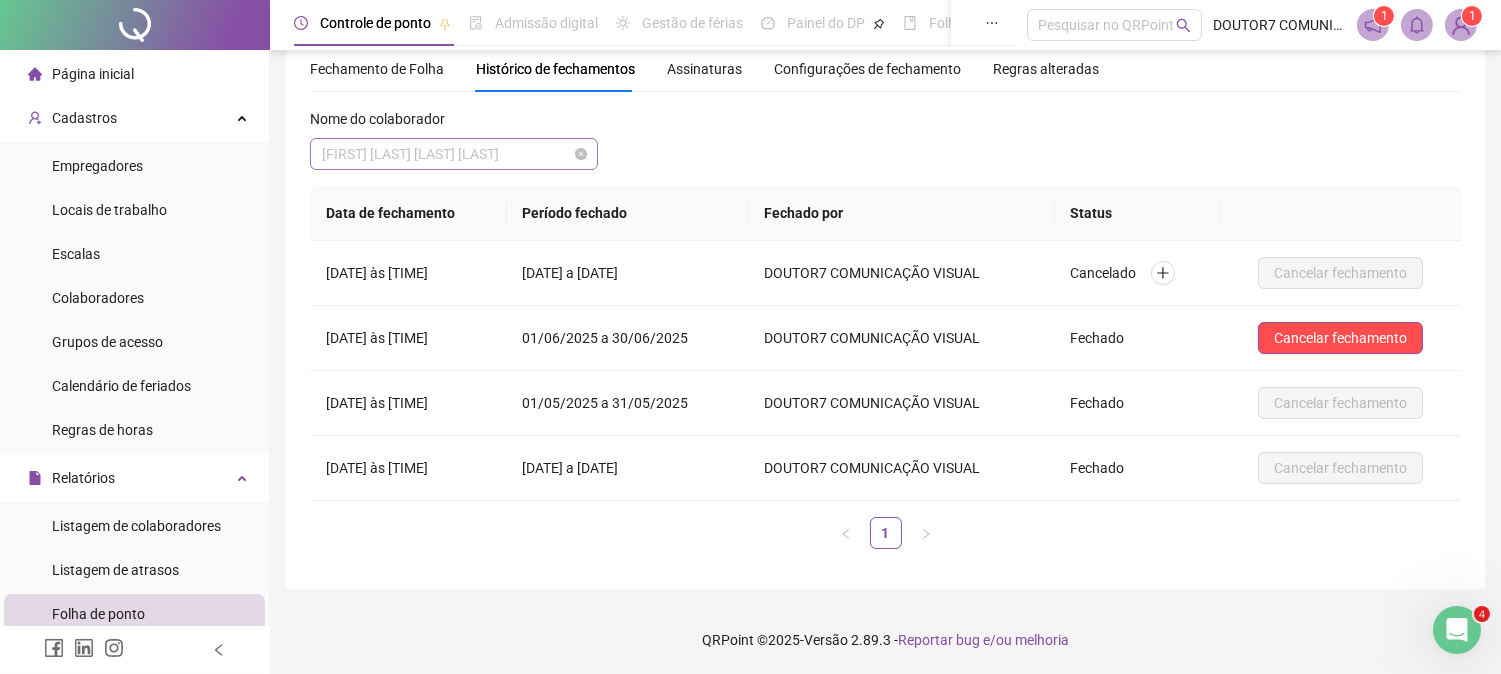 click on "[FIRST] [LAST] [LAST] [LAST]" at bounding box center [454, 154] 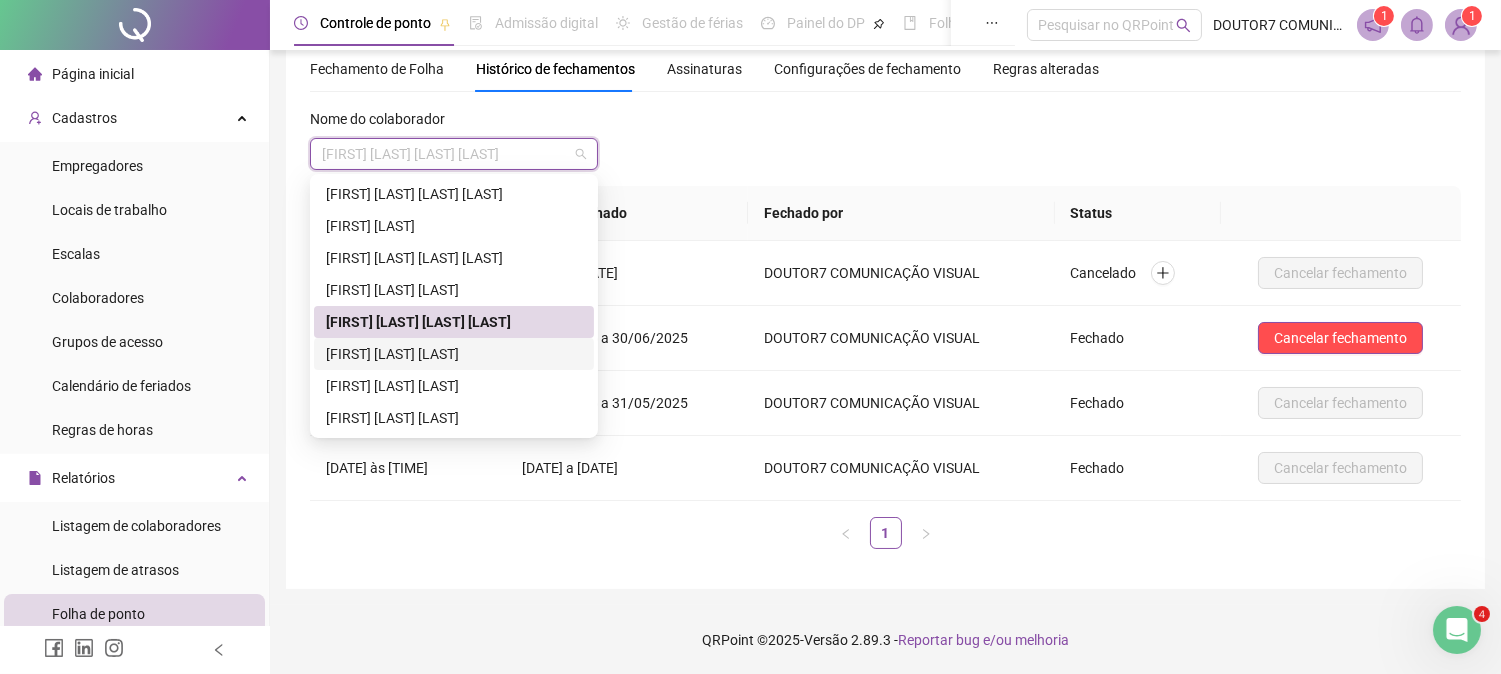click on "[FIRST] [LAST] [LAST]" at bounding box center [454, 354] 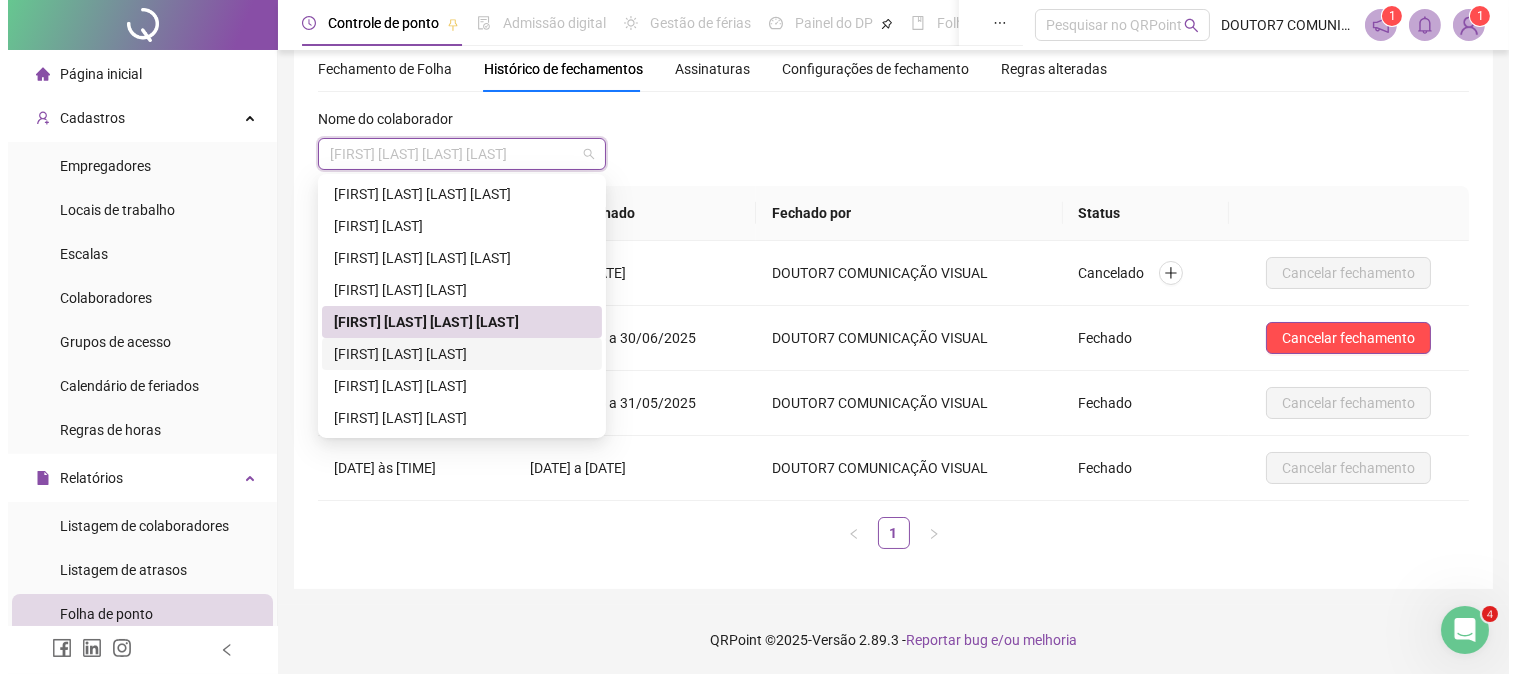 scroll, scrollTop: 0, scrollLeft: 0, axis: both 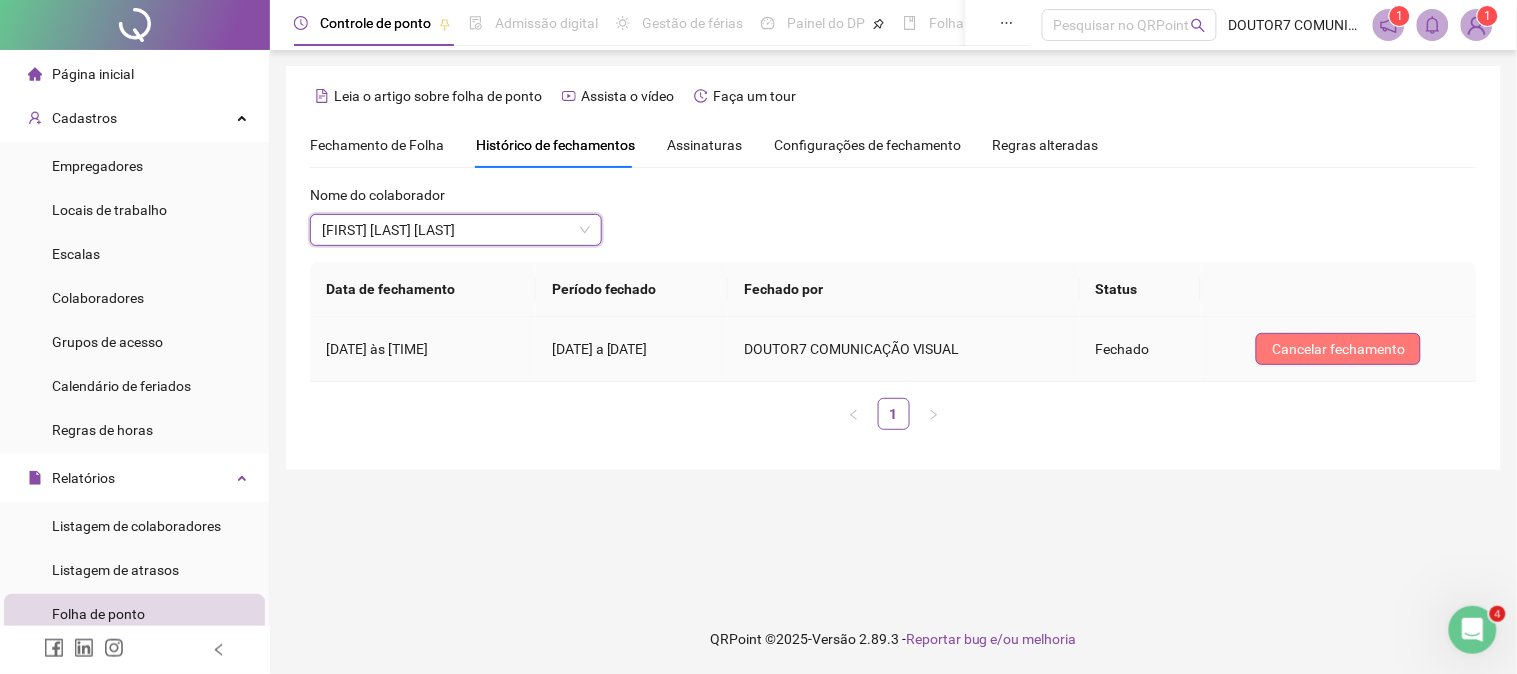 click on "Cancelar fechamento" at bounding box center (1338, 349) 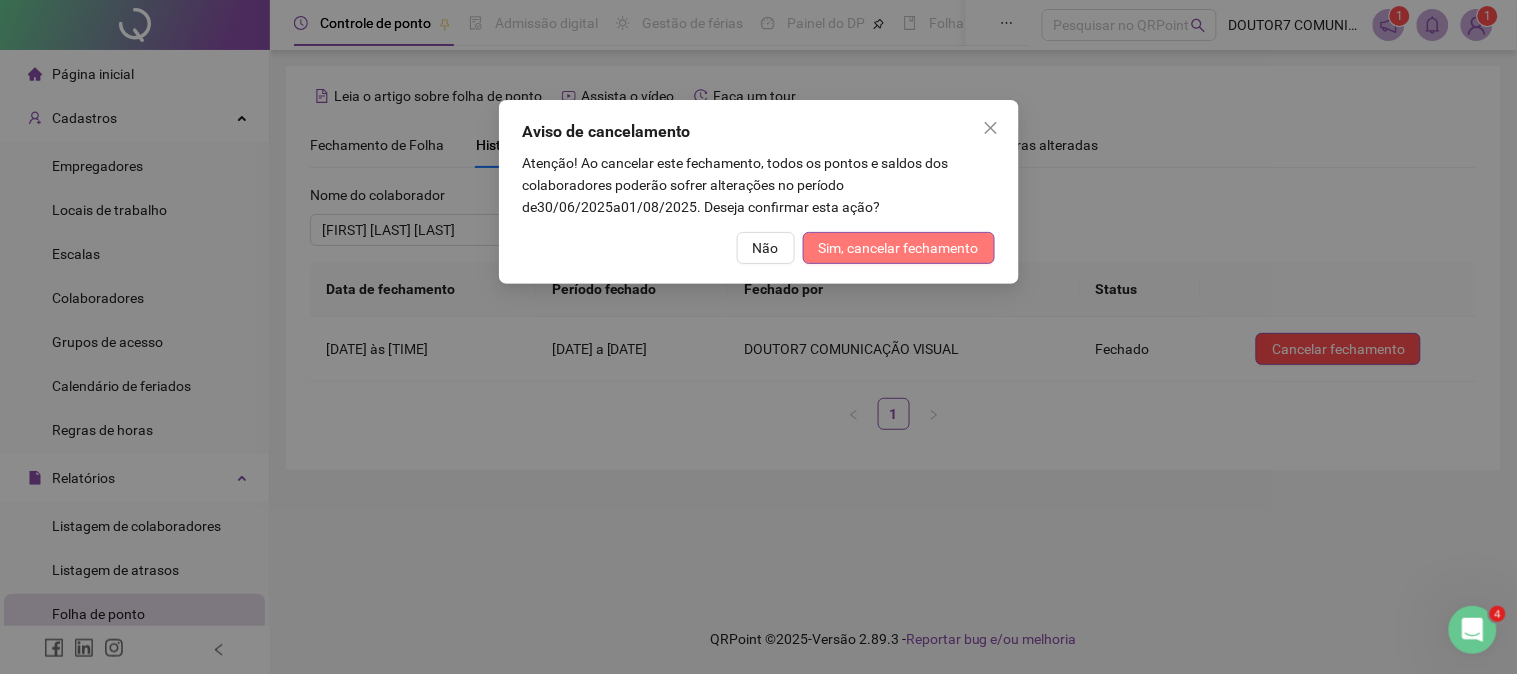 click on "Sim, cancelar fechamento" at bounding box center [899, 248] 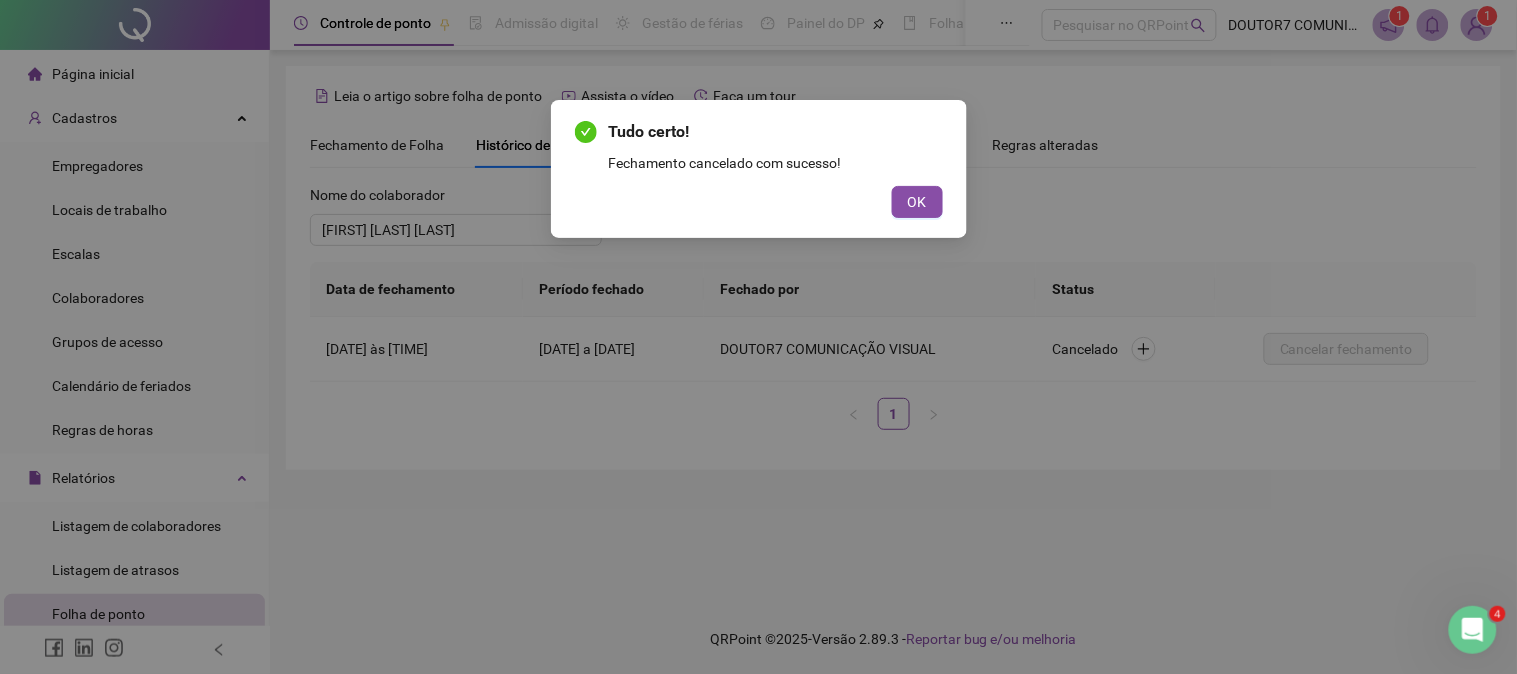 click on "Tudo certo! Fechamento cancelado com sucesso! OK" at bounding box center [759, 169] 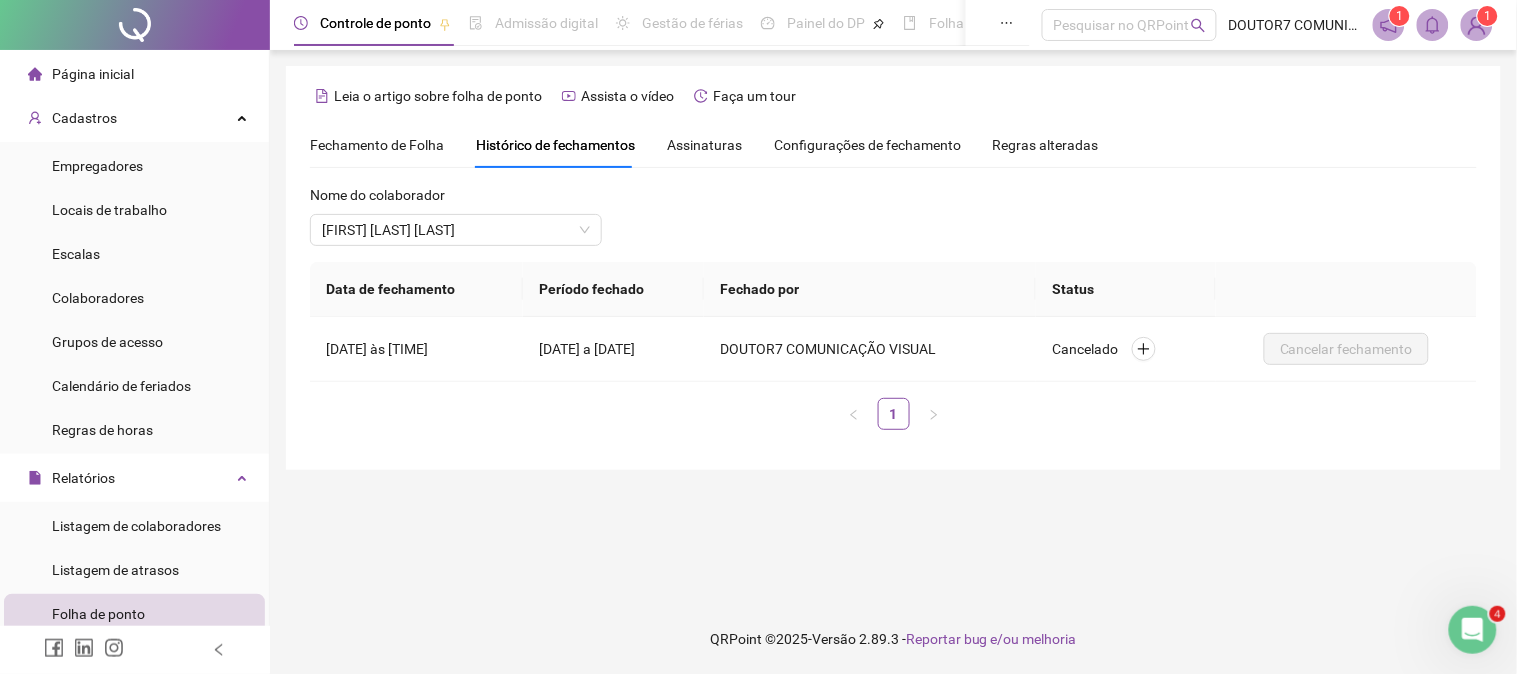 click on "Nome do colaborador [FIRST] [LAST] [LAST]" at bounding box center [456, 223] 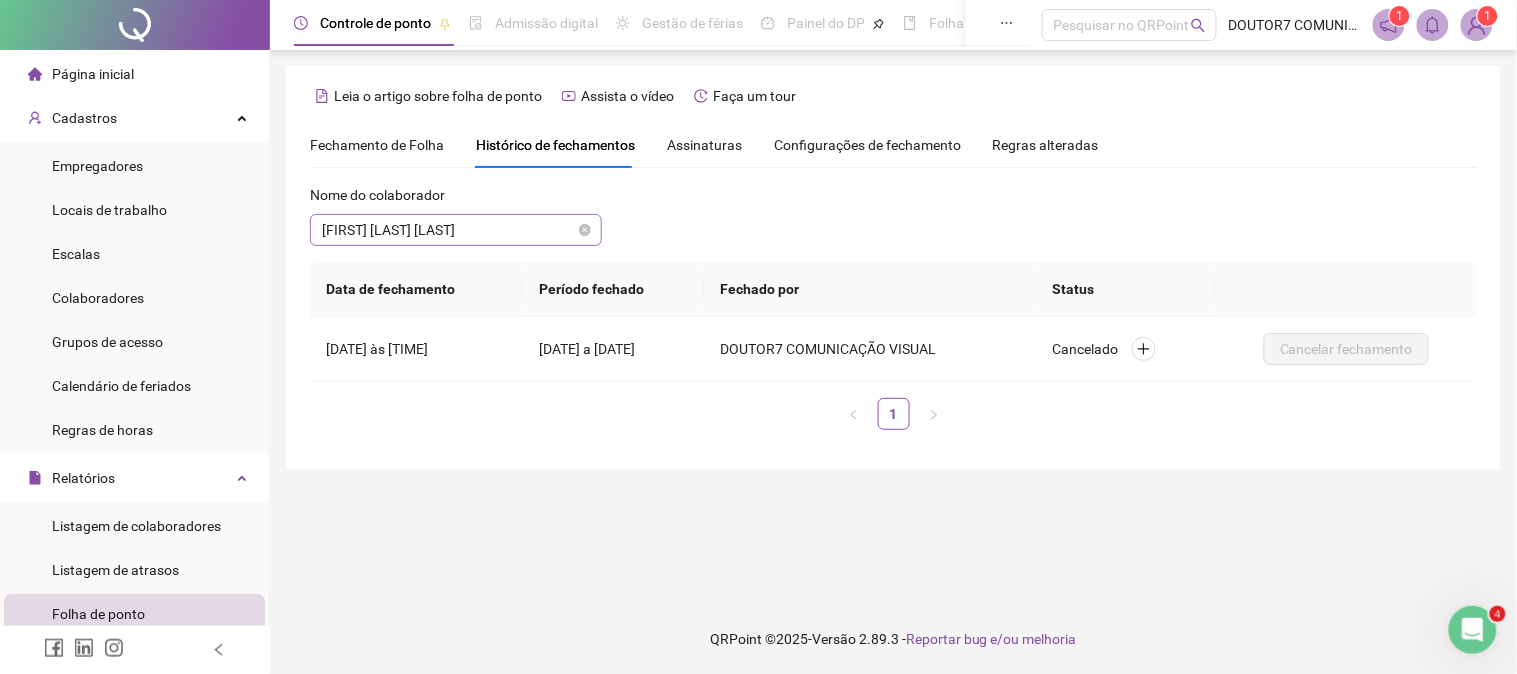 click on "[FIRST] [LAST] [LAST]" at bounding box center [456, 230] 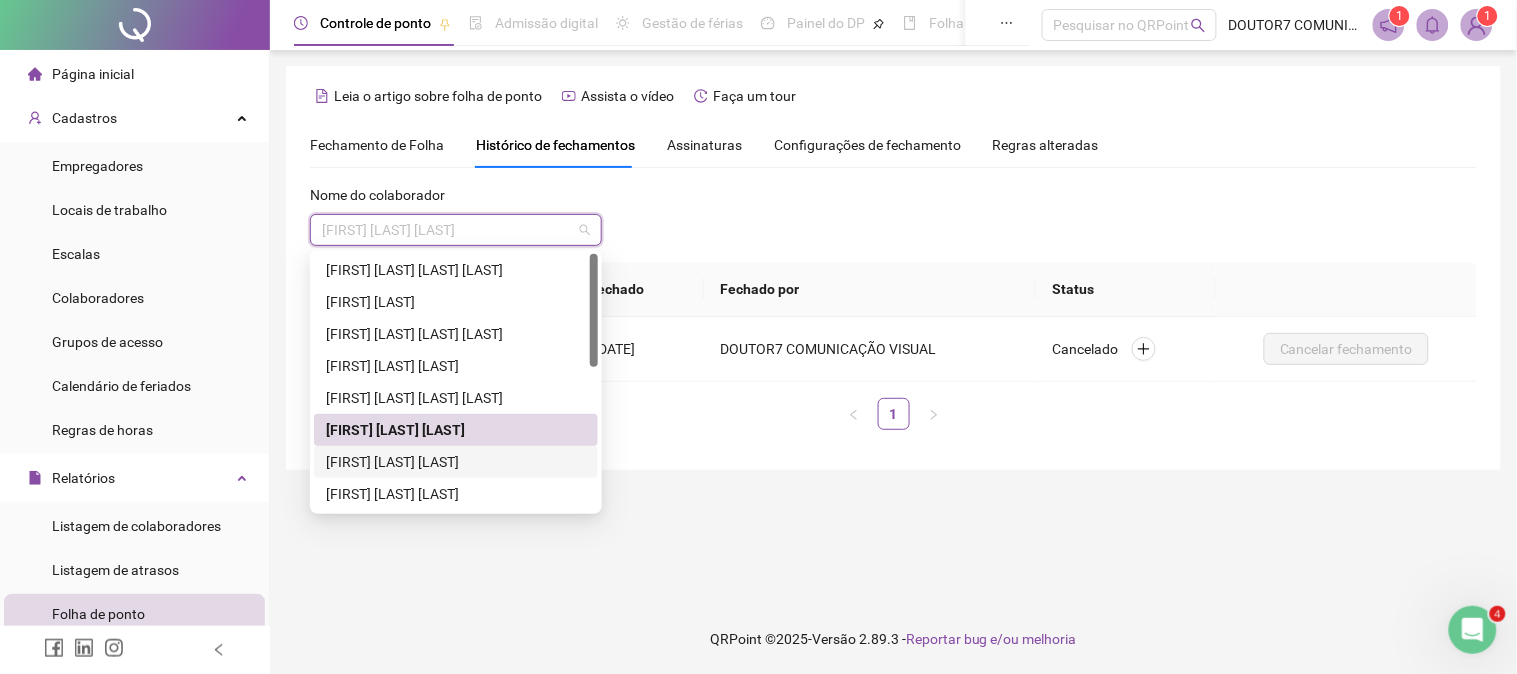 click on "[FIRST] [LAST] [LAST]" at bounding box center [456, 462] 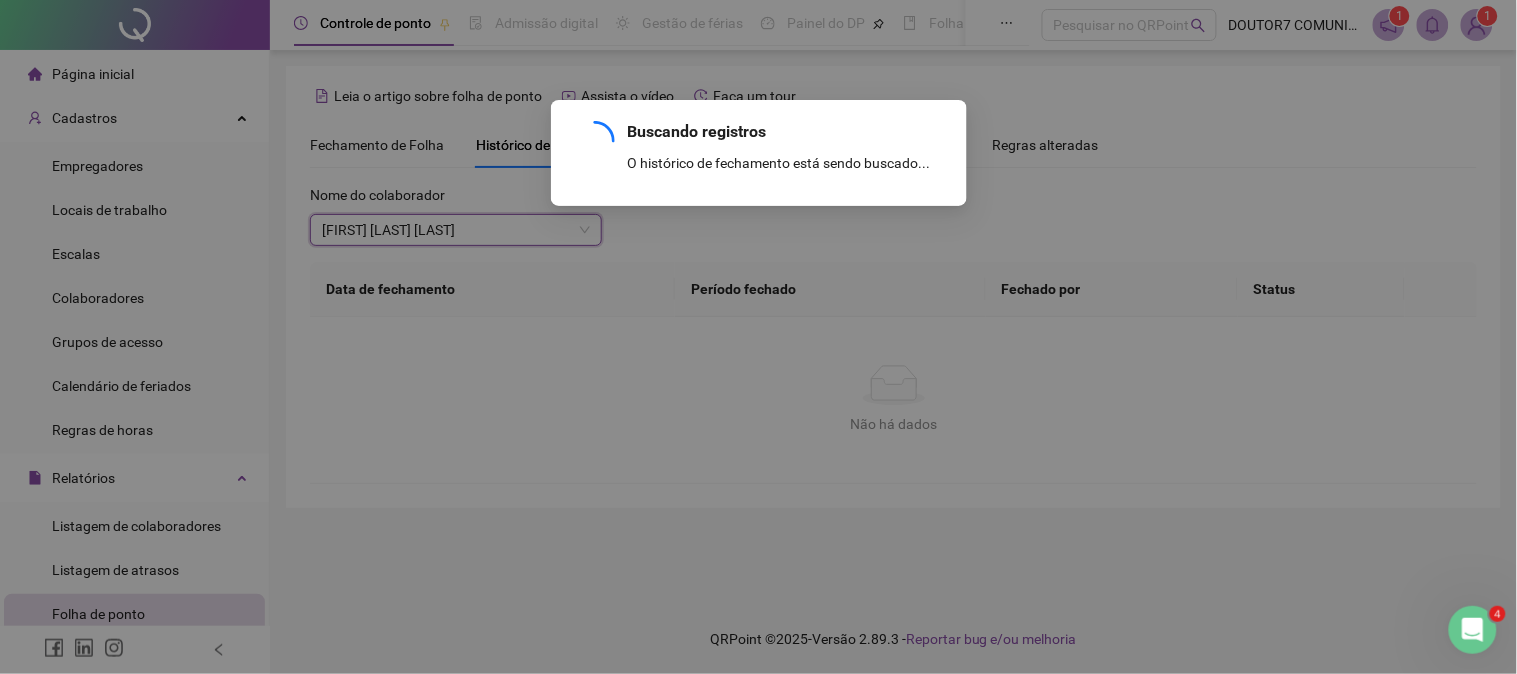 scroll, scrollTop: 142, scrollLeft: 0, axis: vertical 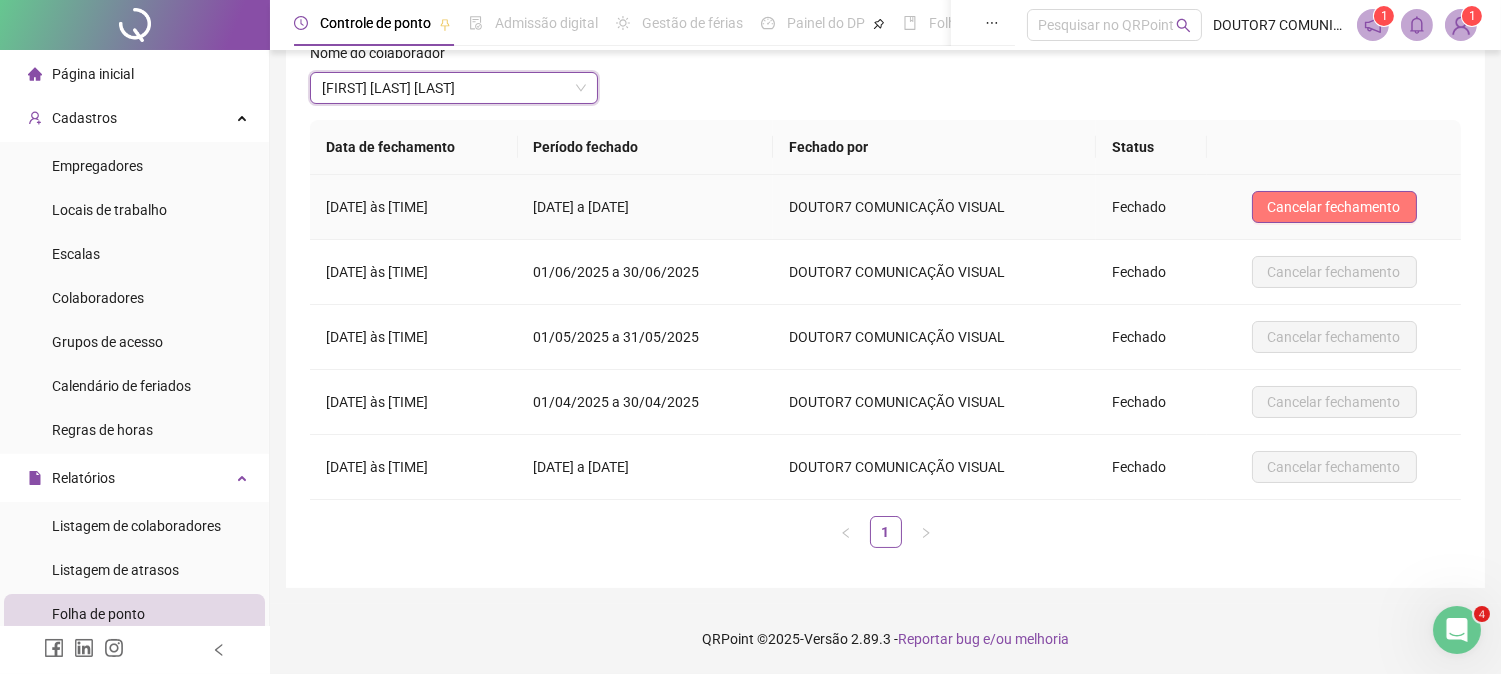 click on "Cancelar fechamento" at bounding box center (1334, 207) 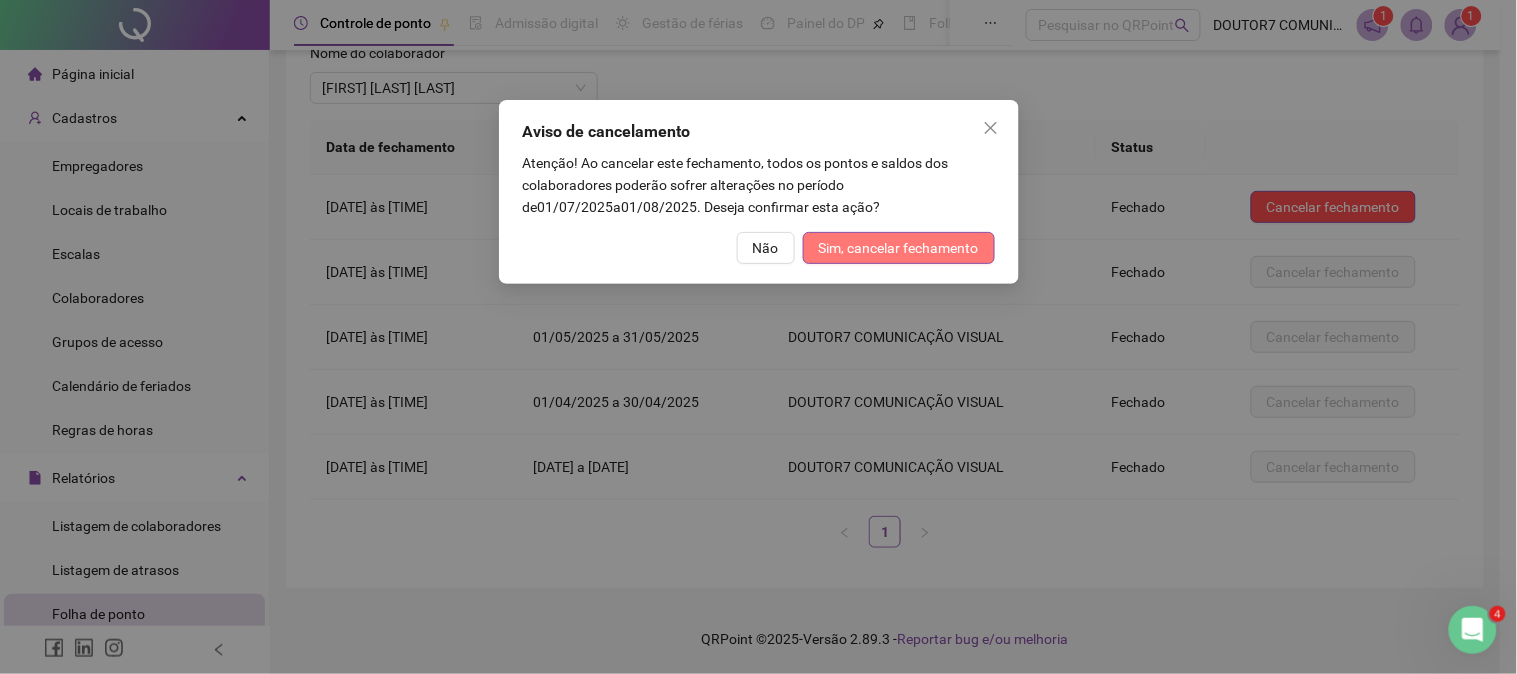 click on "Sim, cancelar fechamento" at bounding box center (899, 248) 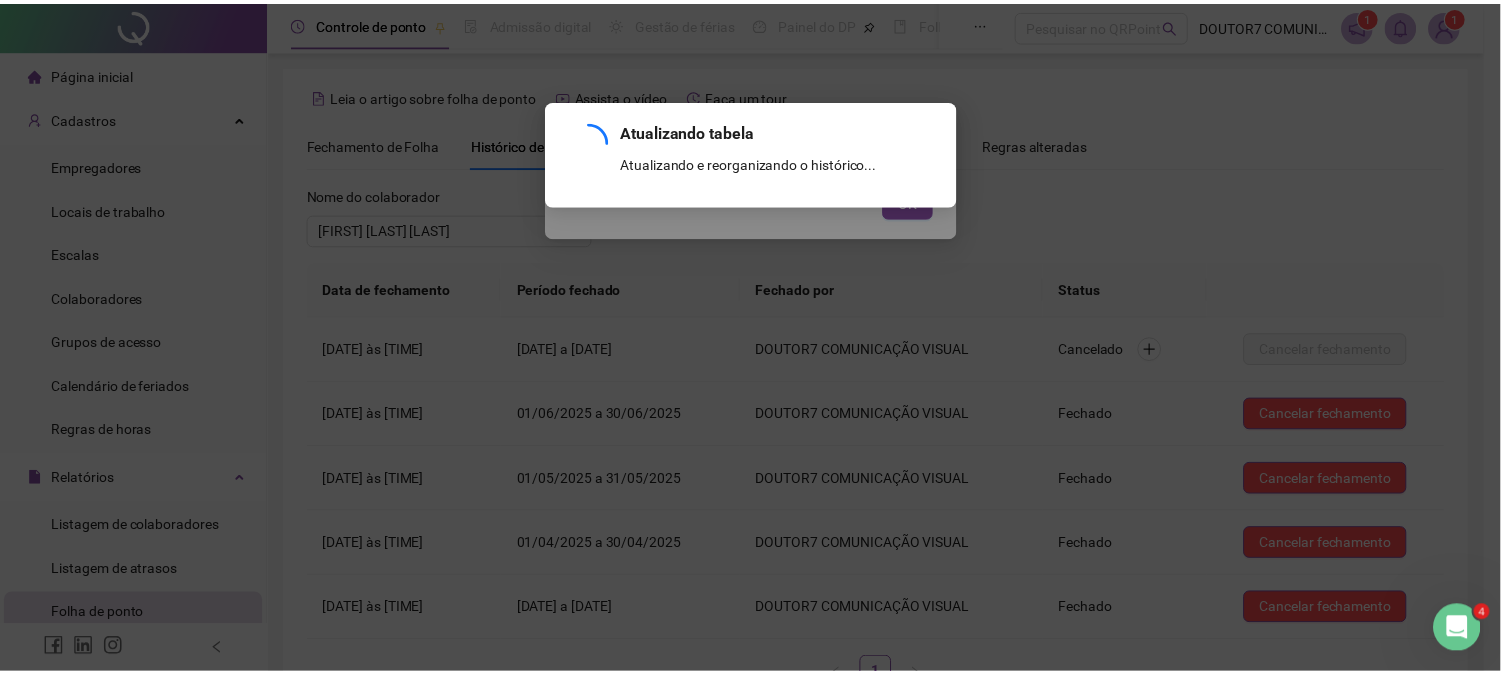 scroll, scrollTop: 142, scrollLeft: 0, axis: vertical 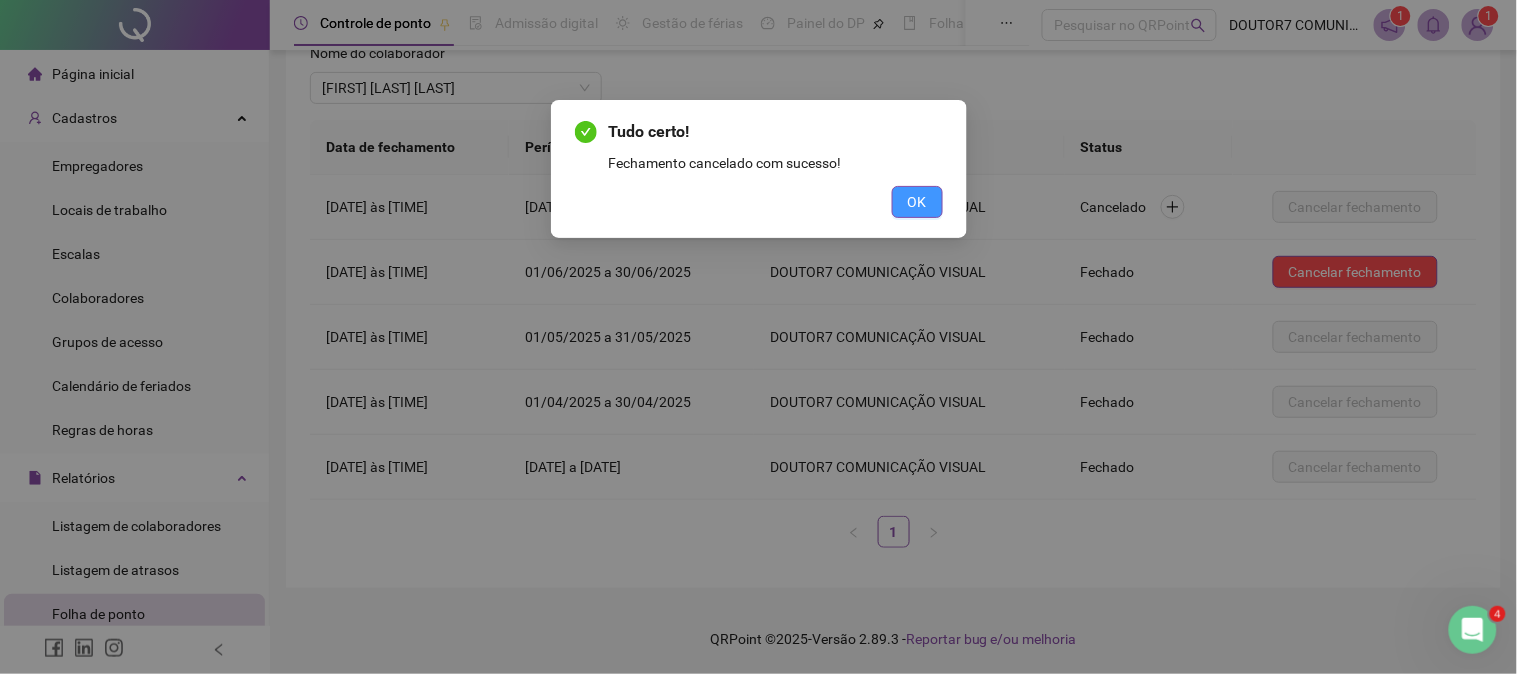 click on "OK" at bounding box center [917, 202] 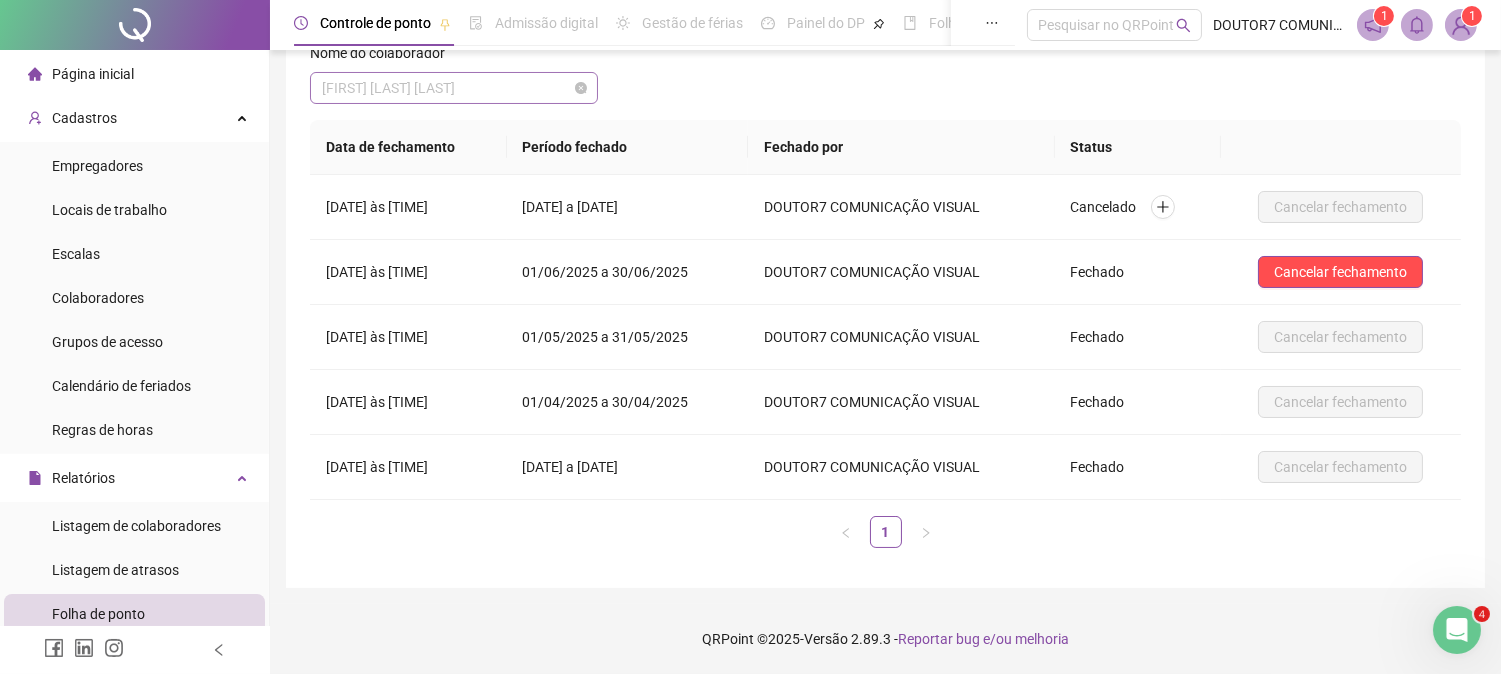 click on "[FIRST] [LAST] [LAST]" at bounding box center [454, 88] 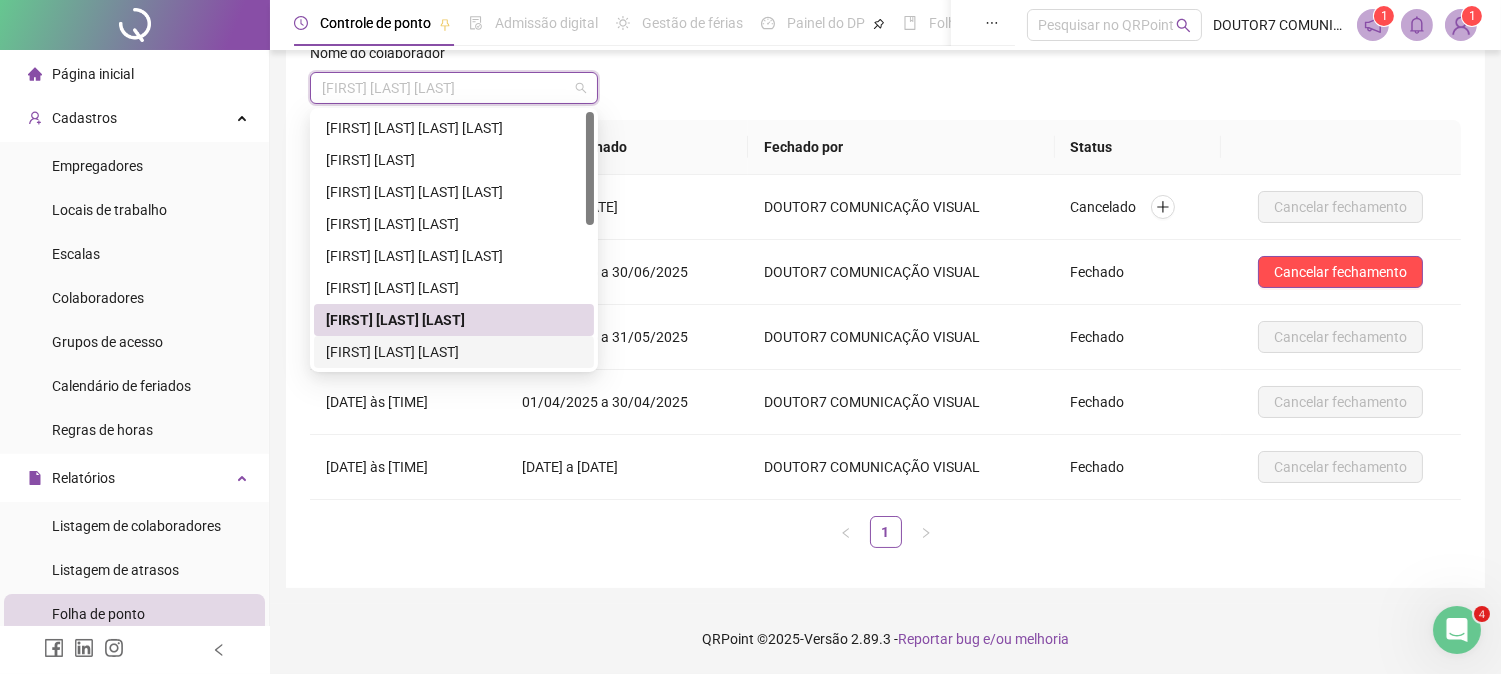click on "[FIRST] [LAST] [LAST]" at bounding box center [454, 352] 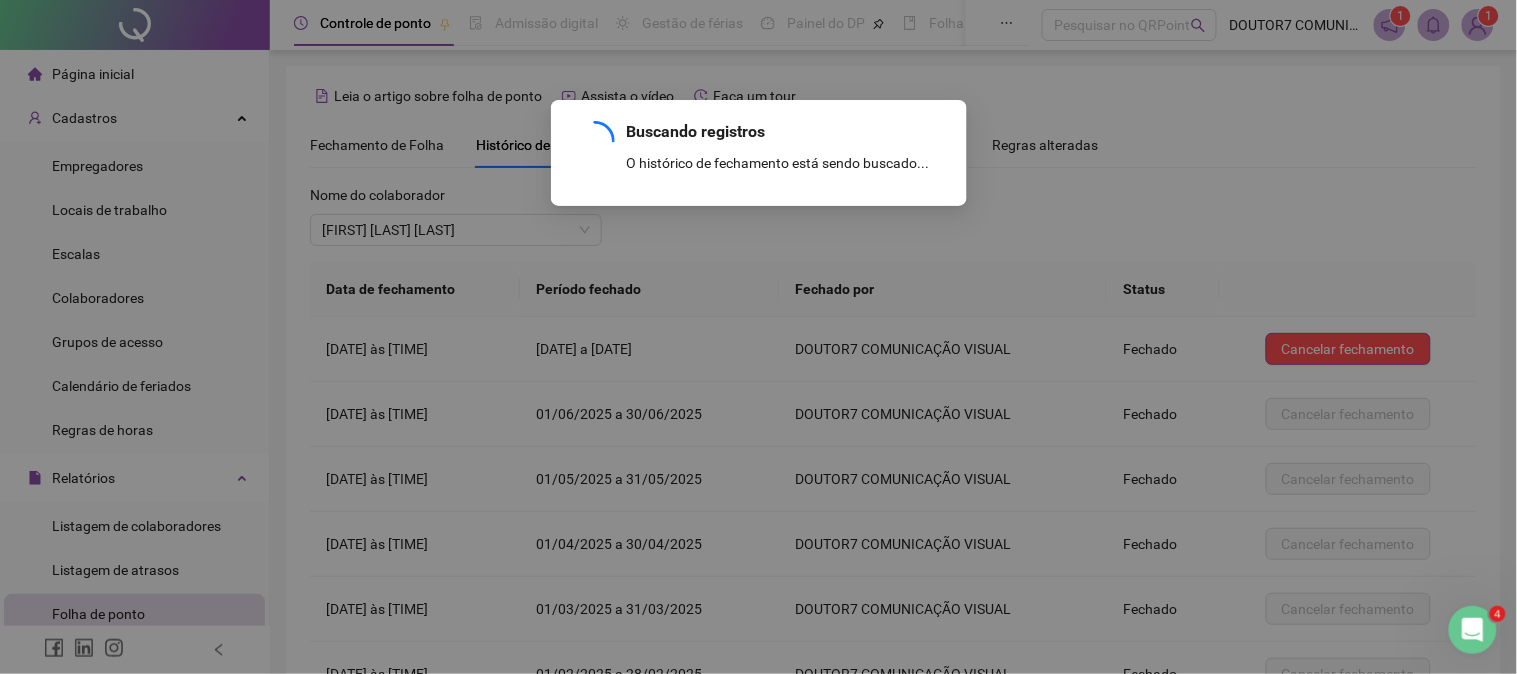scroll, scrollTop: 206, scrollLeft: 0, axis: vertical 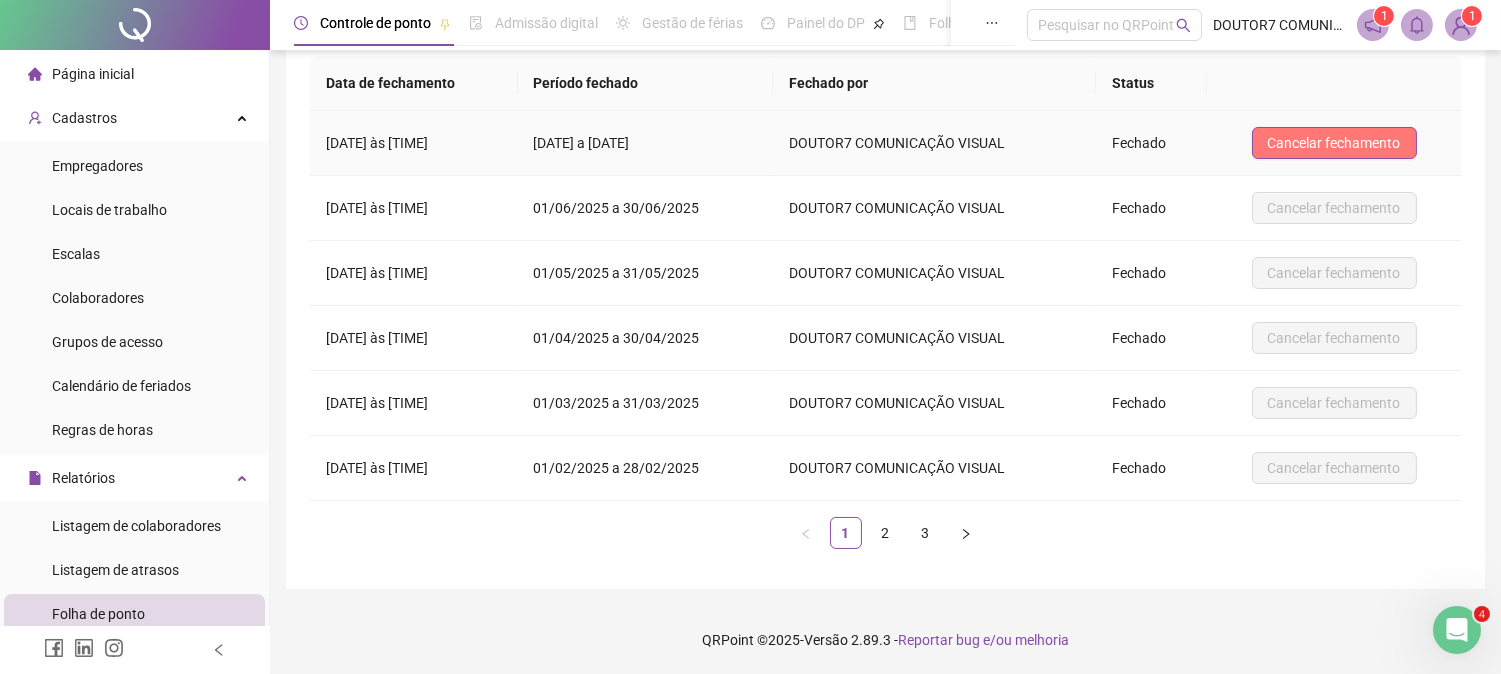 click on "Cancelar fechamento" at bounding box center [1334, 143] 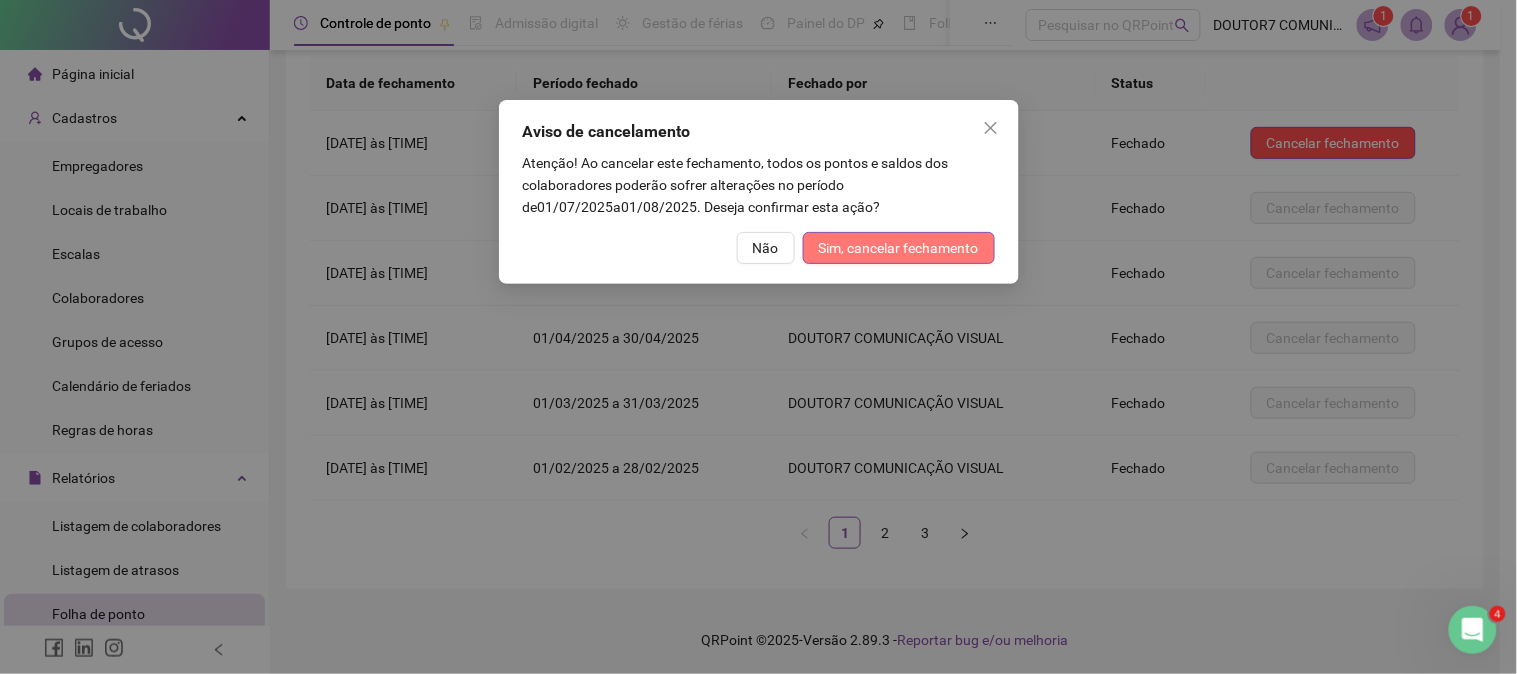 click on "Sim, cancelar fechamento" at bounding box center [899, 248] 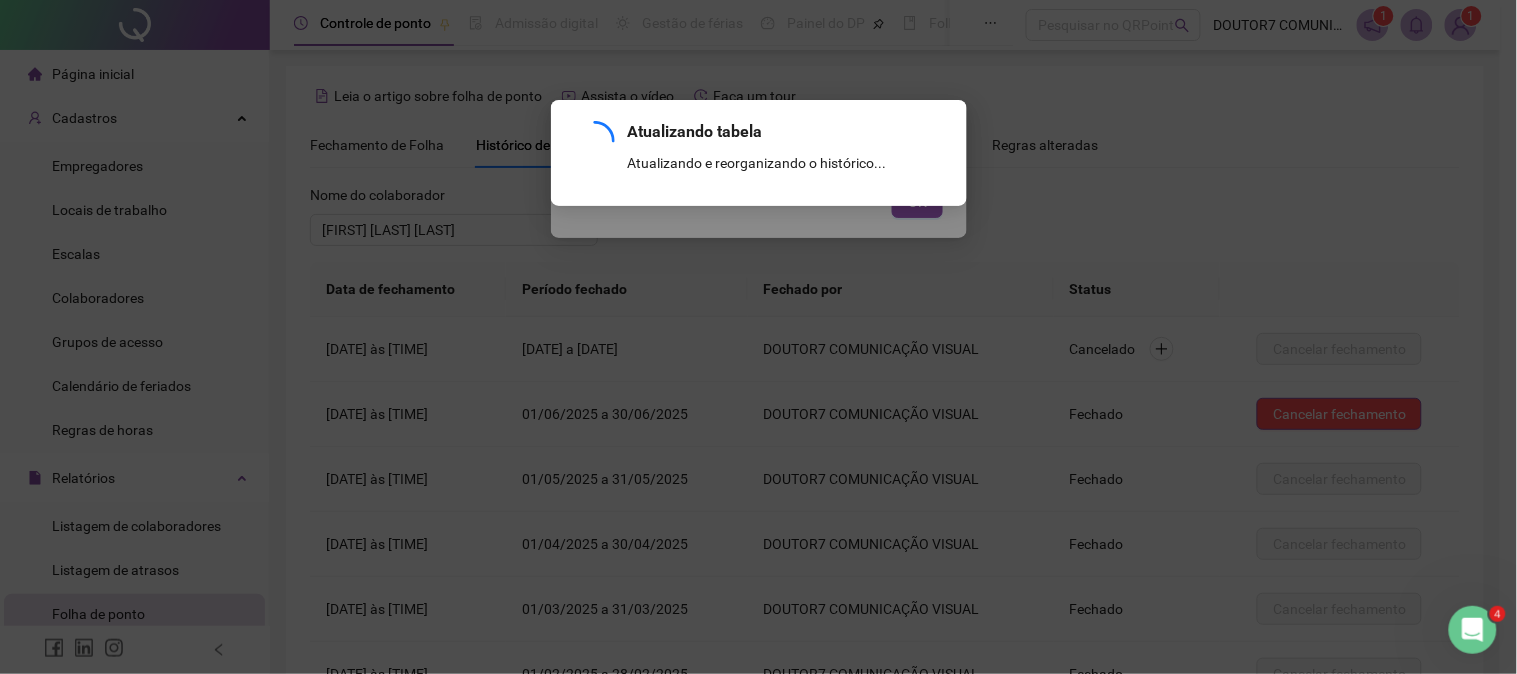 scroll, scrollTop: 206, scrollLeft: 0, axis: vertical 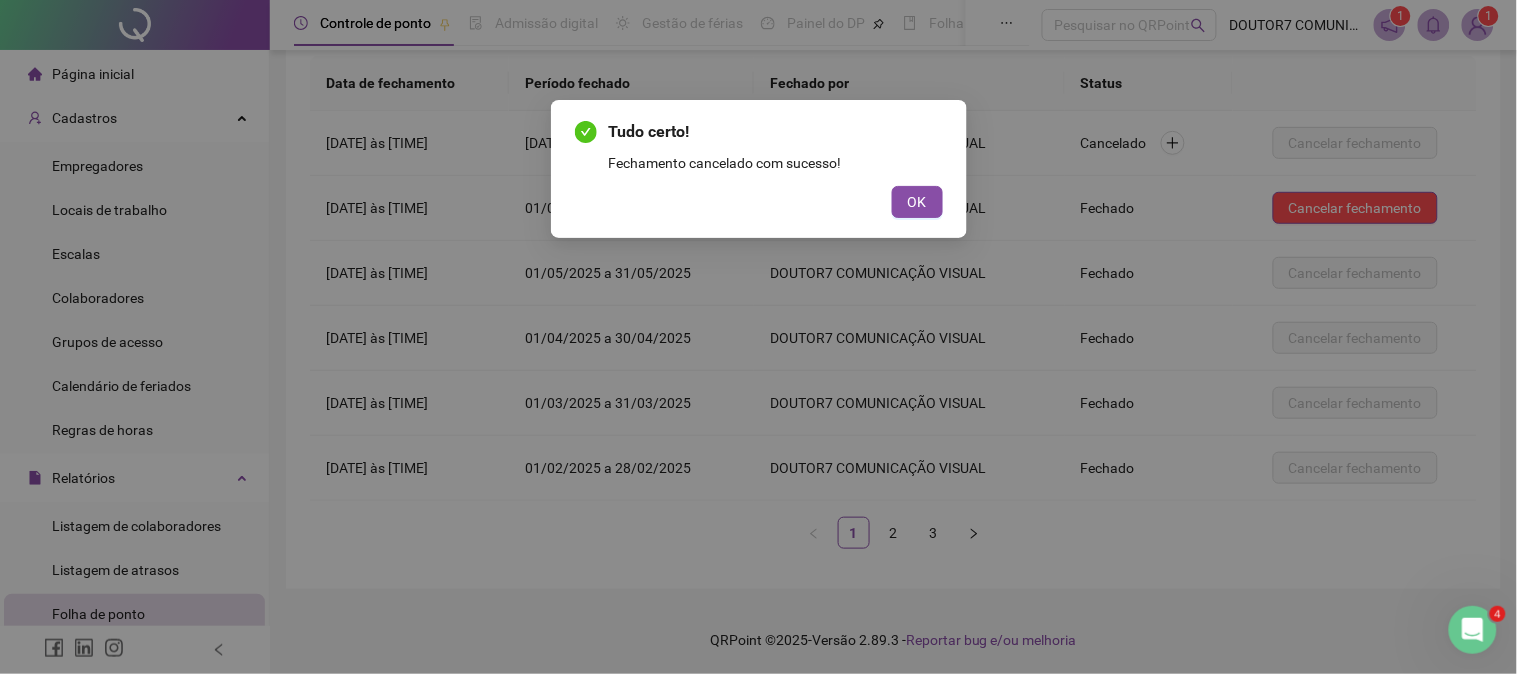 click on "Tudo certo! Fechamento cancelado com sucesso! OK" at bounding box center (759, 169) 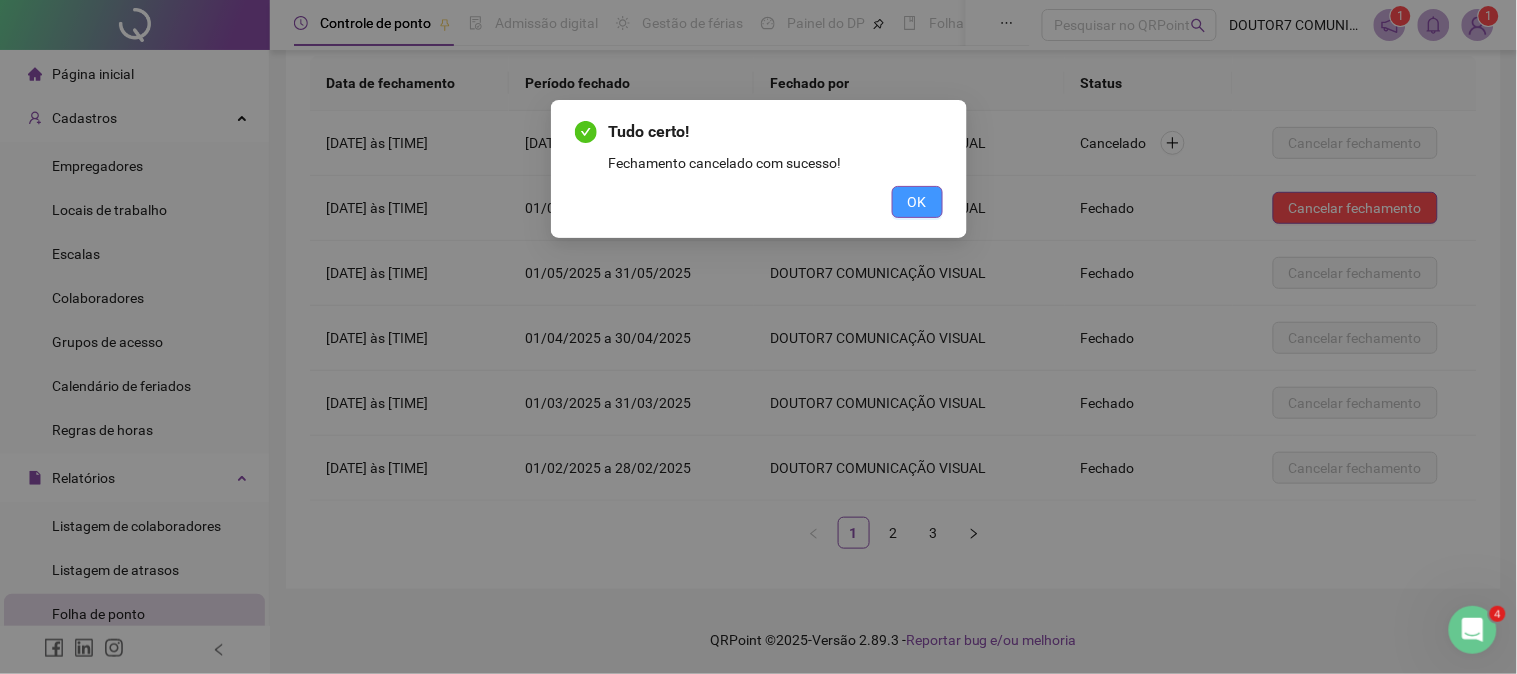 click on "OK" at bounding box center (917, 202) 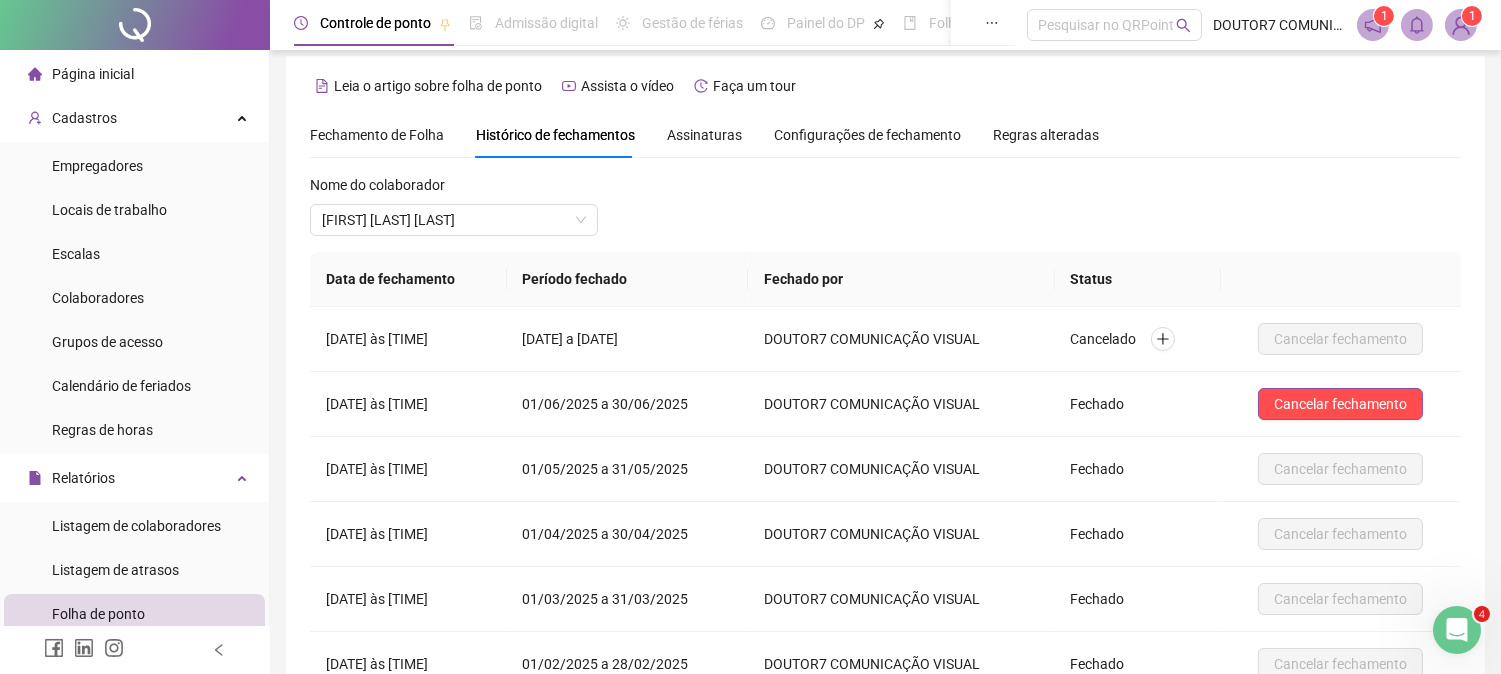 scroll, scrollTop: 0, scrollLeft: 0, axis: both 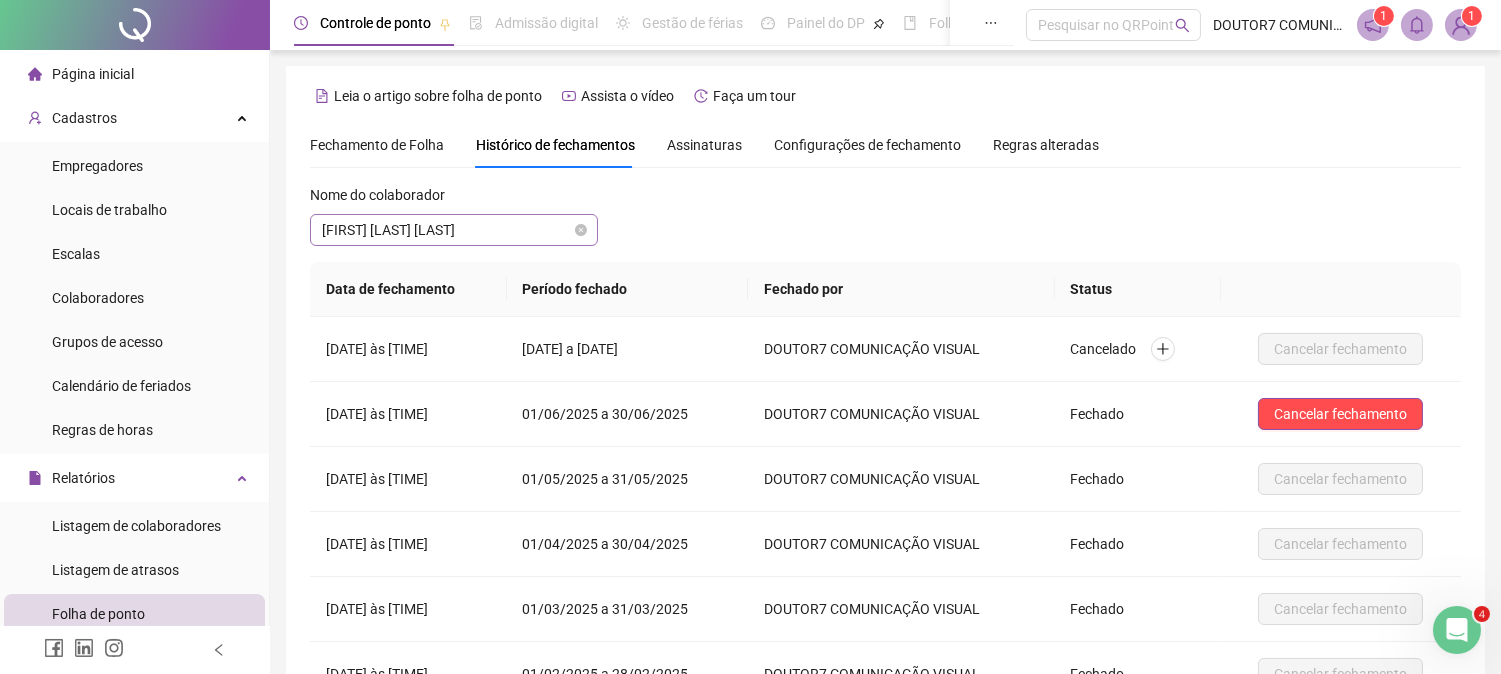 click on "[FIRST] [LAST] [LAST]" at bounding box center [454, 230] 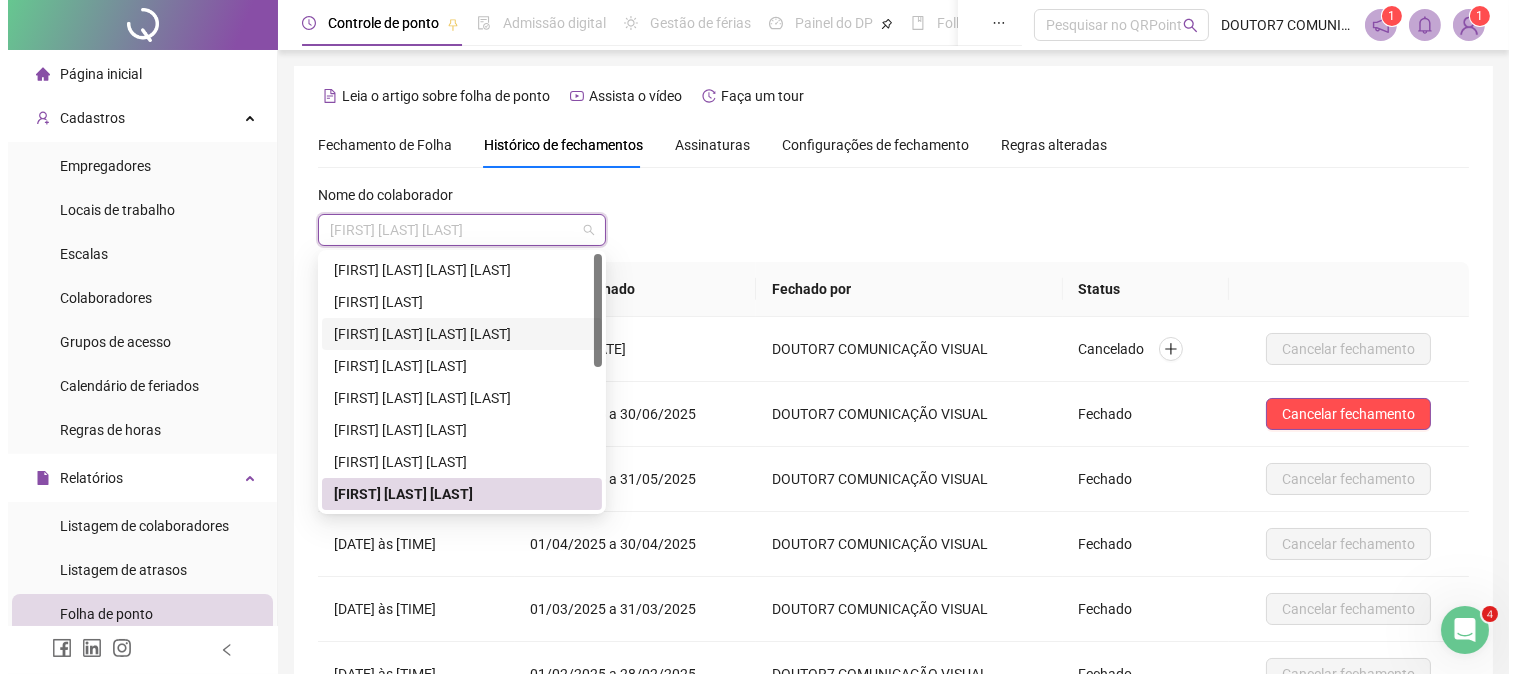 scroll, scrollTop: 111, scrollLeft: 0, axis: vertical 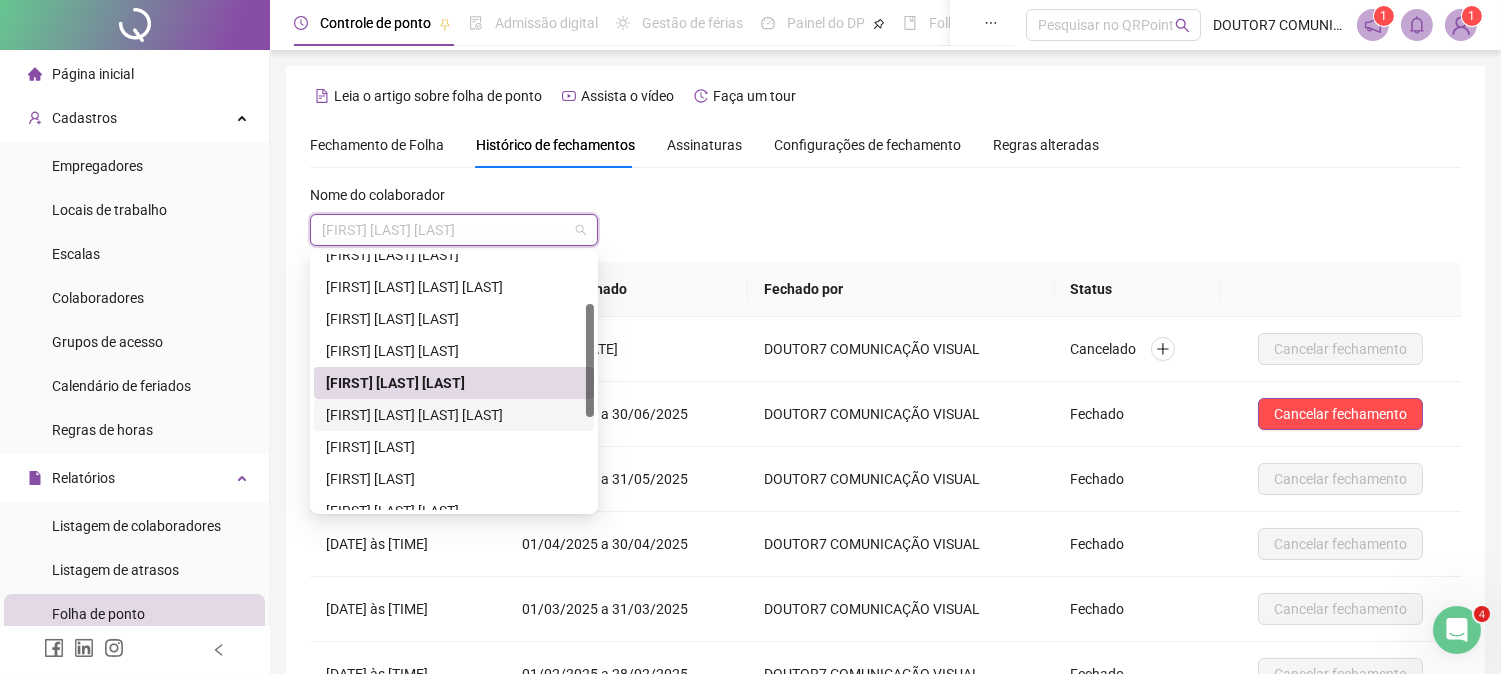 click on "[FIRST] [LAST] [LAST] [LAST]" at bounding box center [454, 415] 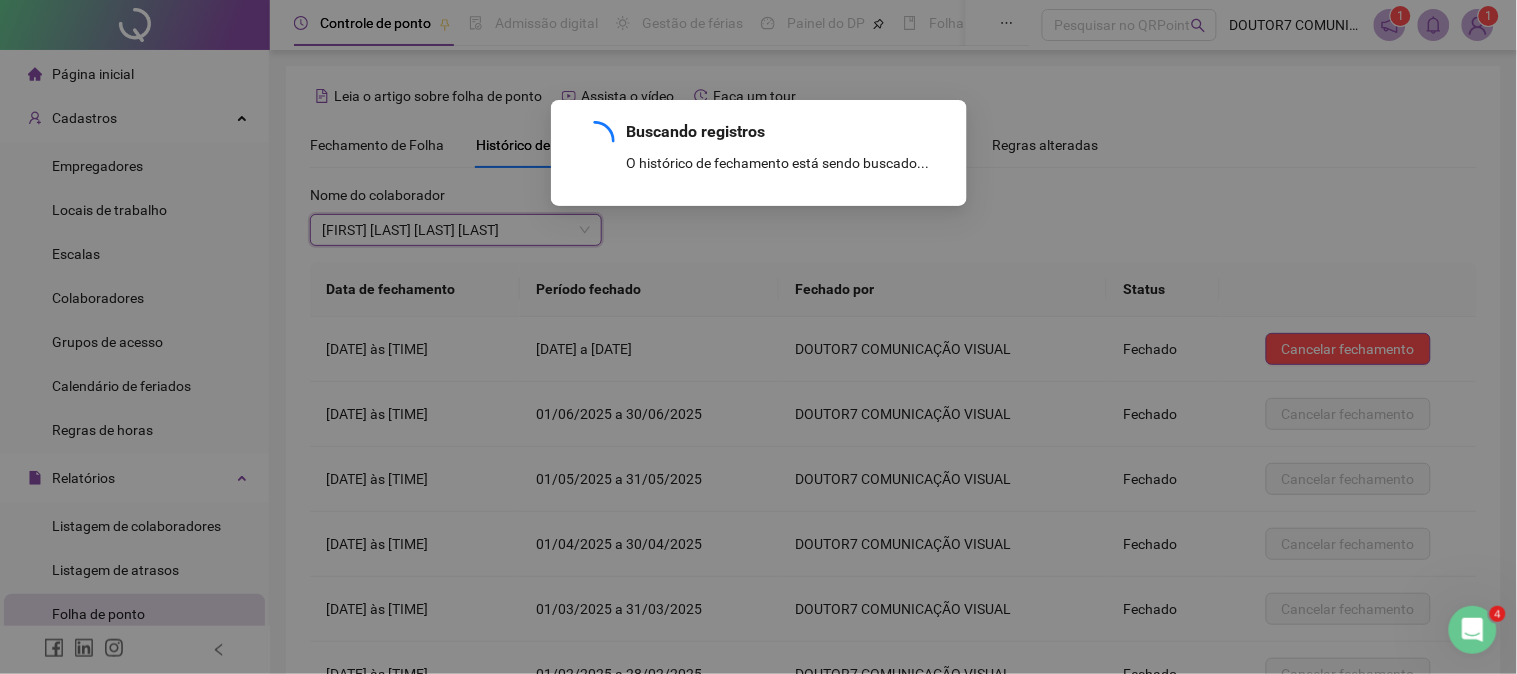 scroll, scrollTop: 206, scrollLeft: 0, axis: vertical 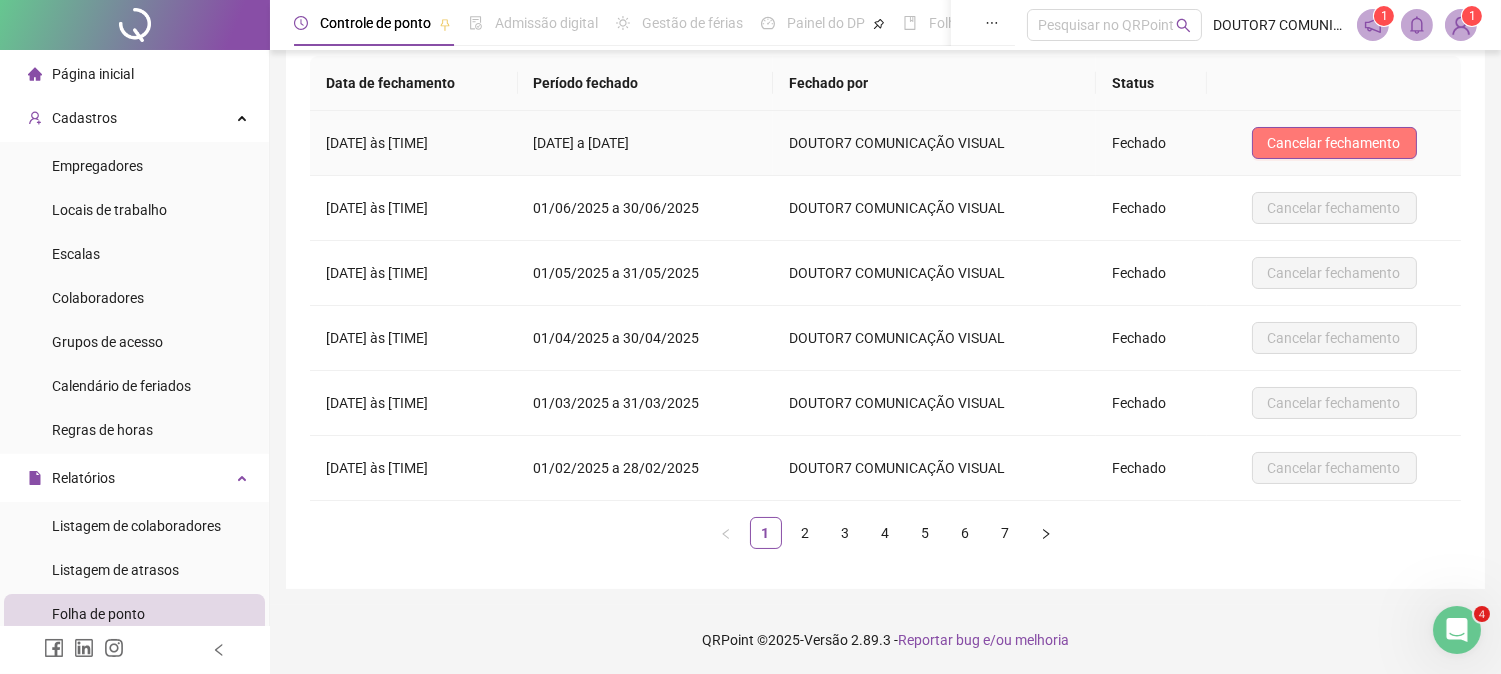 click on "Cancelar fechamento" at bounding box center [1334, 143] 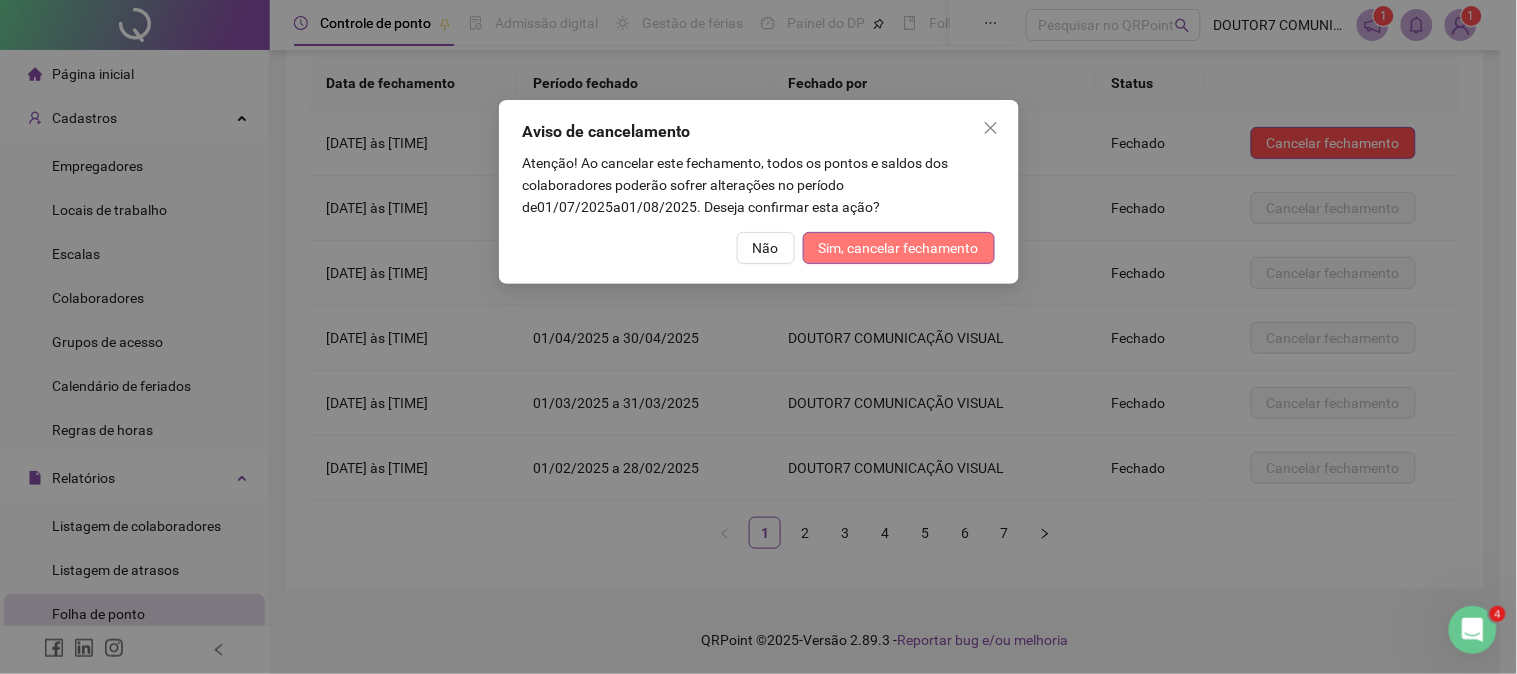 click on "Sim, cancelar fechamento" at bounding box center (899, 248) 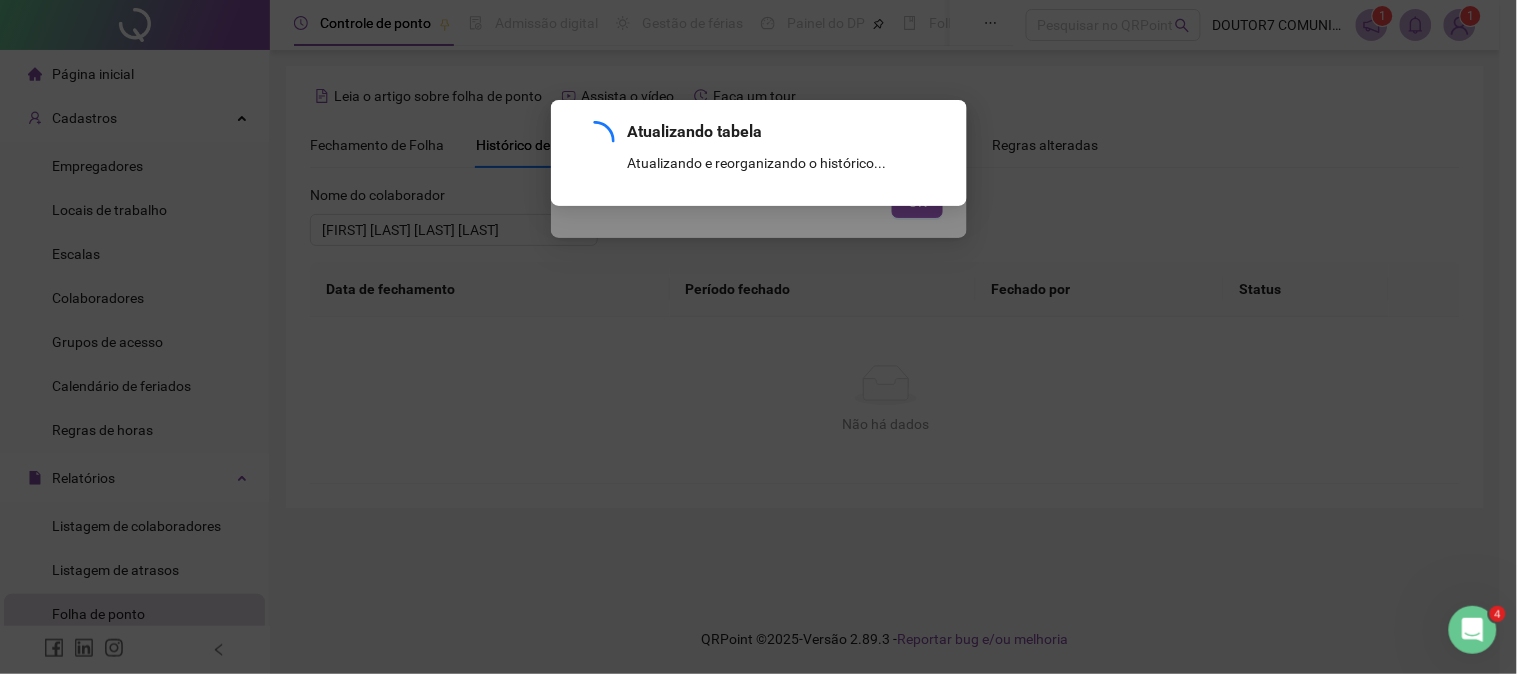 scroll, scrollTop: 0, scrollLeft: 0, axis: both 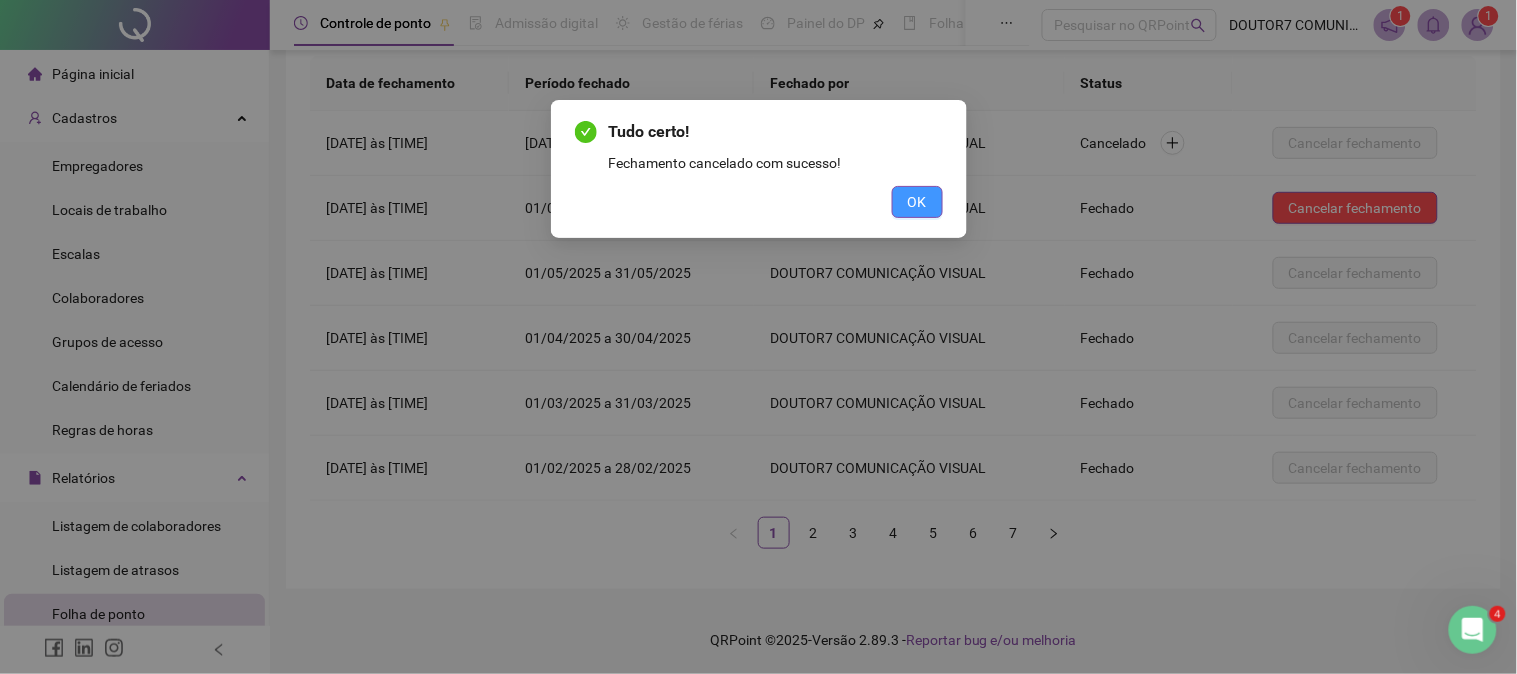 click on "OK" at bounding box center [917, 202] 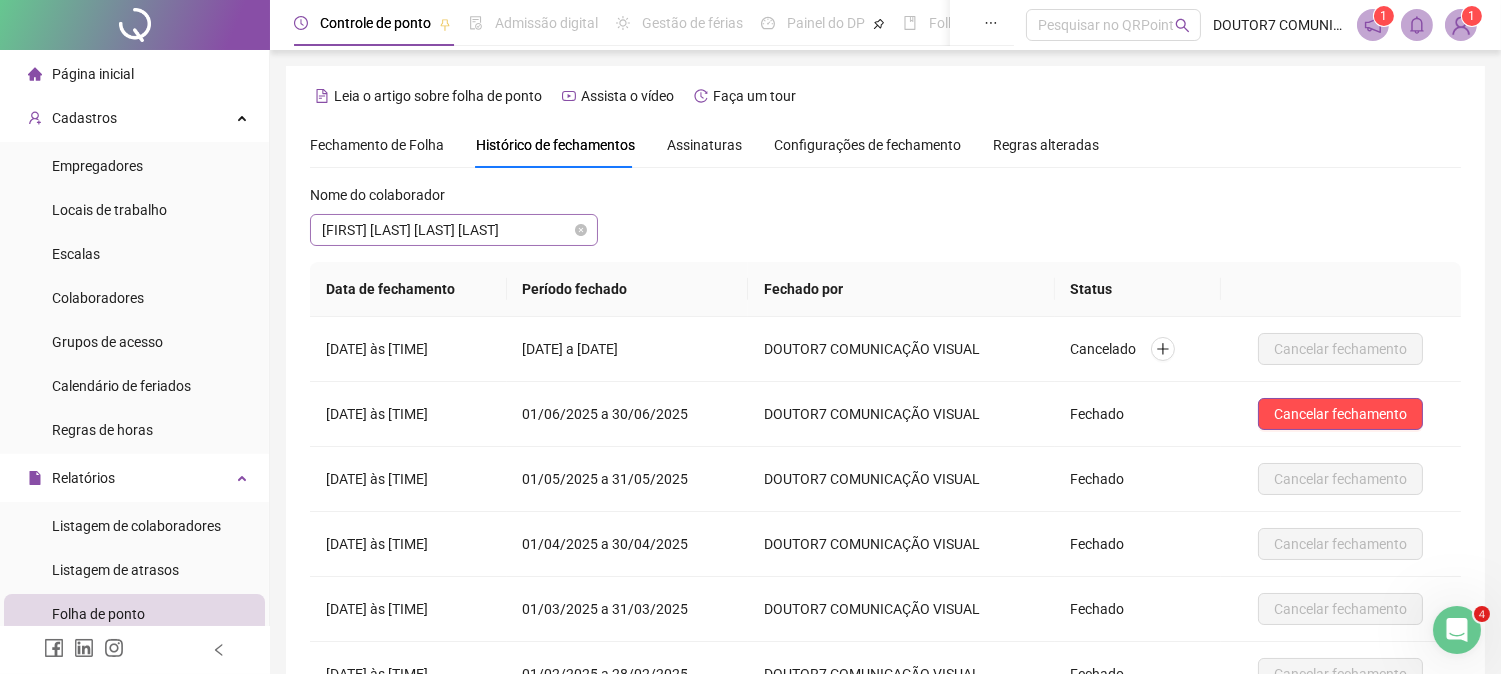 click on "[FIRST] [LAST] [LAST] [LAST]" at bounding box center (454, 230) 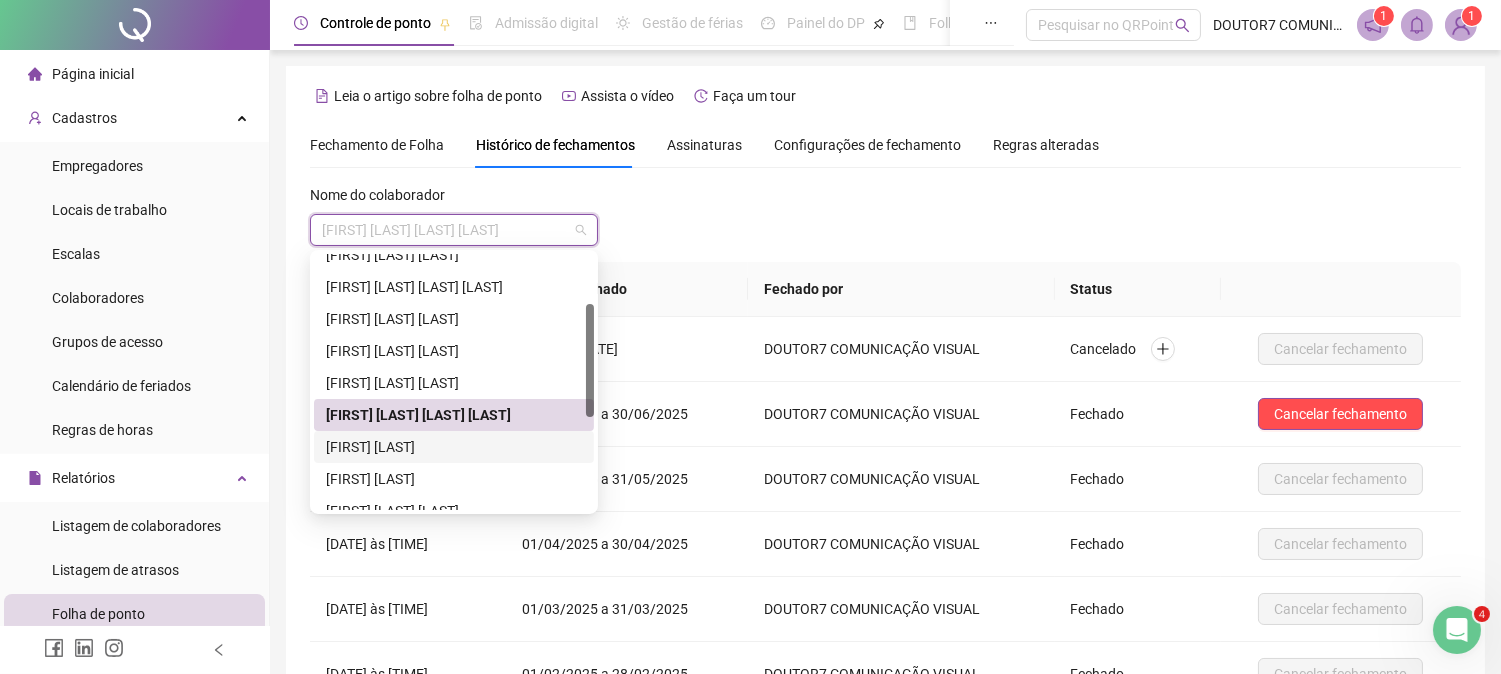 click on "[FIRST] [LAST]" at bounding box center (454, 447) 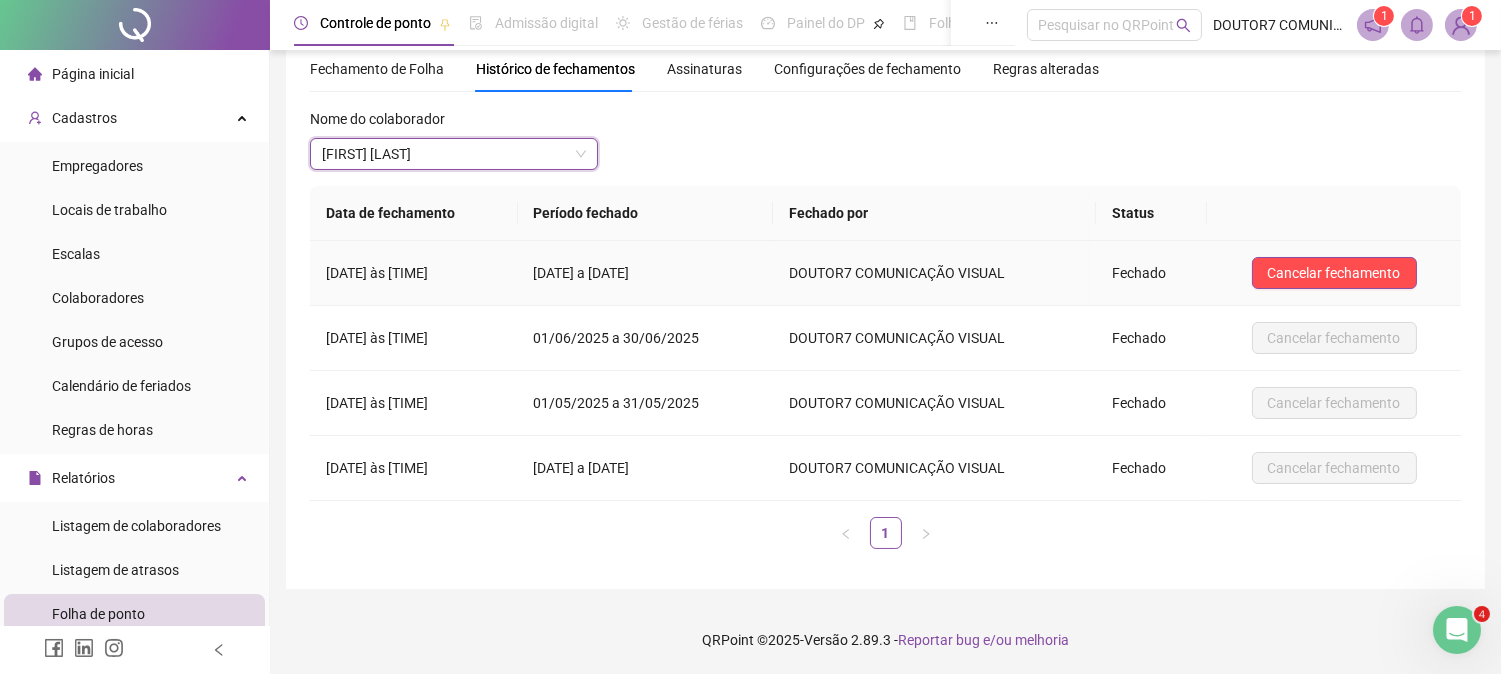 click on "Cancelar fechamento" at bounding box center [1334, 273] 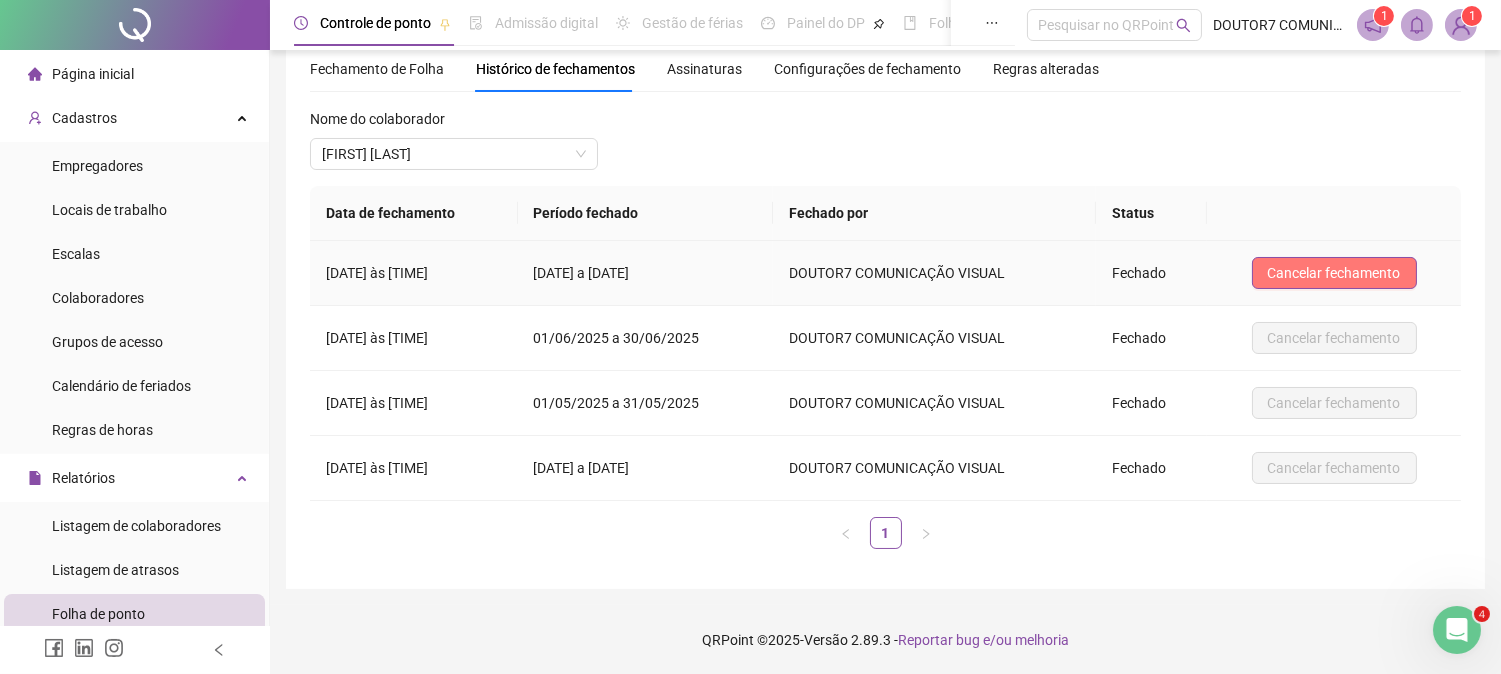 click on "Cancelar fechamento" at bounding box center (1334, 273) 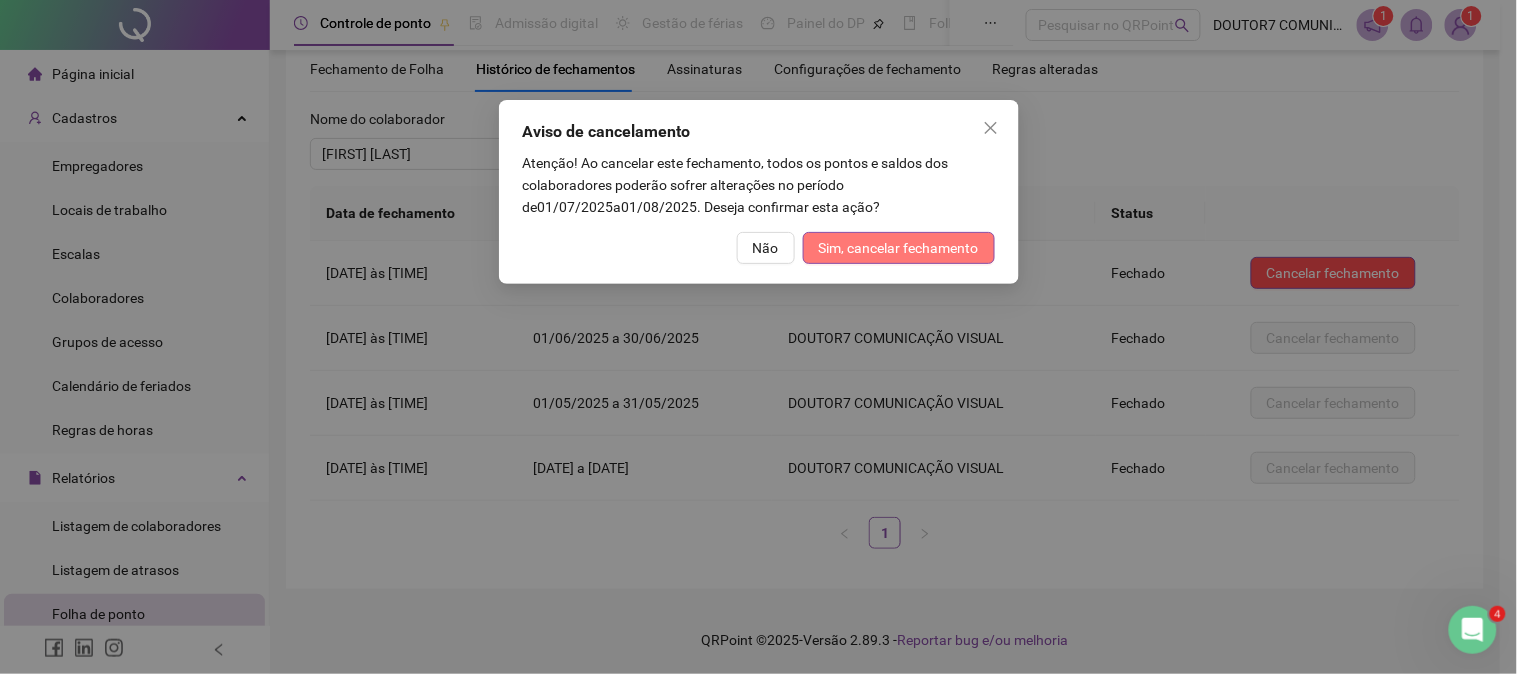 click on "Sim, cancelar fechamento" at bounding box center (899, 248) 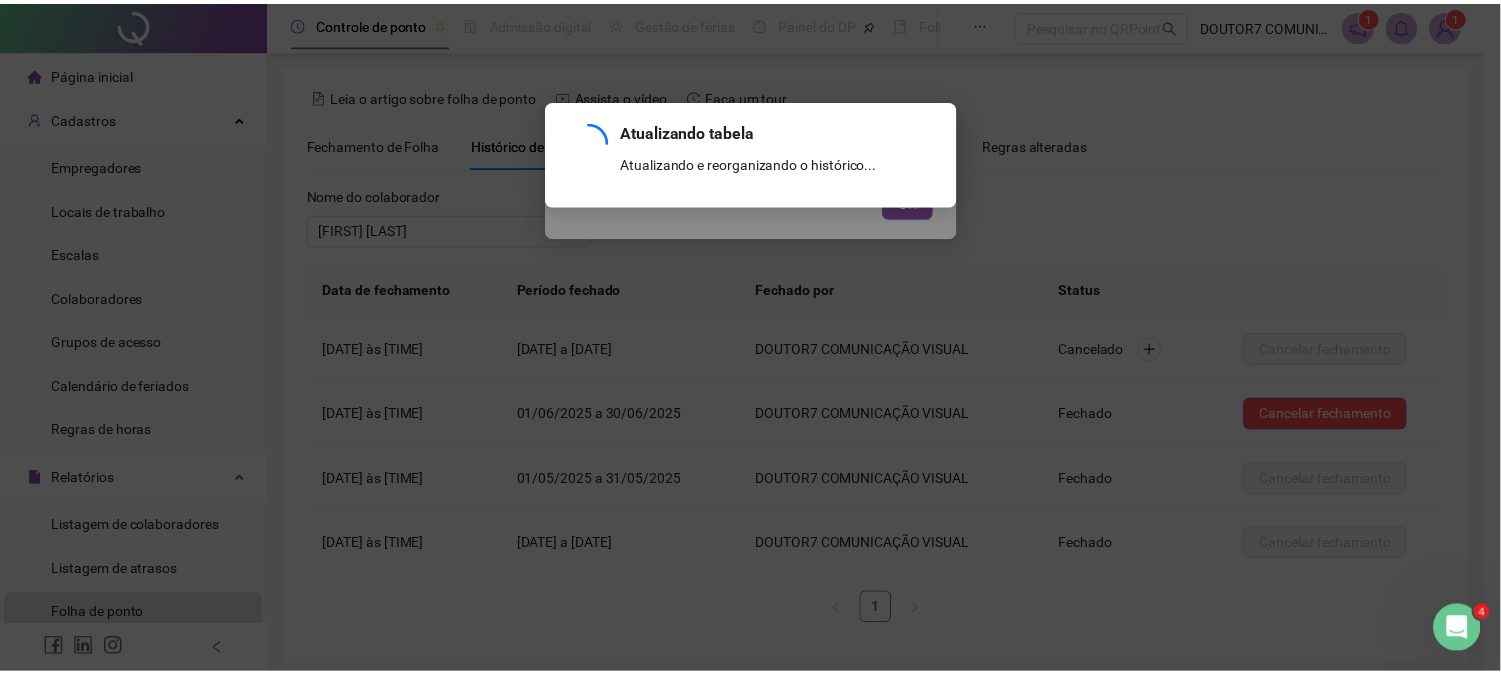 scroll, scrollTop: 76, scrollLeft: 0, axis: vertical 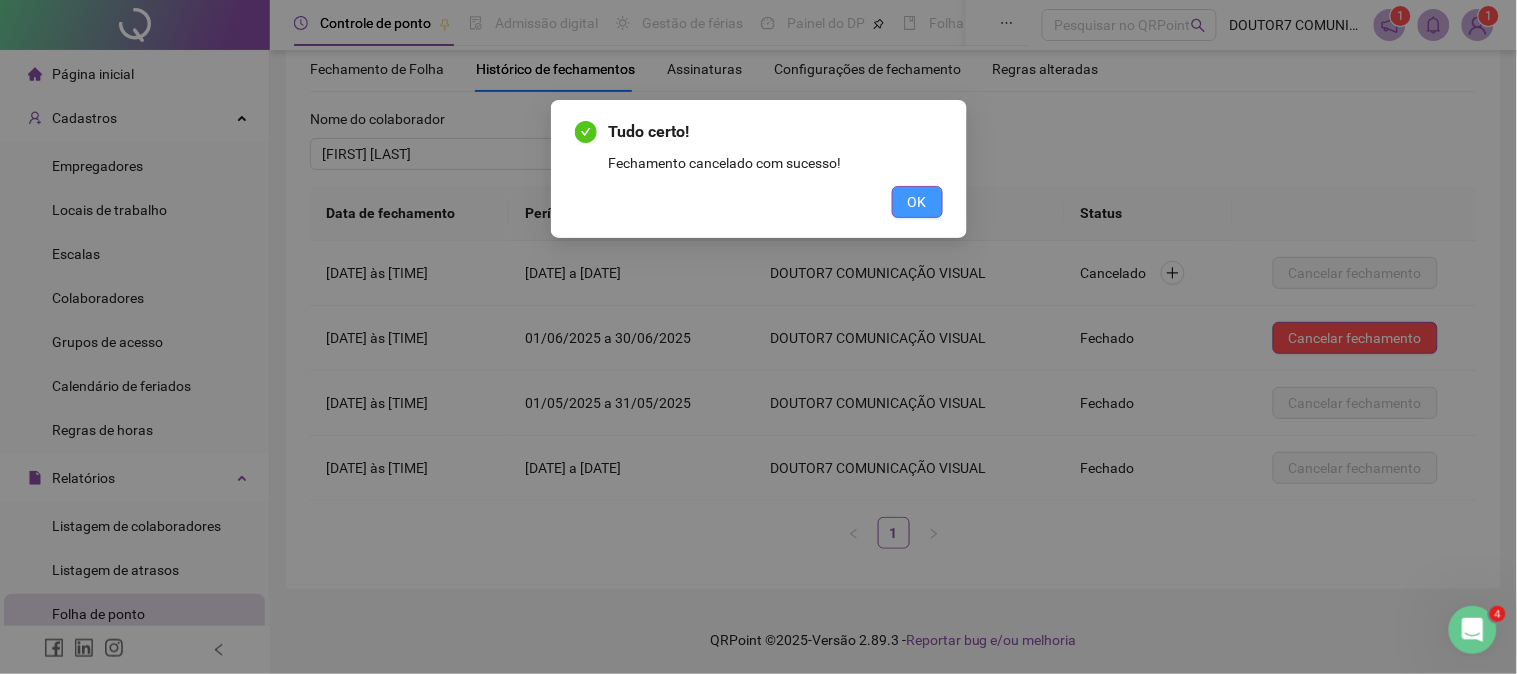 click on "OK" at bounding box center (917, 202) 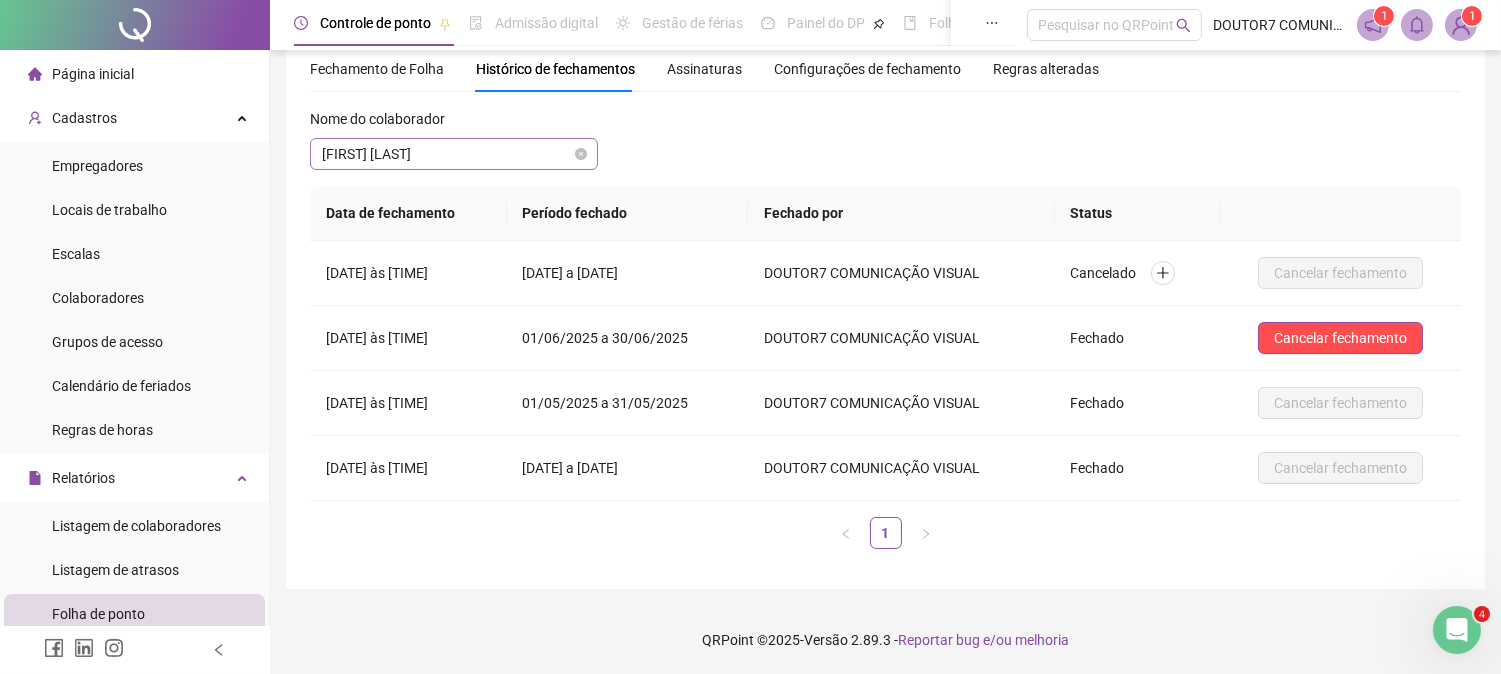 click on "[FIRST] [LAST]" at bounding box center [454, 154] 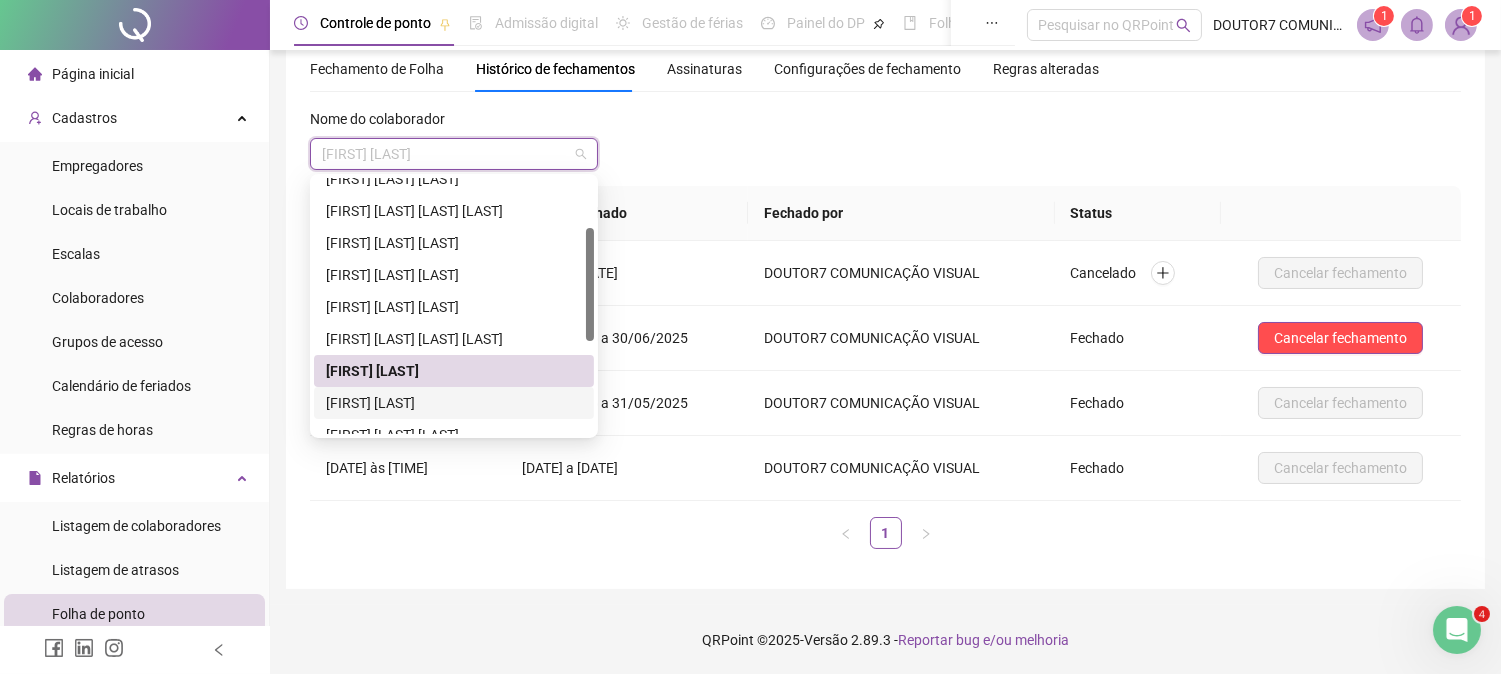 click on "[FIRST] [LAST]" at bounding box center (454, 403) 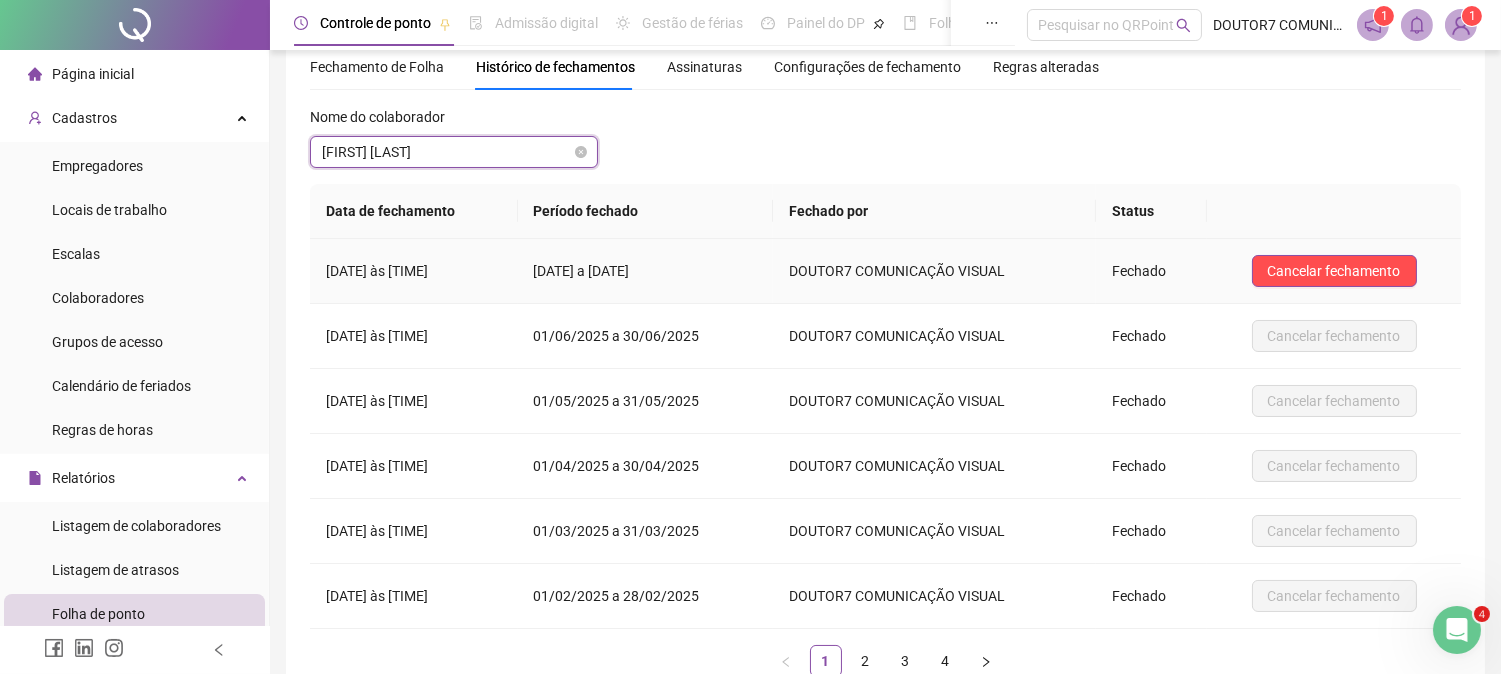scroll, scrollTop: 0, scrollLeft: 0, axis: both 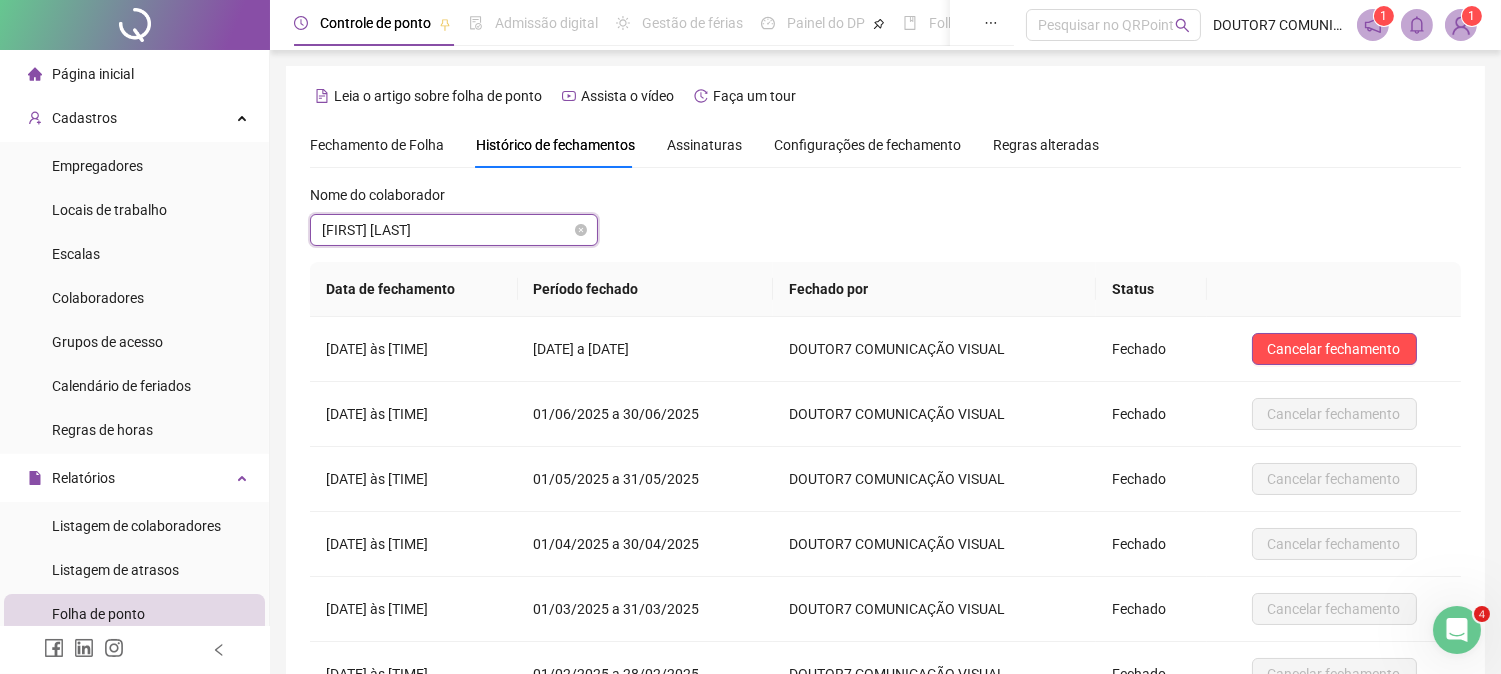 click on "[FIRST] [LAST]" at bounding box center (454, 230) 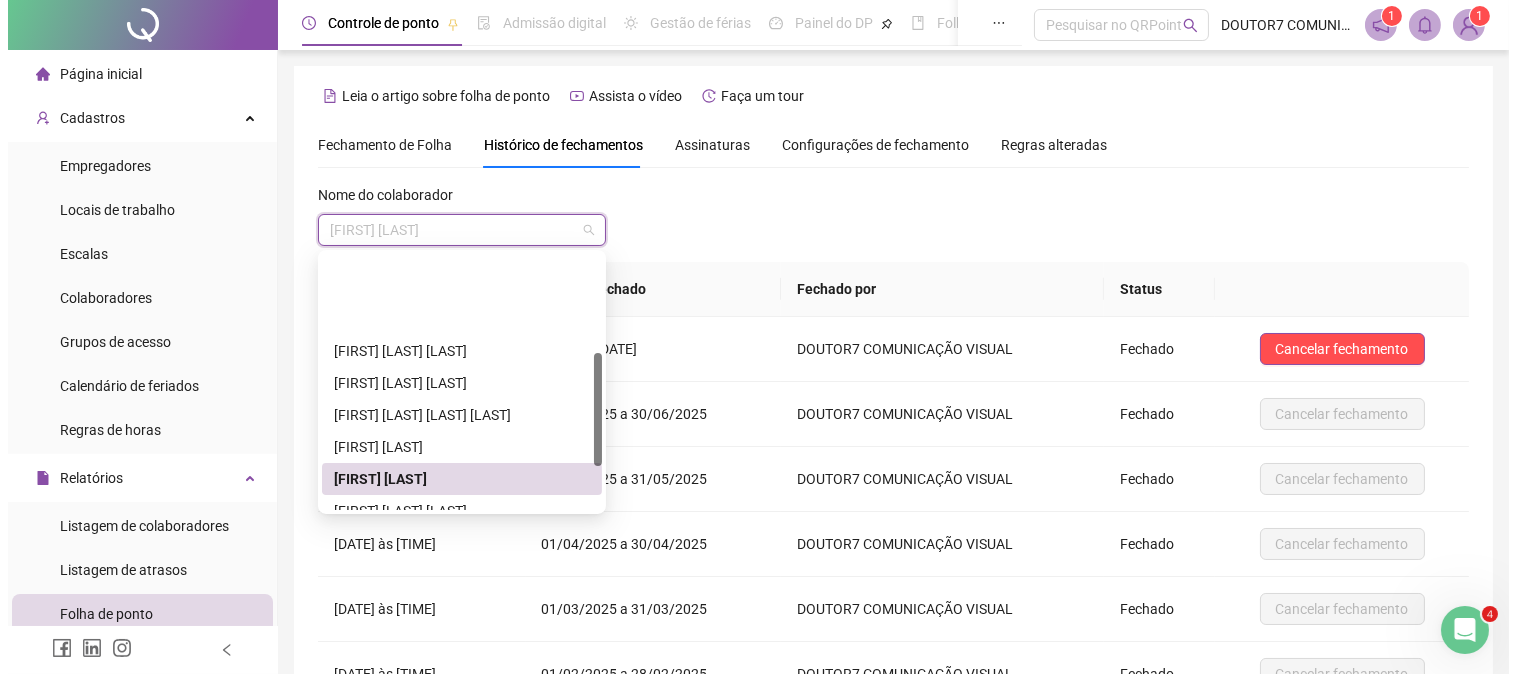 scroll, scrollTop: 222, scrollLeft: 0, axis: vertical 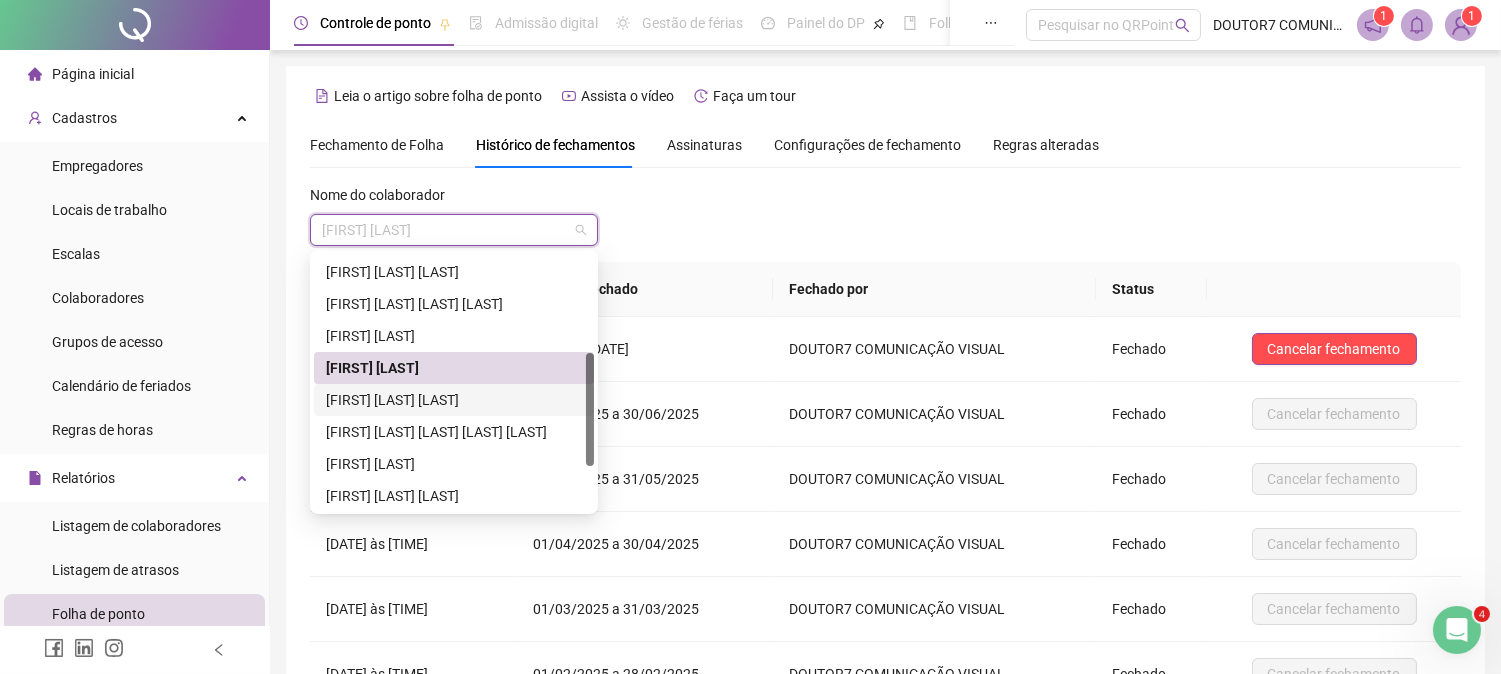 click on "[FIRST] [LAST] [LAST]" at bounding box center [454, 400] 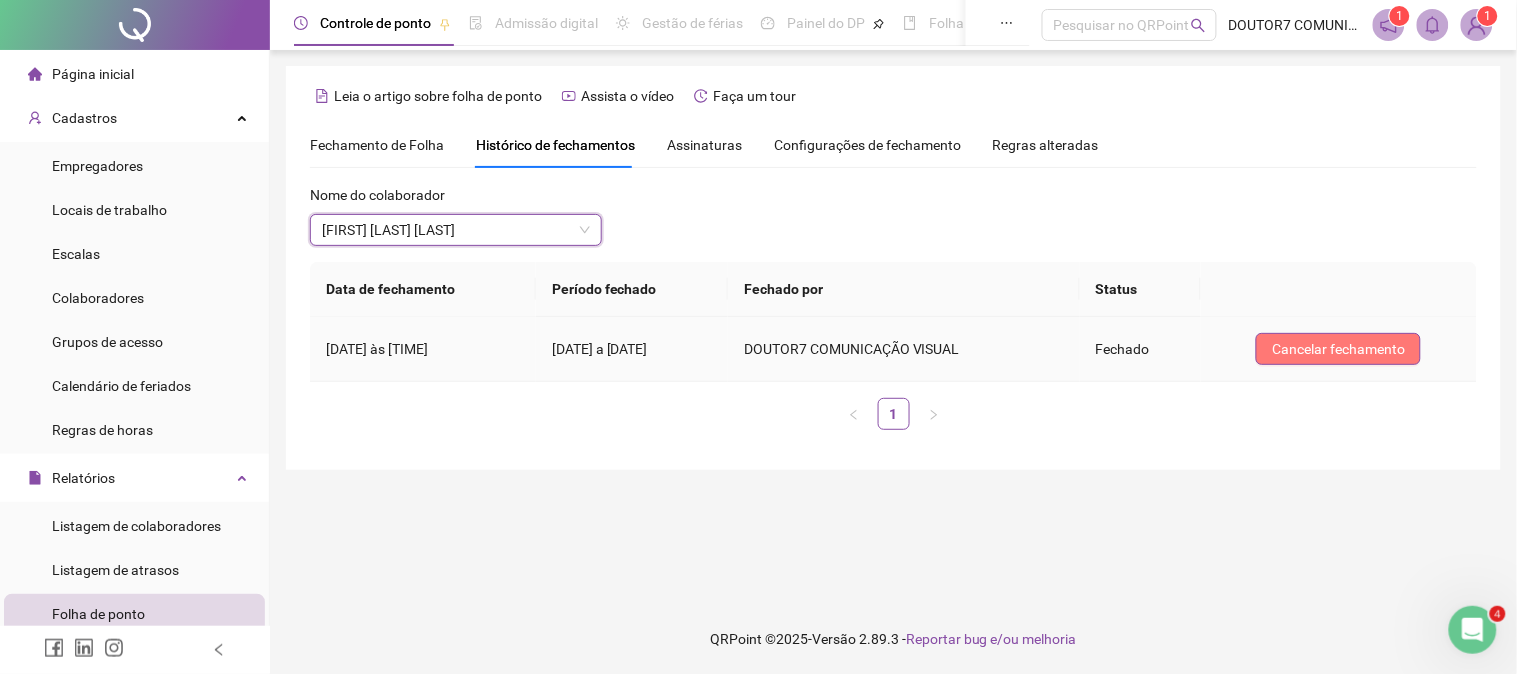 click on "Cancelar fechamento" at bounding box center (1338, 349) 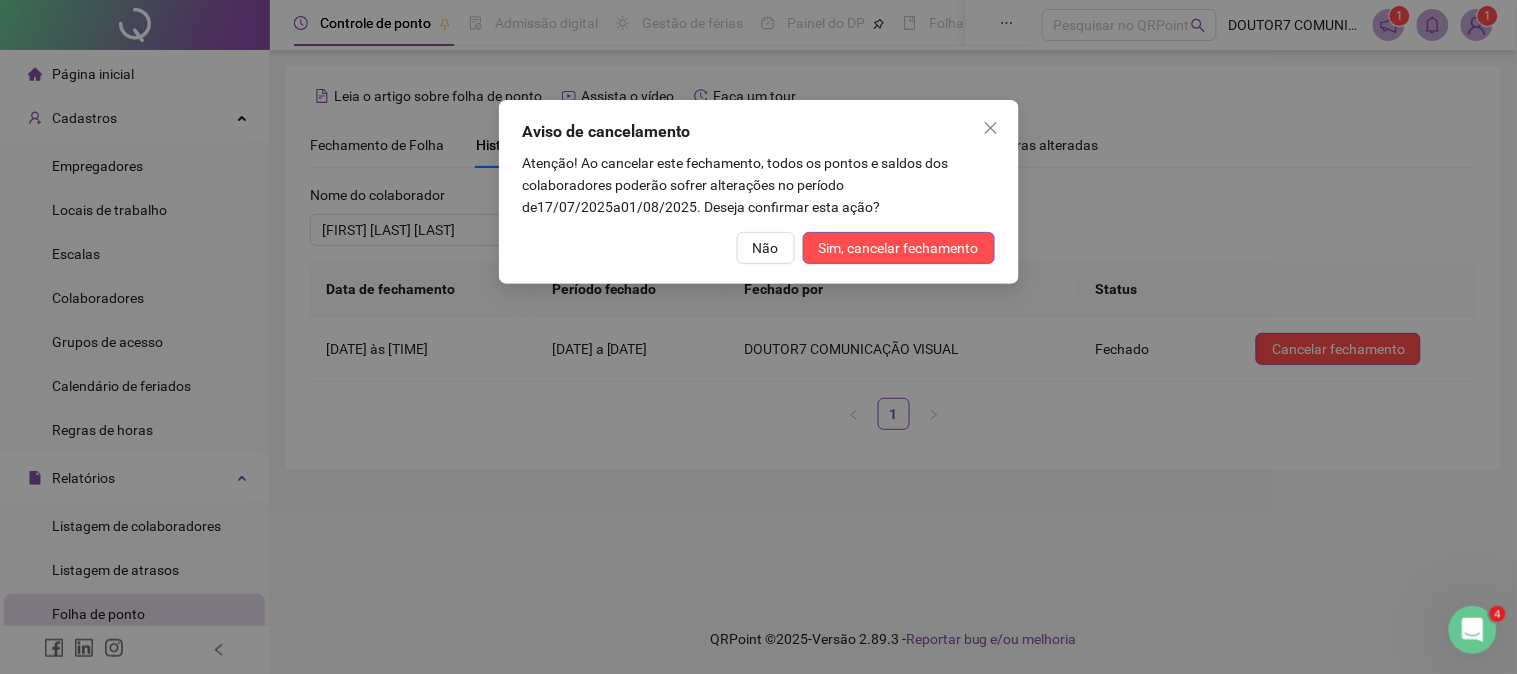 click on "Aviso de cancelamento Atenção!
Ao cancelar este fechamento, todos os pontos e saldos dos
colaboradores poderão sofrer alterações no período de  [DATE]  a  [DATE] . Deseja confirmar esta ação? Não Sim, cancelar fechamento" at bounding box center (759, 192) 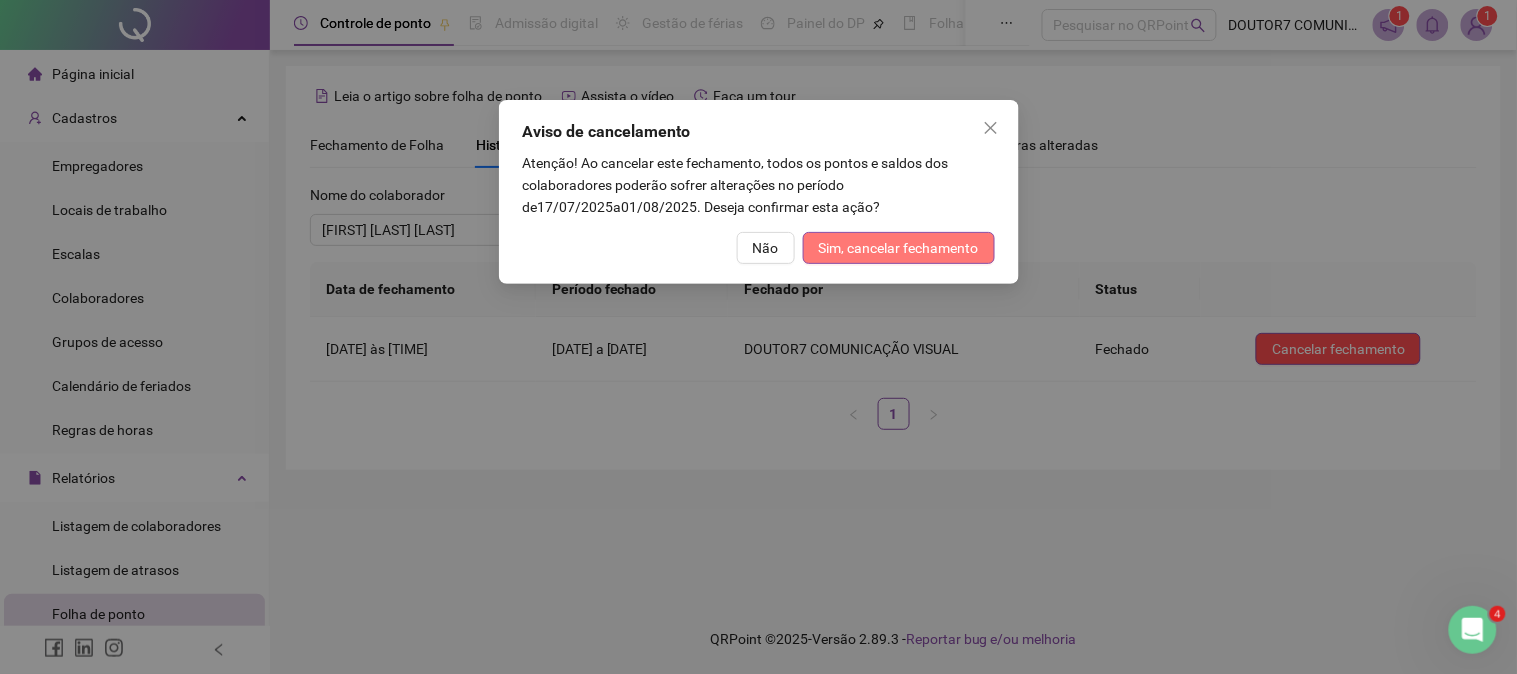 click on "Sim, cancelar fechamento" at bounding box center (899, 248) 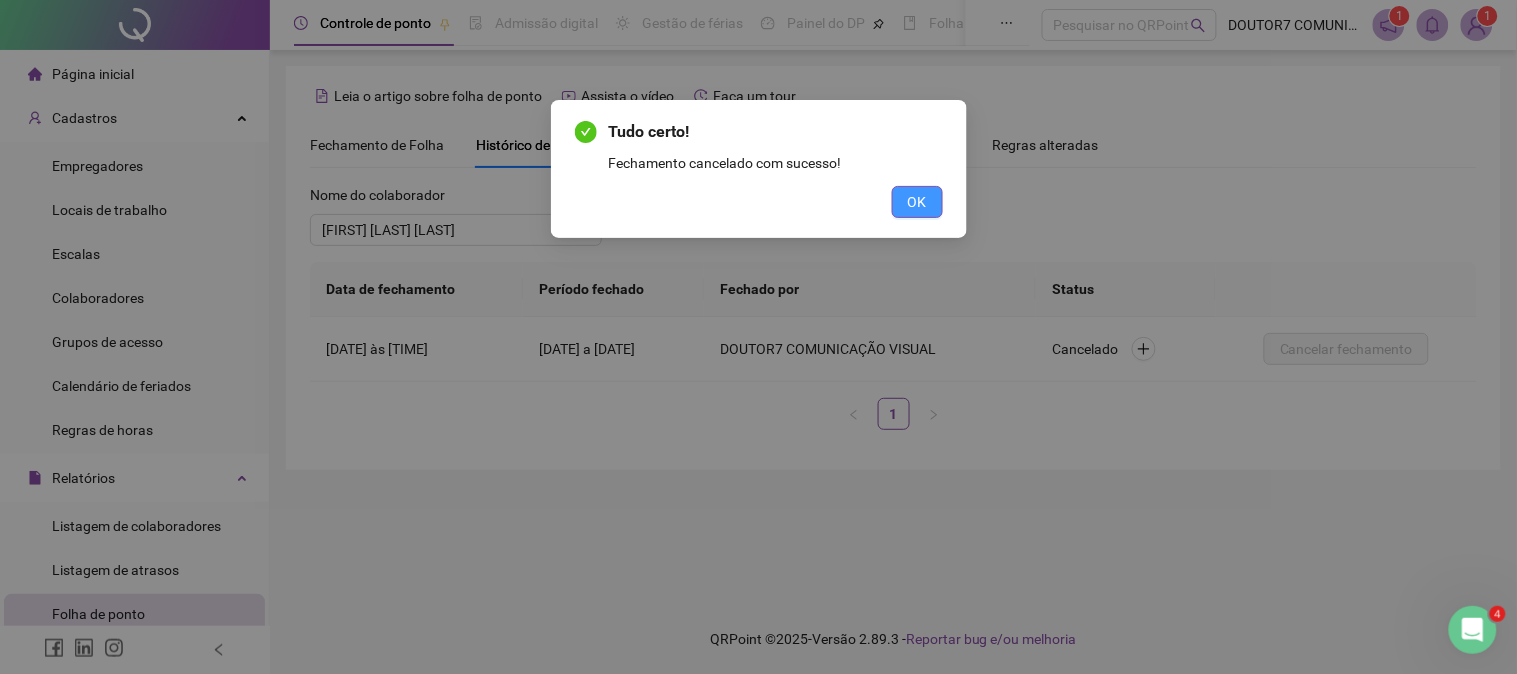 click on "OK" at bounding box center (917, 202) 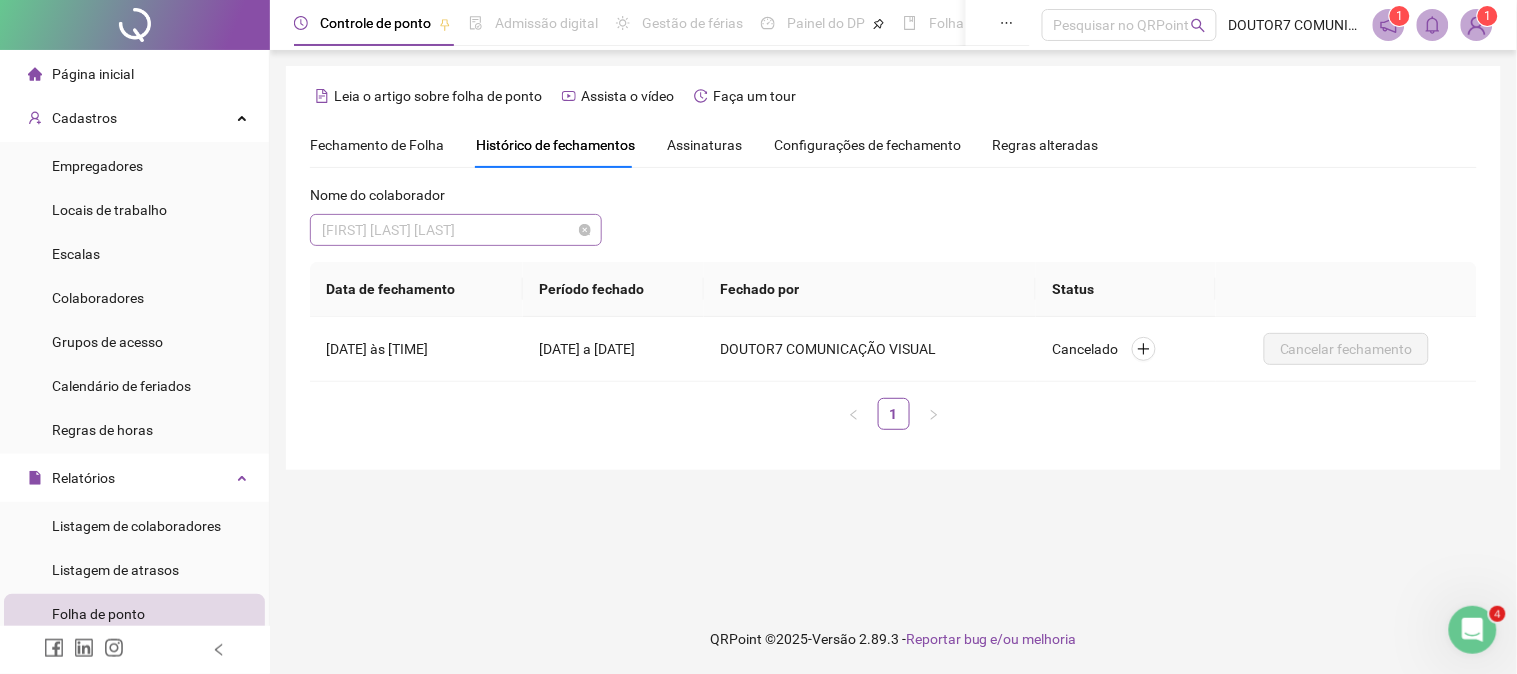 click on "[FIRST] [LAST] [LAST]" at bounding box center (456, 230) 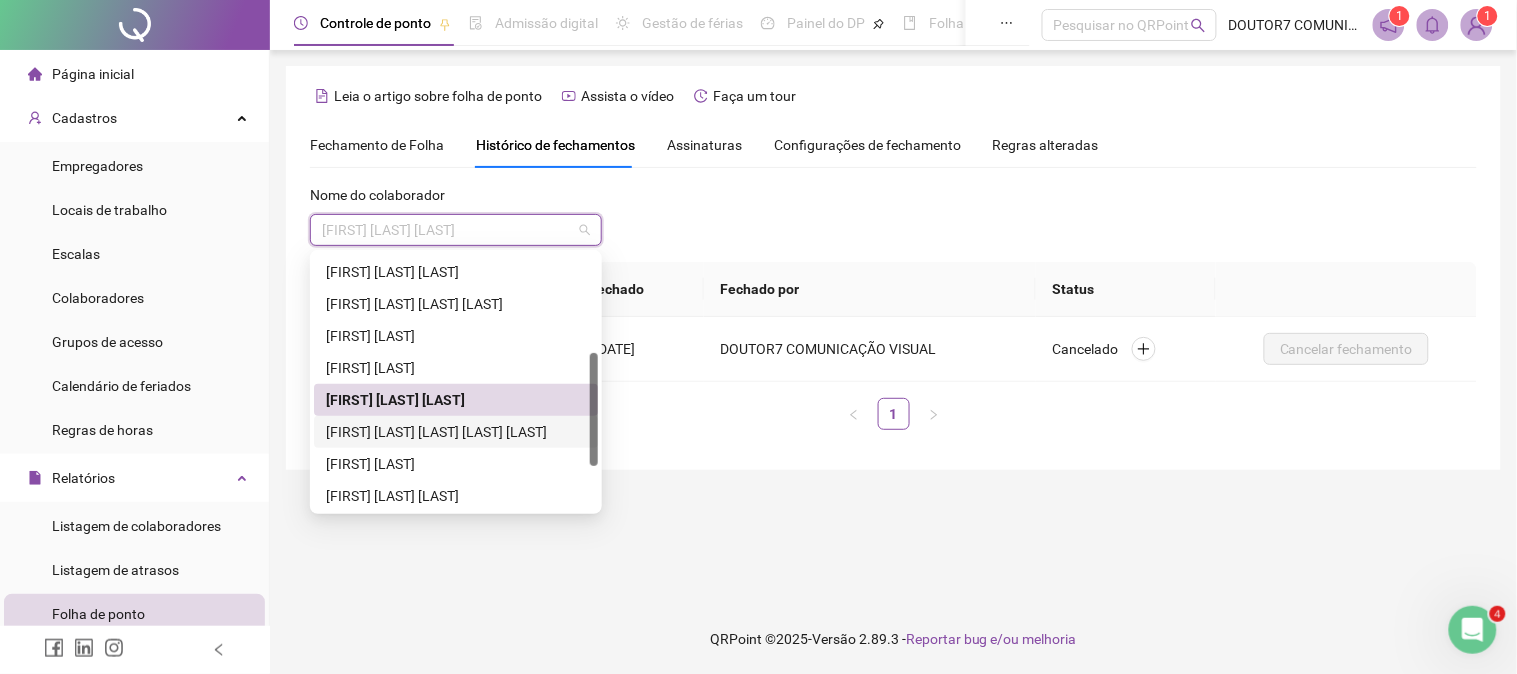 click on "[FIRST] [LAST] [LAST] [LAST] [LAST]" at bounding box center [456, 432] 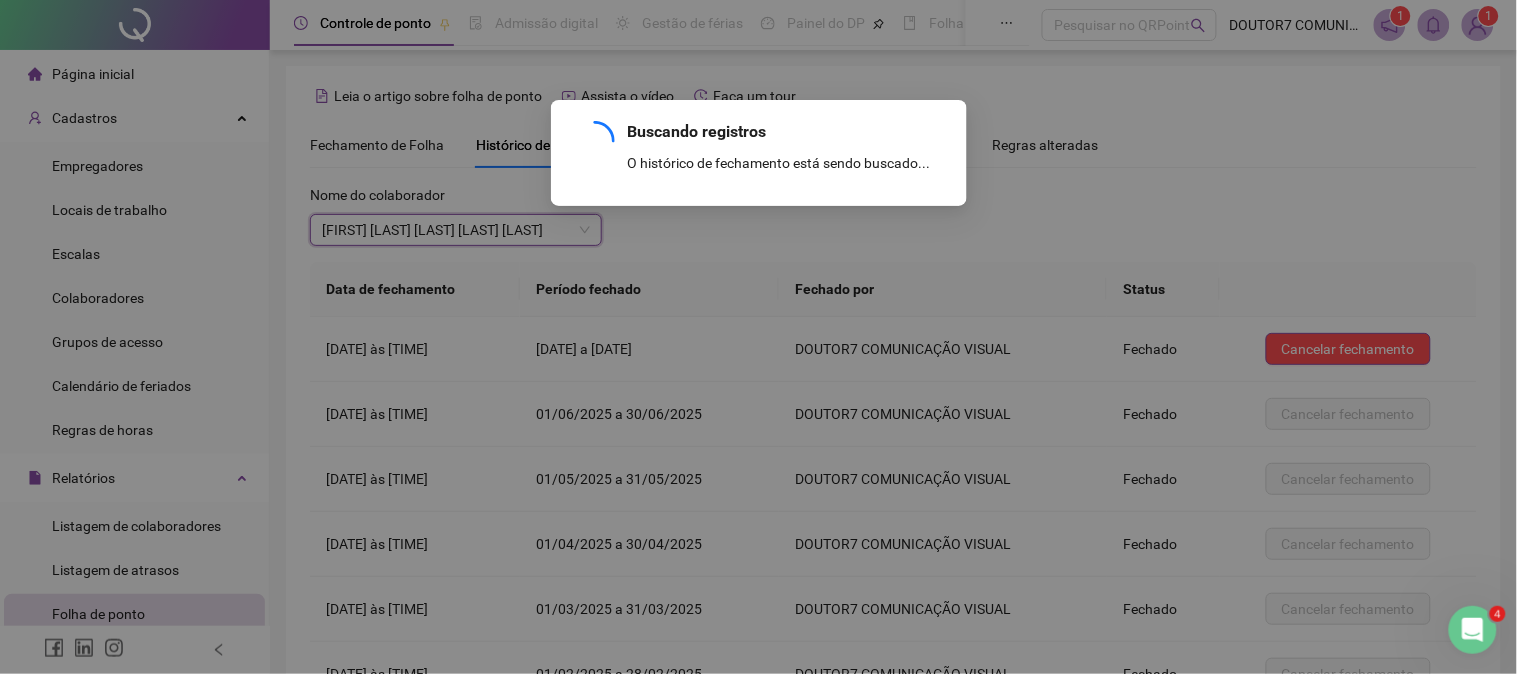 scroll, scrollTop: 206, scrollLeft: 0, axis: vertical 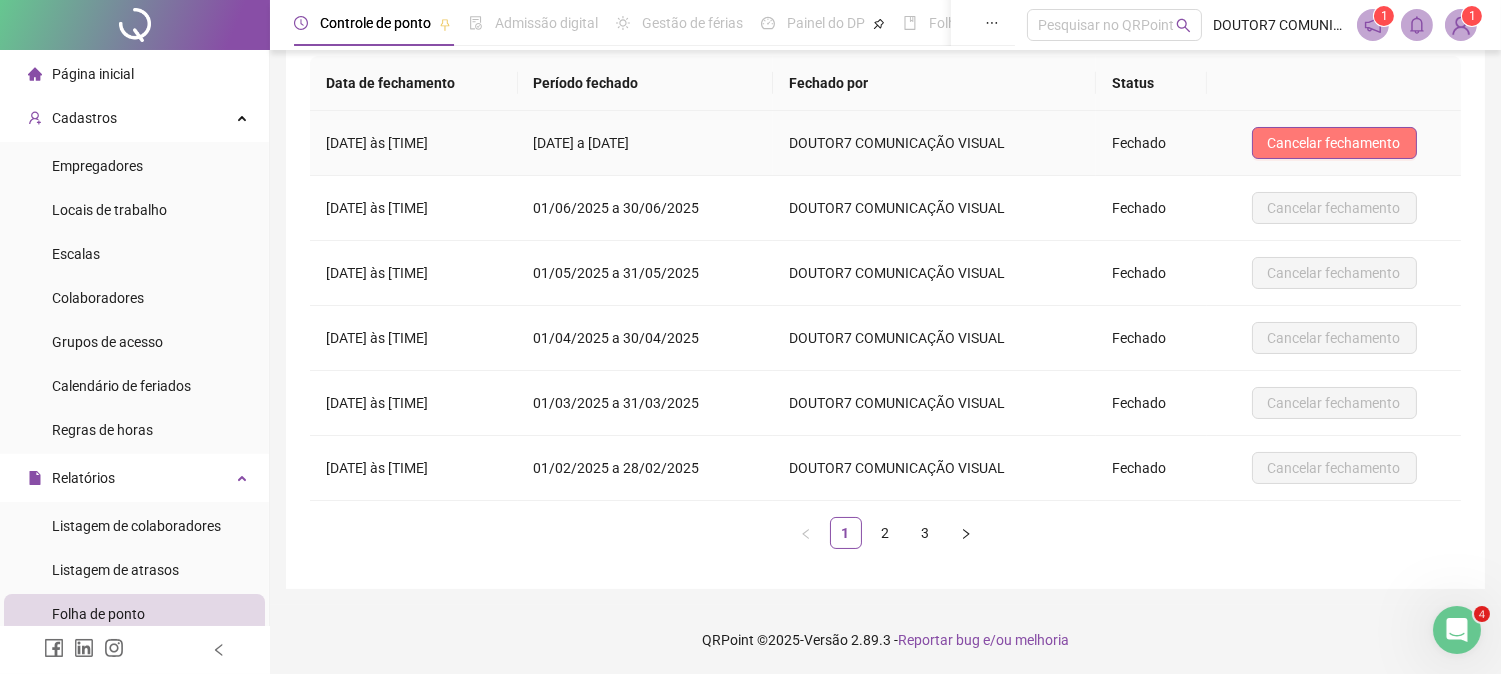 click on "Cancelar fechamento" at bounding box center [1334, 143] 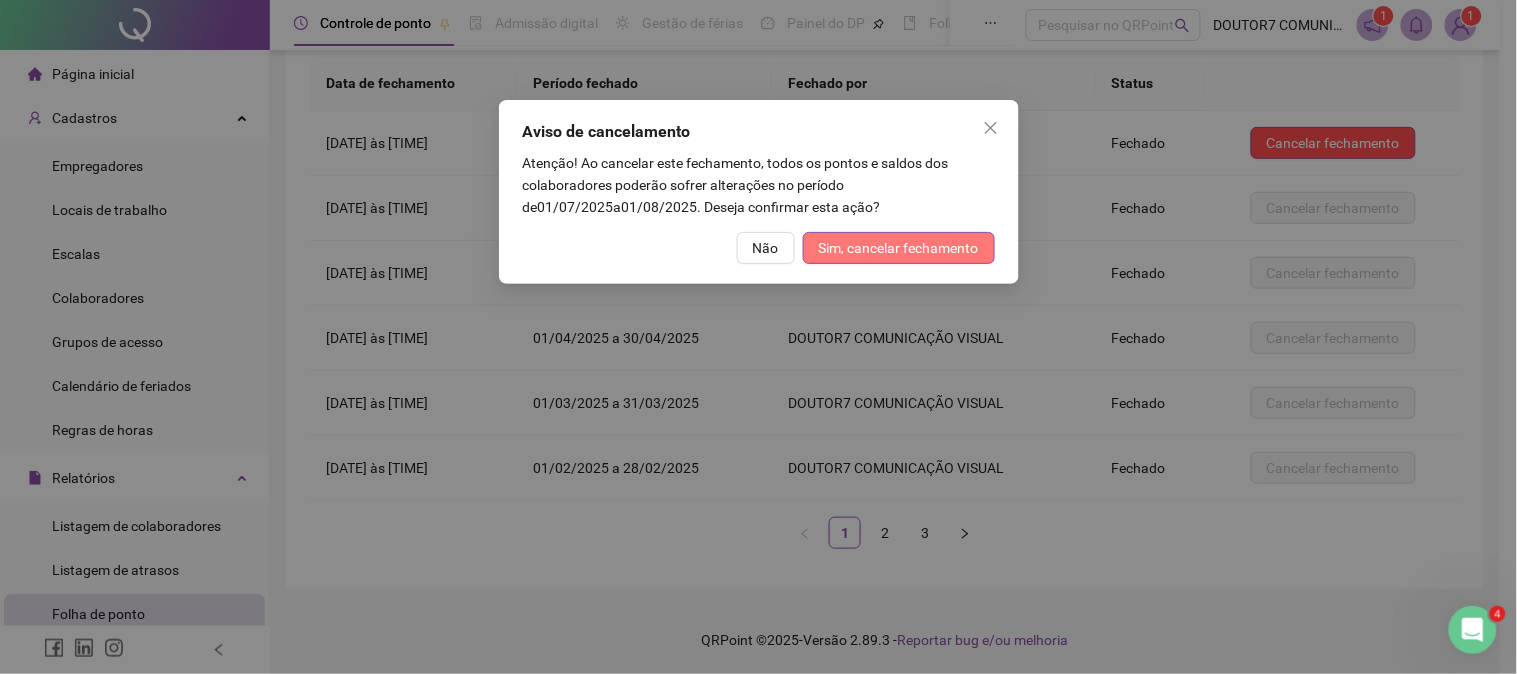 click on "Sim, cancelar fechamento" at bounding box center [899, 248] 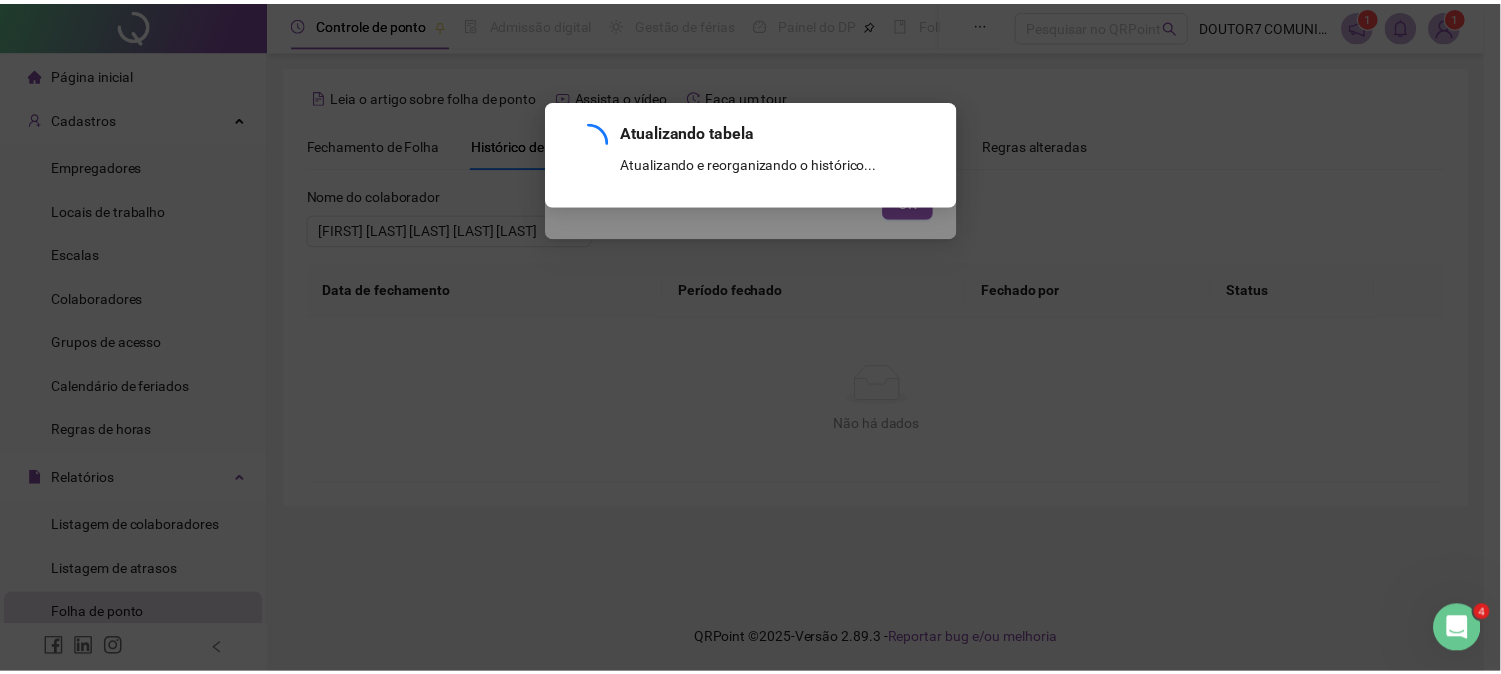 scroll, scrollTop: 206, scrollLeft: 0, axis: vertical 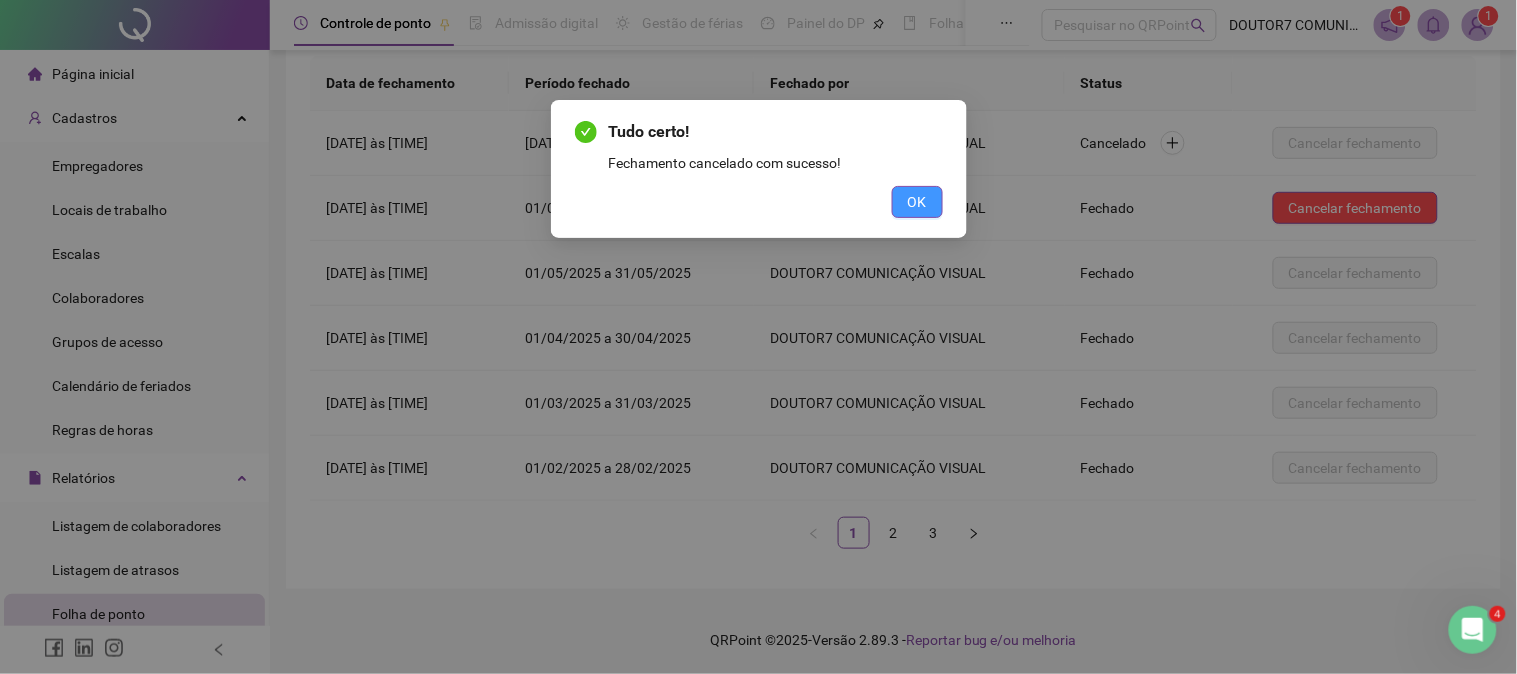 click on "OK" at bounding box center [917, 202] 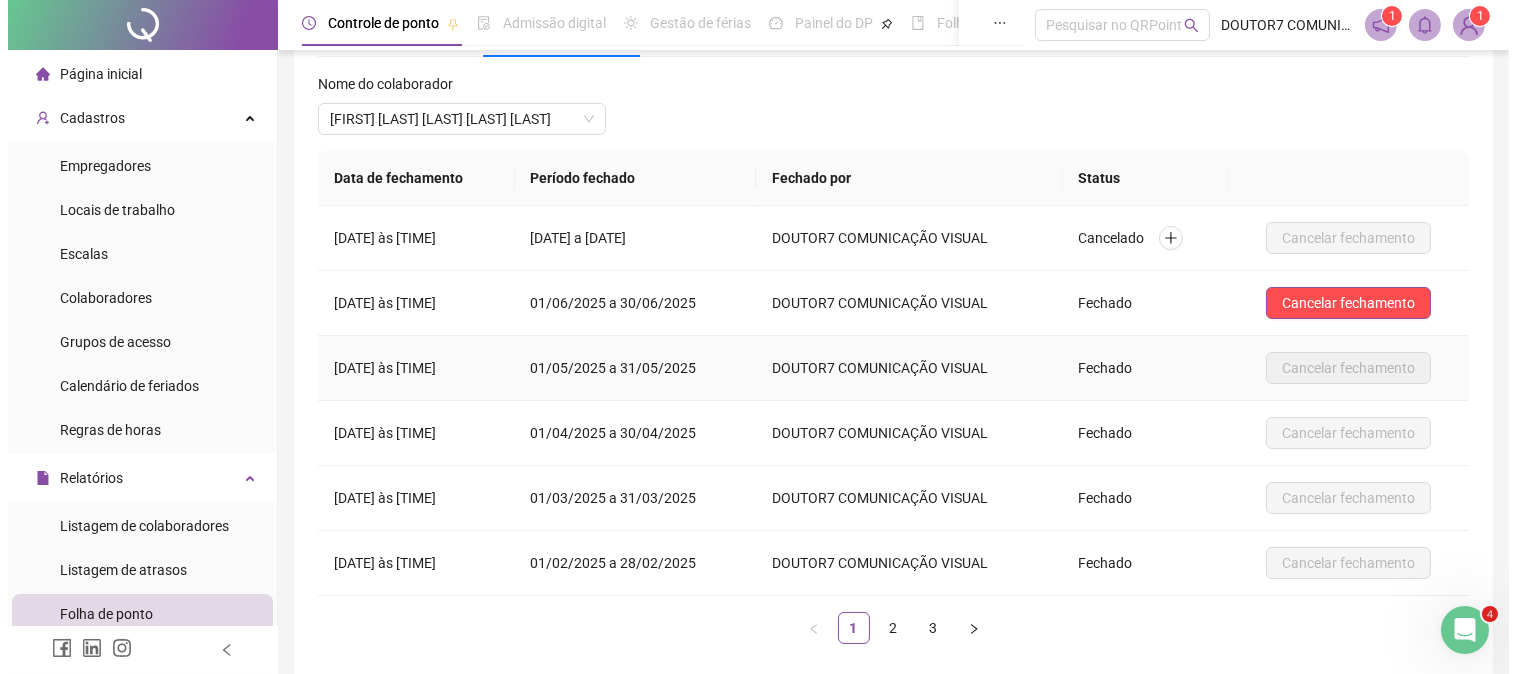 scroll, scrollTop: 0, scrollLeft: 0, axis: both 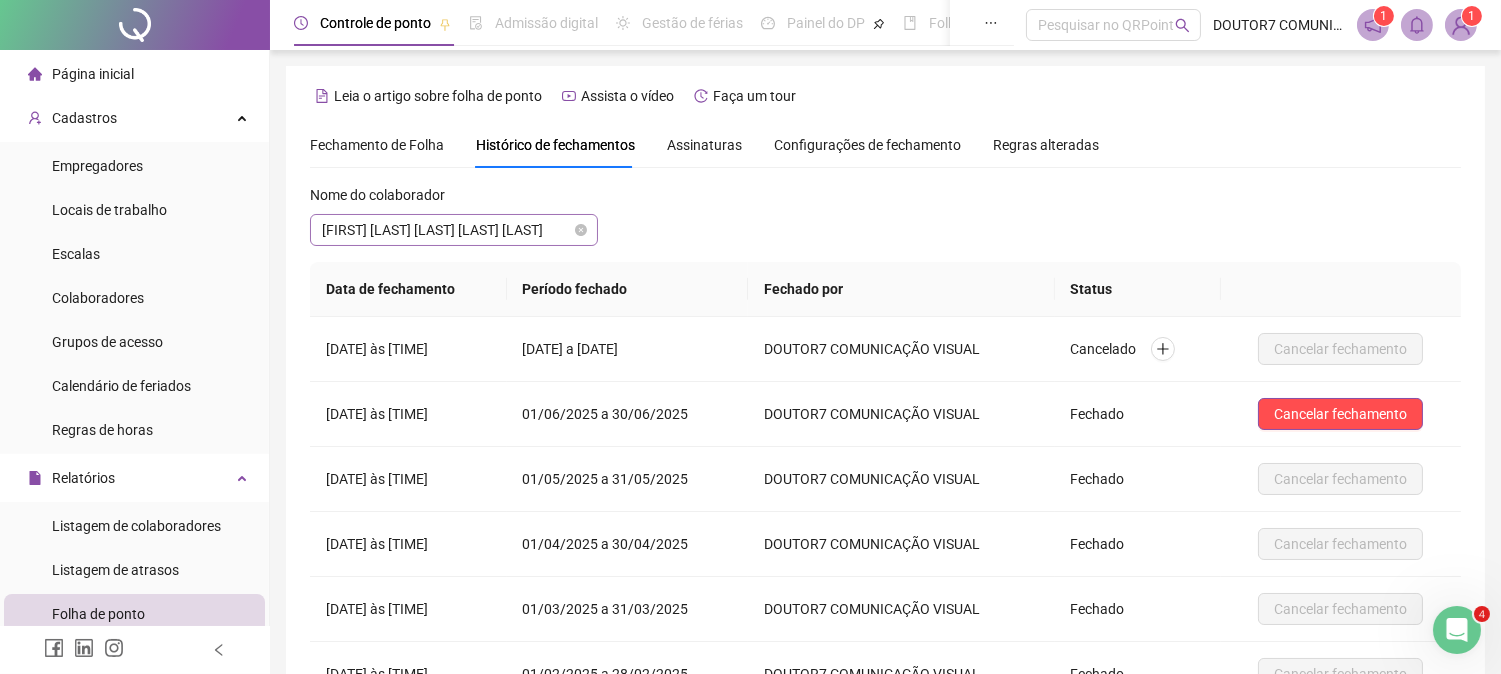 click on "[FIRST] [LAST] [LAST] [LAST] [LAST]" at bounding box center (454, 230) 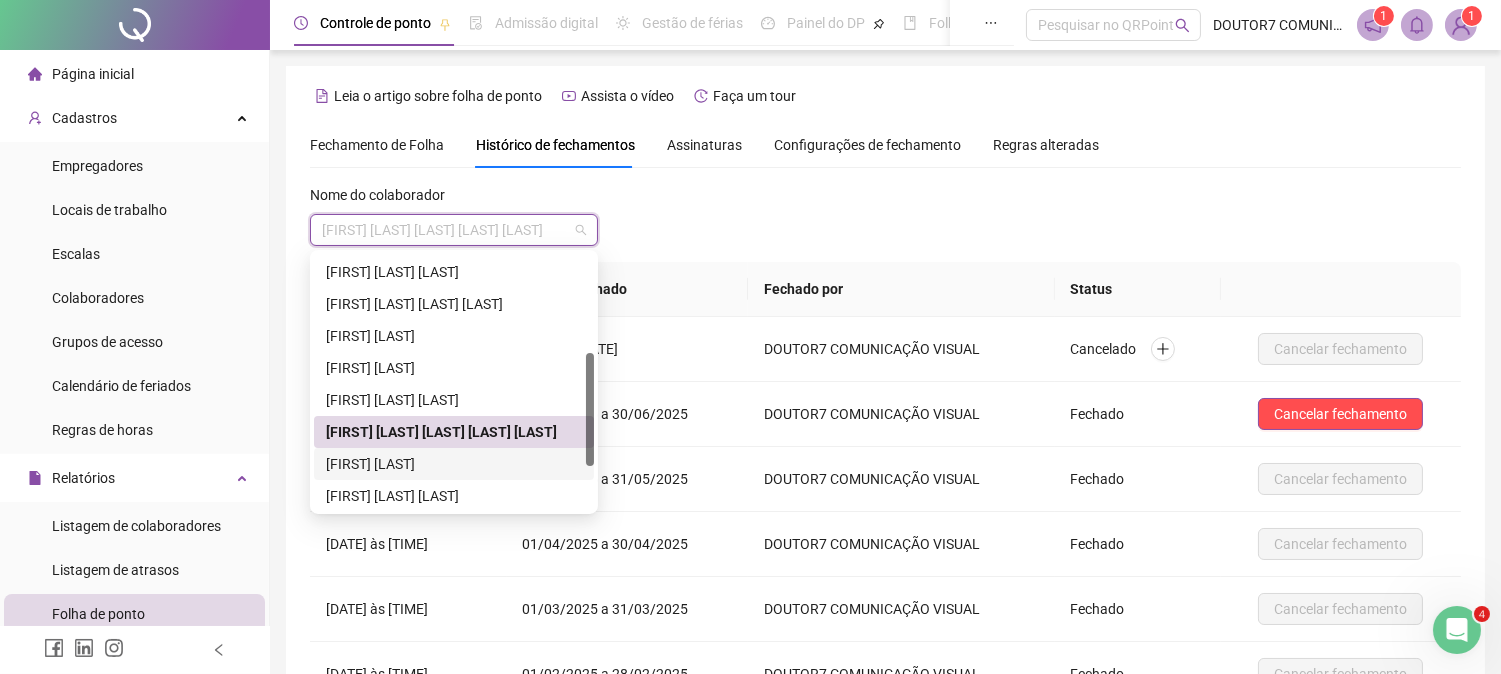 click on "[FIRST] [LAST]" at bounding box center (454, 464) 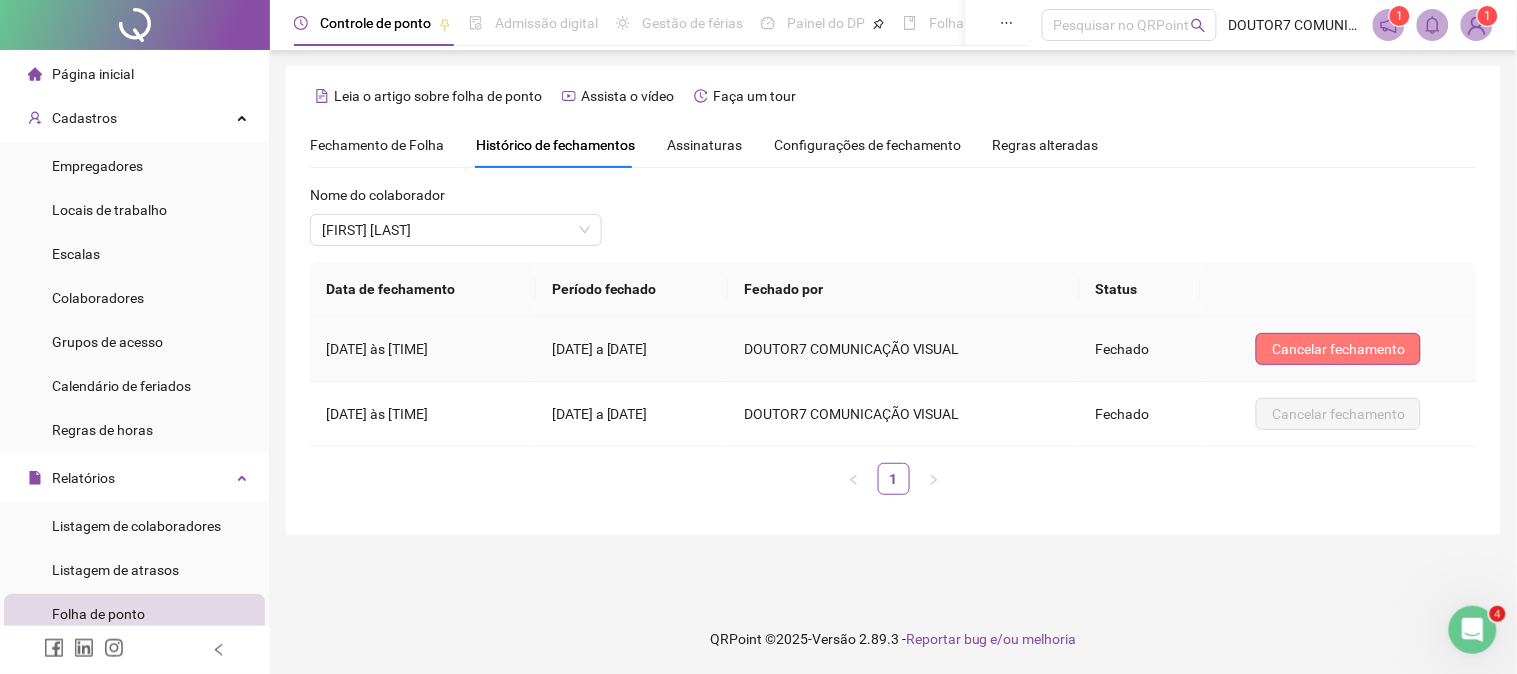 click on "Cancelar fechamento" at bounding box center [1338, 349] 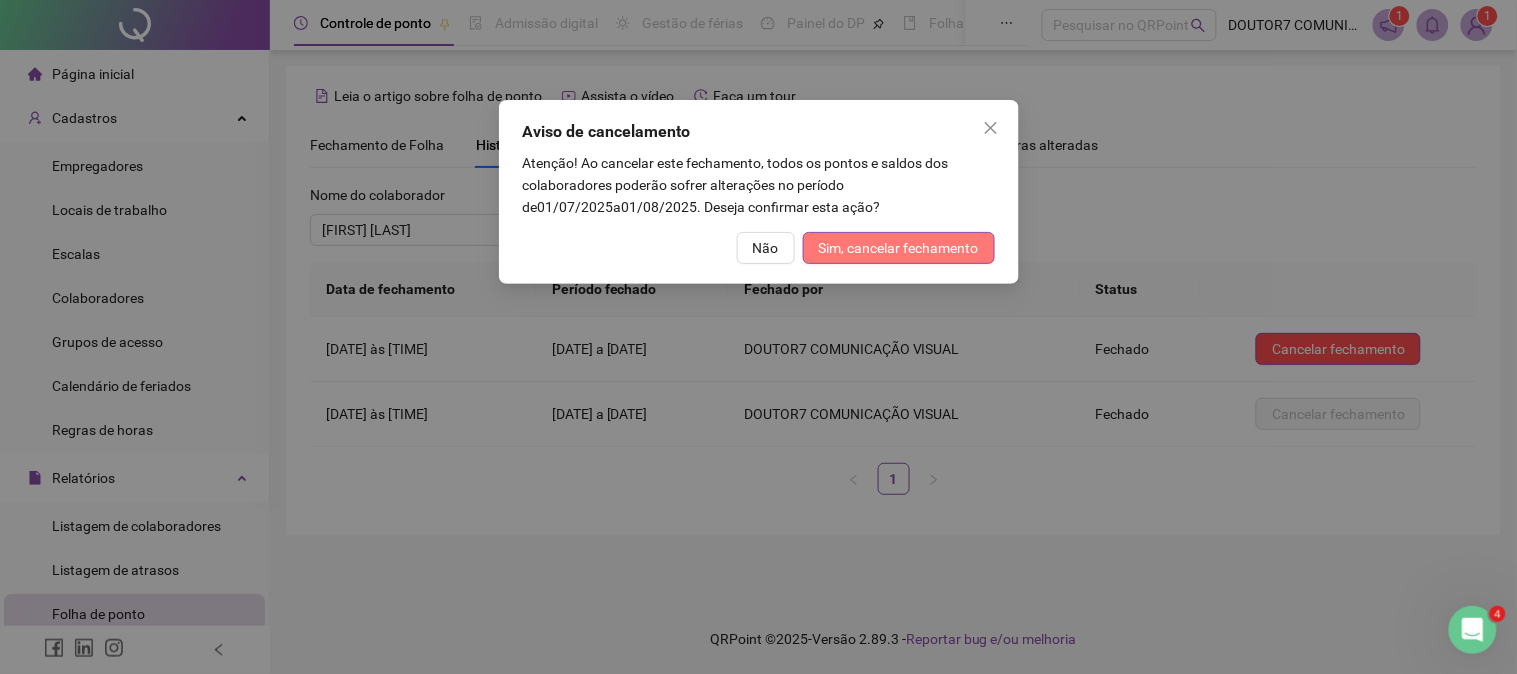 click on "Sim, cancelar fechamento" at bounding box center [899, 248] 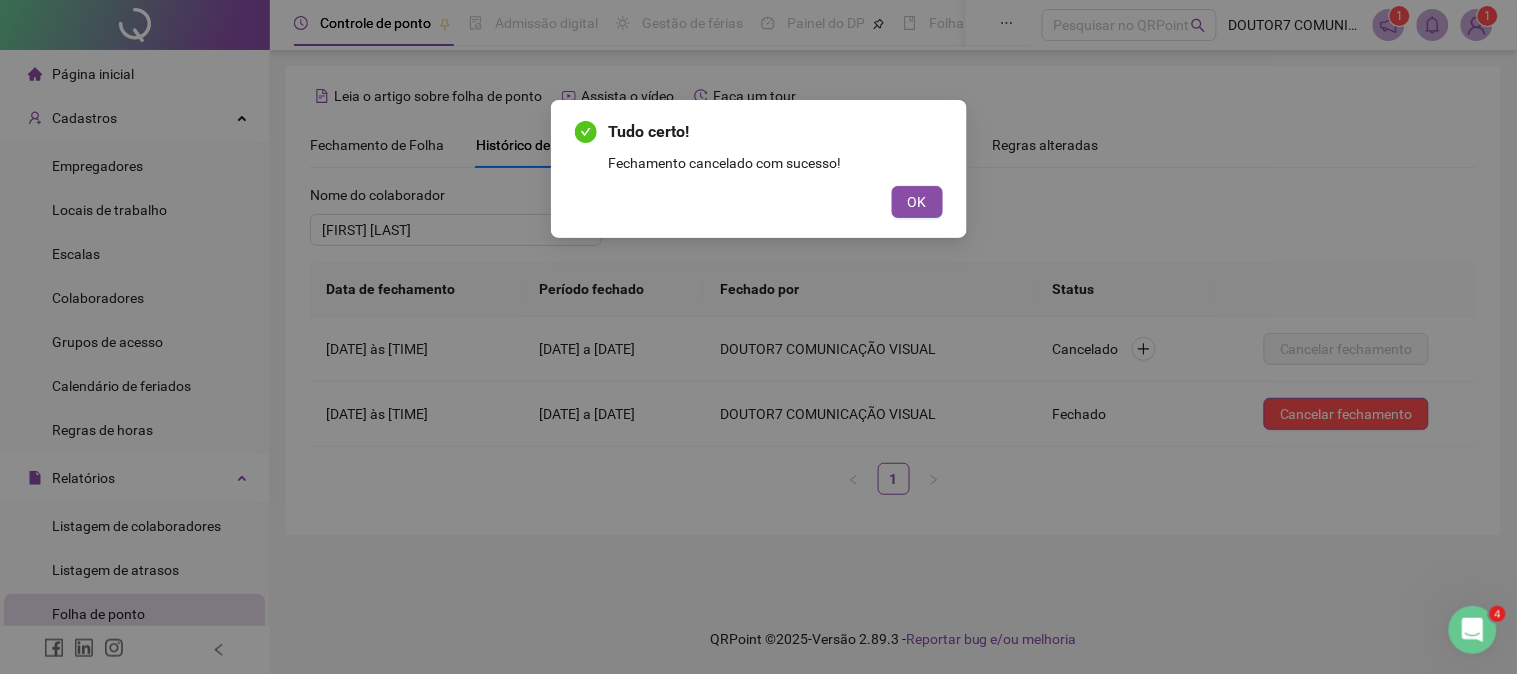 drag, startPoint x: 956, startPoint y: 196, endPoint x: 935, endPoint y: 195, distance: 21.023796 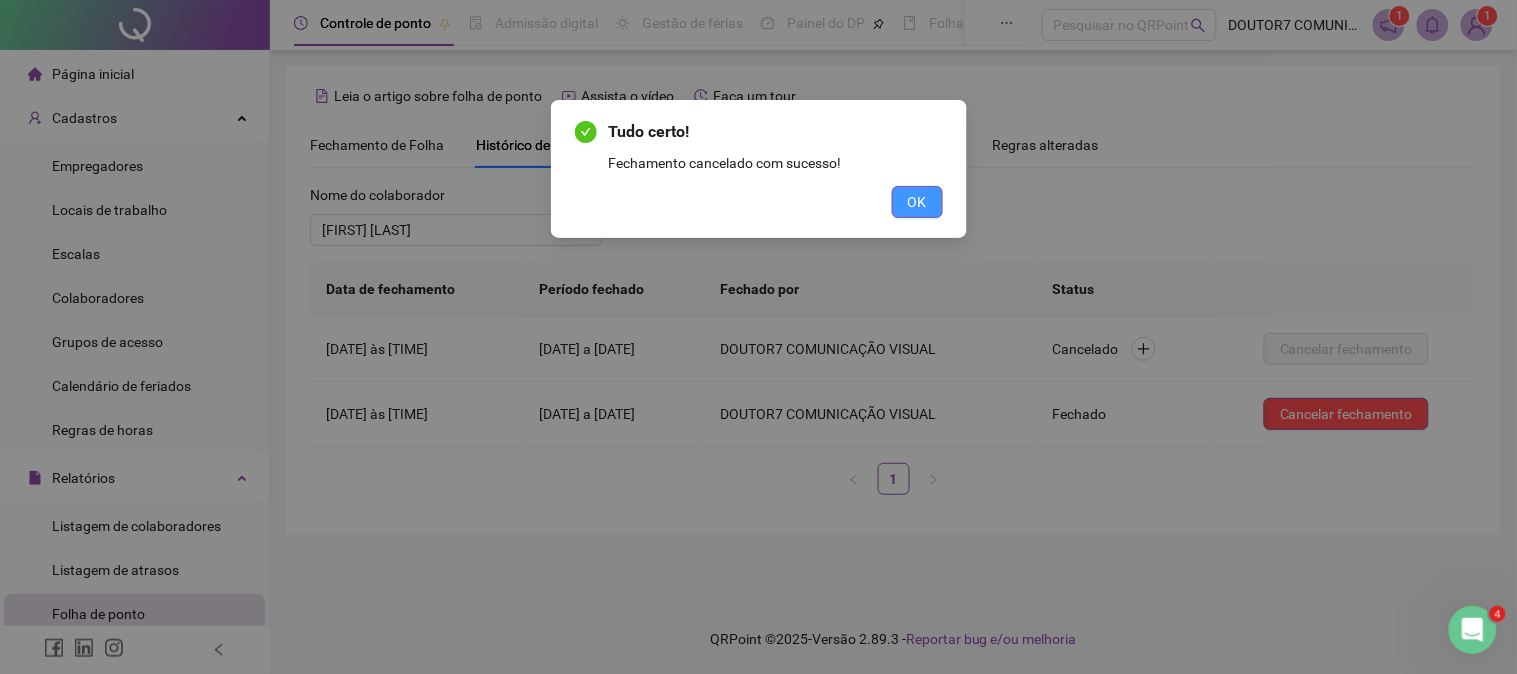 click on "OK" at bounding box center [917, 202] 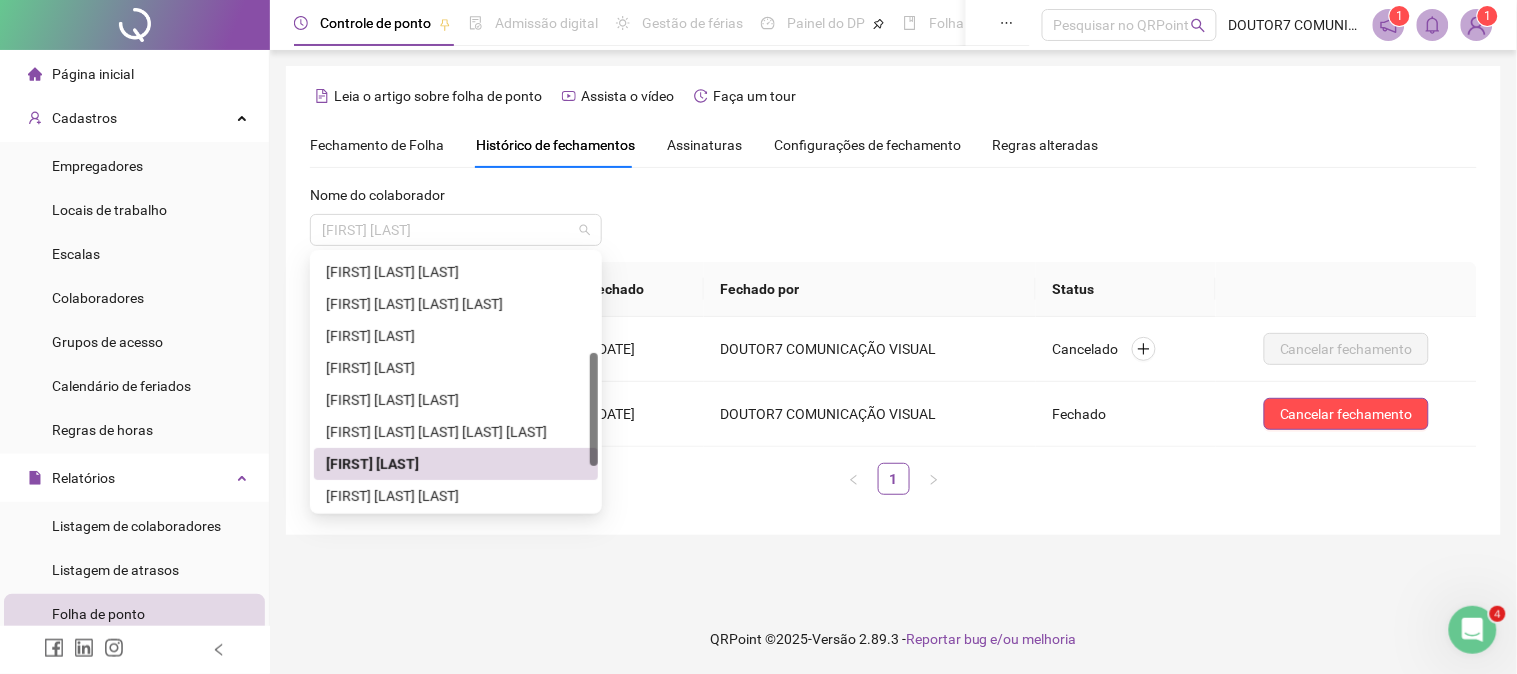 click on "[FIRST] [LAST]" at bounding box center [456, 230] 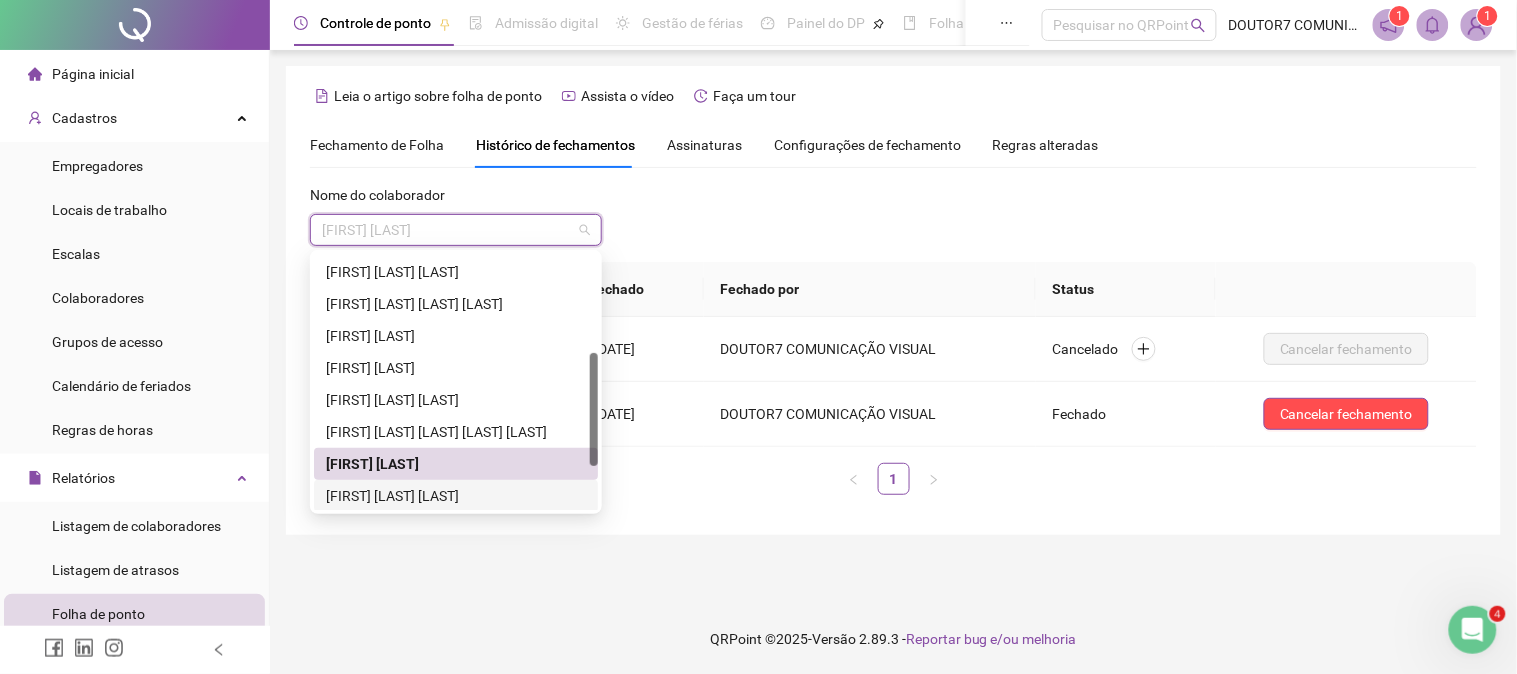 click on "[FIRST] [LAST] [LAST]" at bounding box center (456, 496) 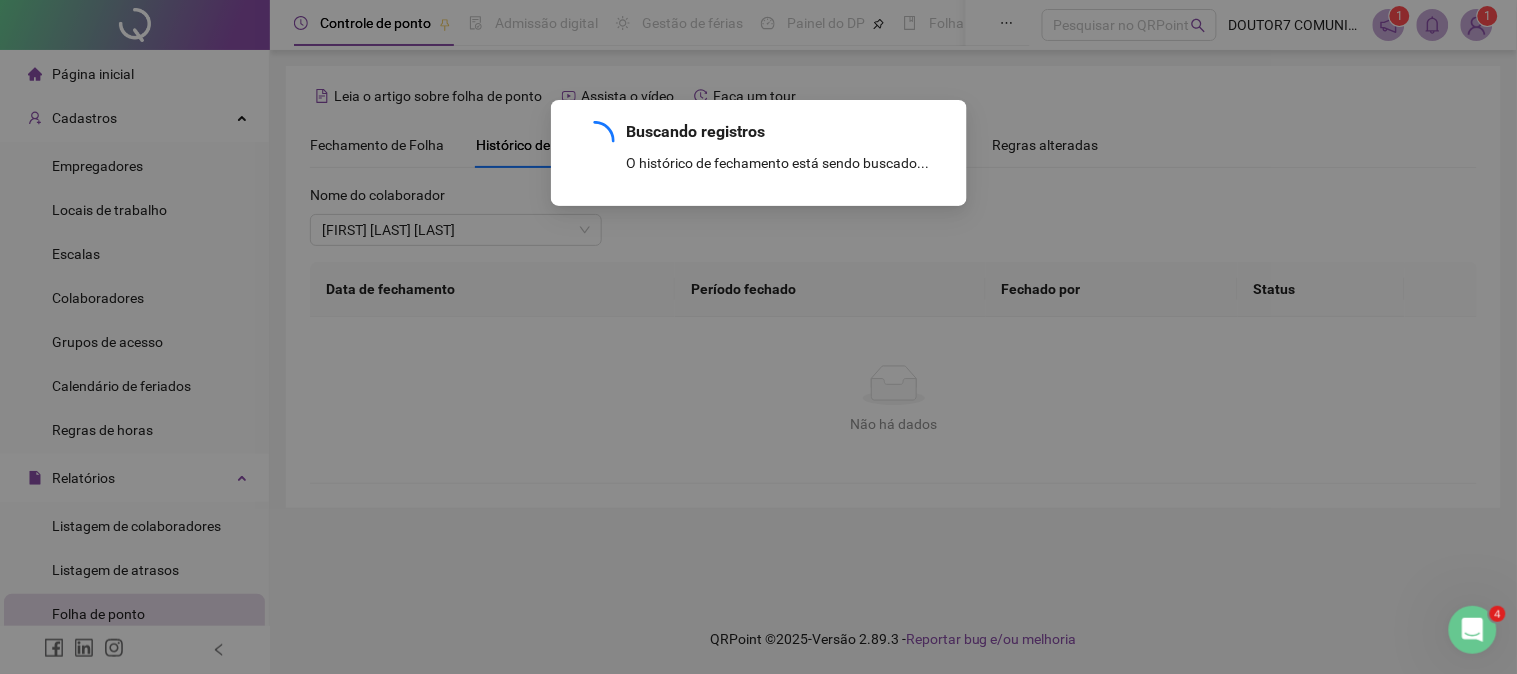 scroll, scrollTop: 206, scrollLeft: 0, axis: vertical 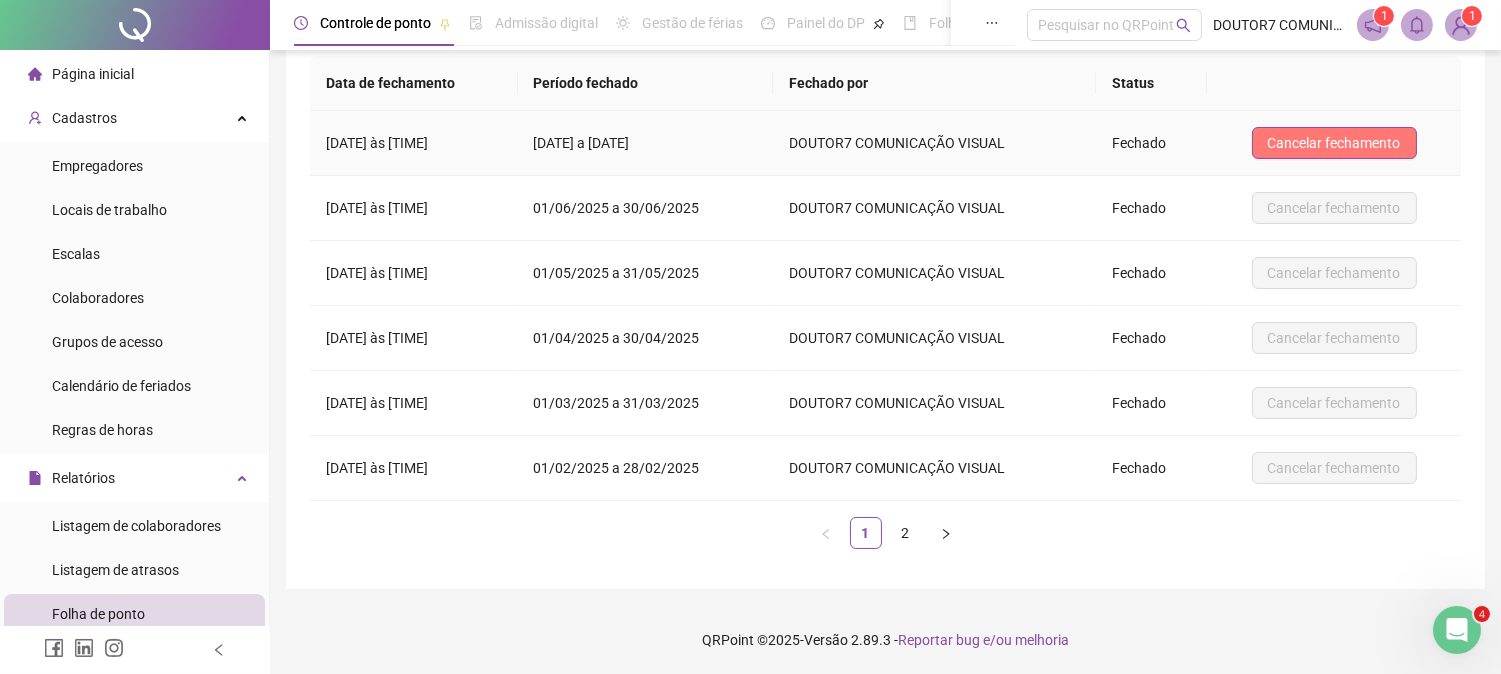 click on "Cancelar fechamento" at bounding box center [1334, 143] 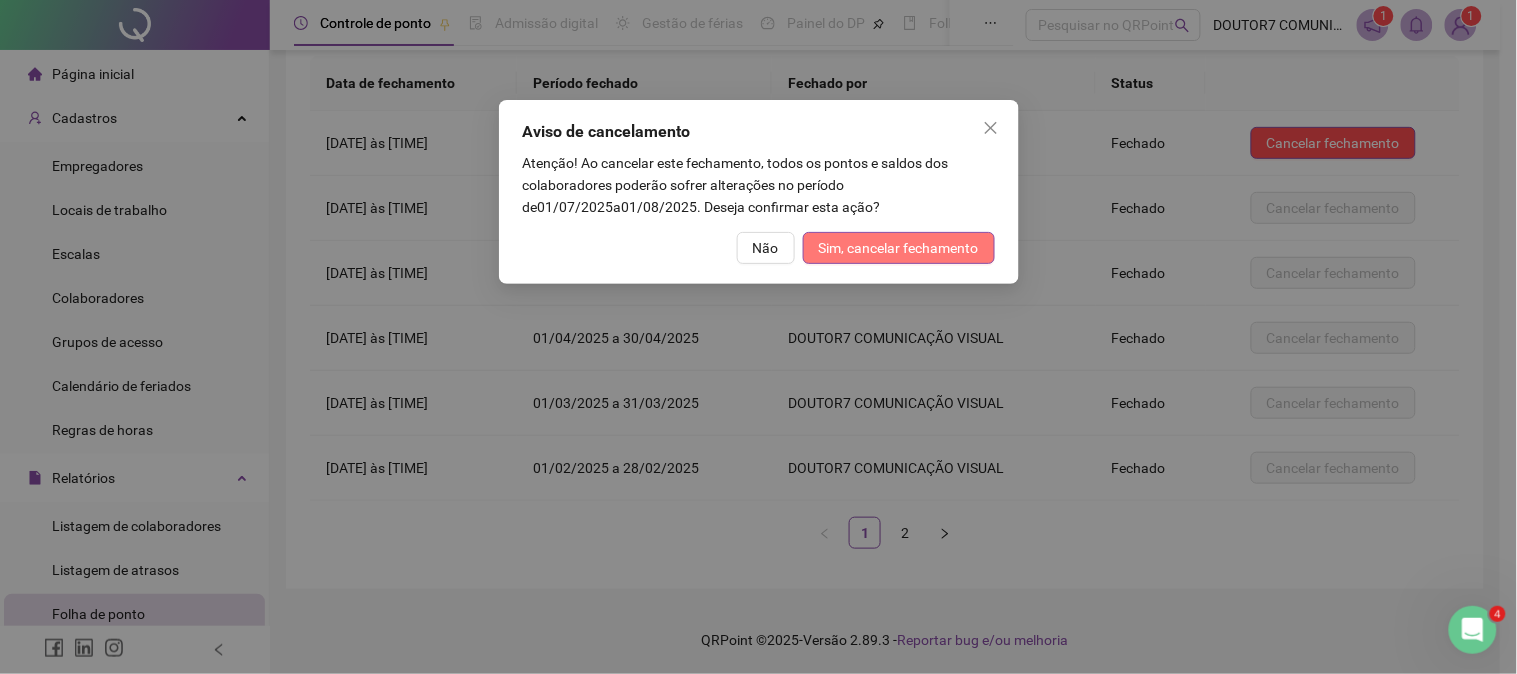 click on "Sim, cancelar fechamento" at bounding box center (899, 248) 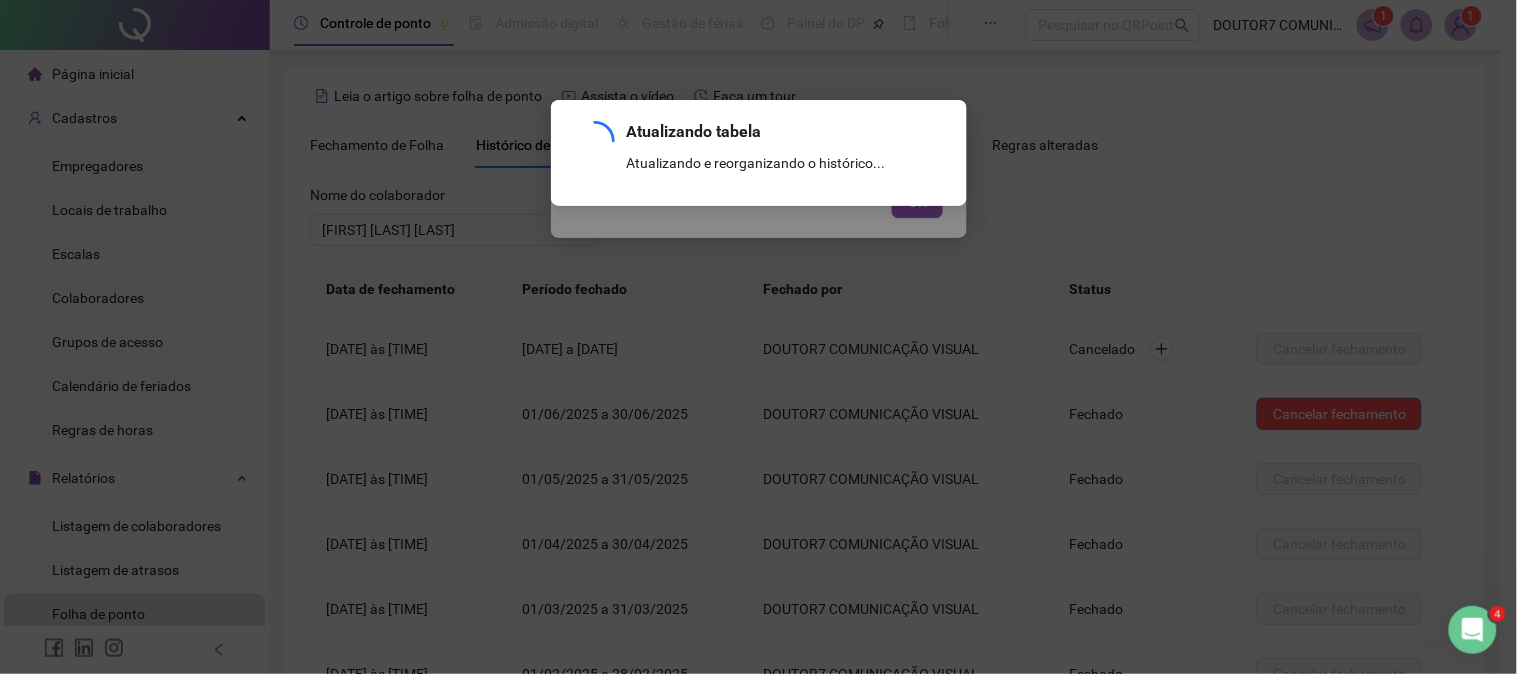 scroll, scrollTop: 206, scrollLeft: 0, axis: vertical 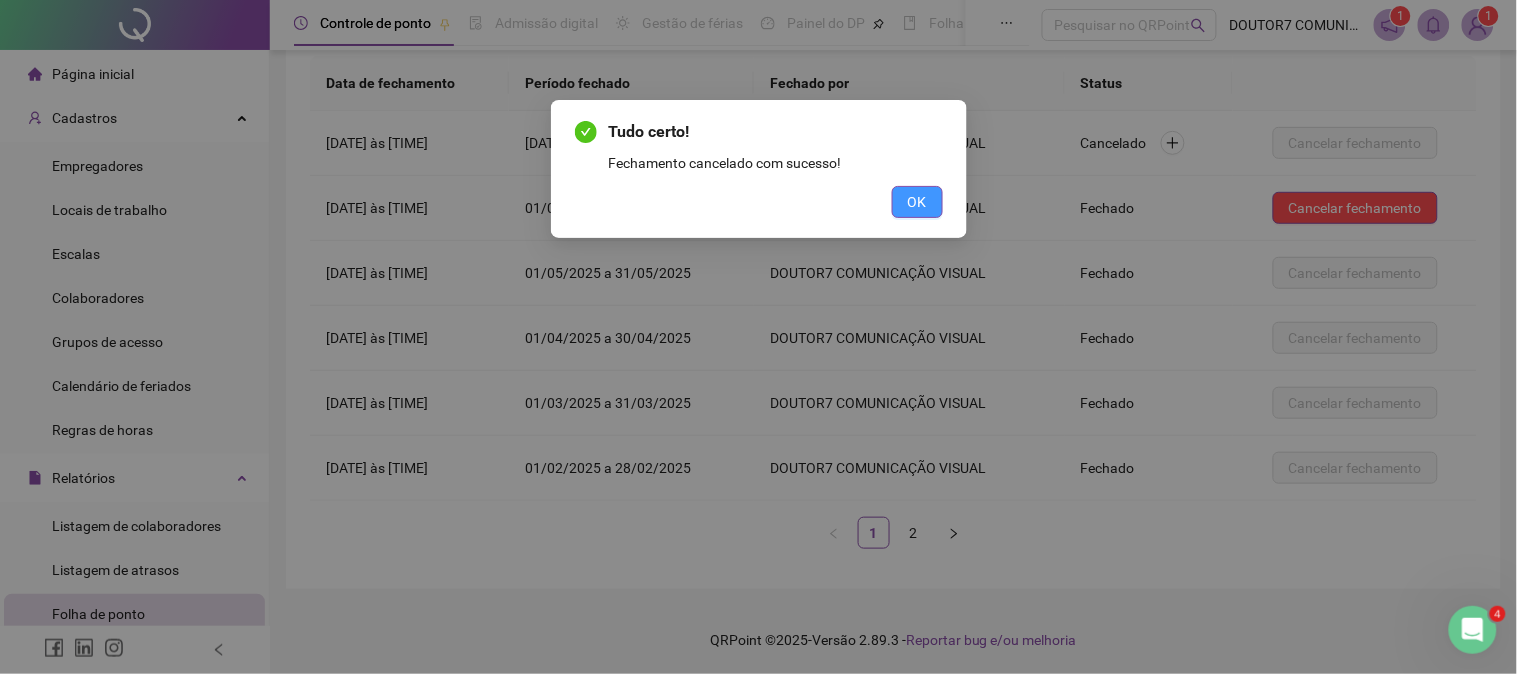 click on "OK" at bounding box center [917, 202] 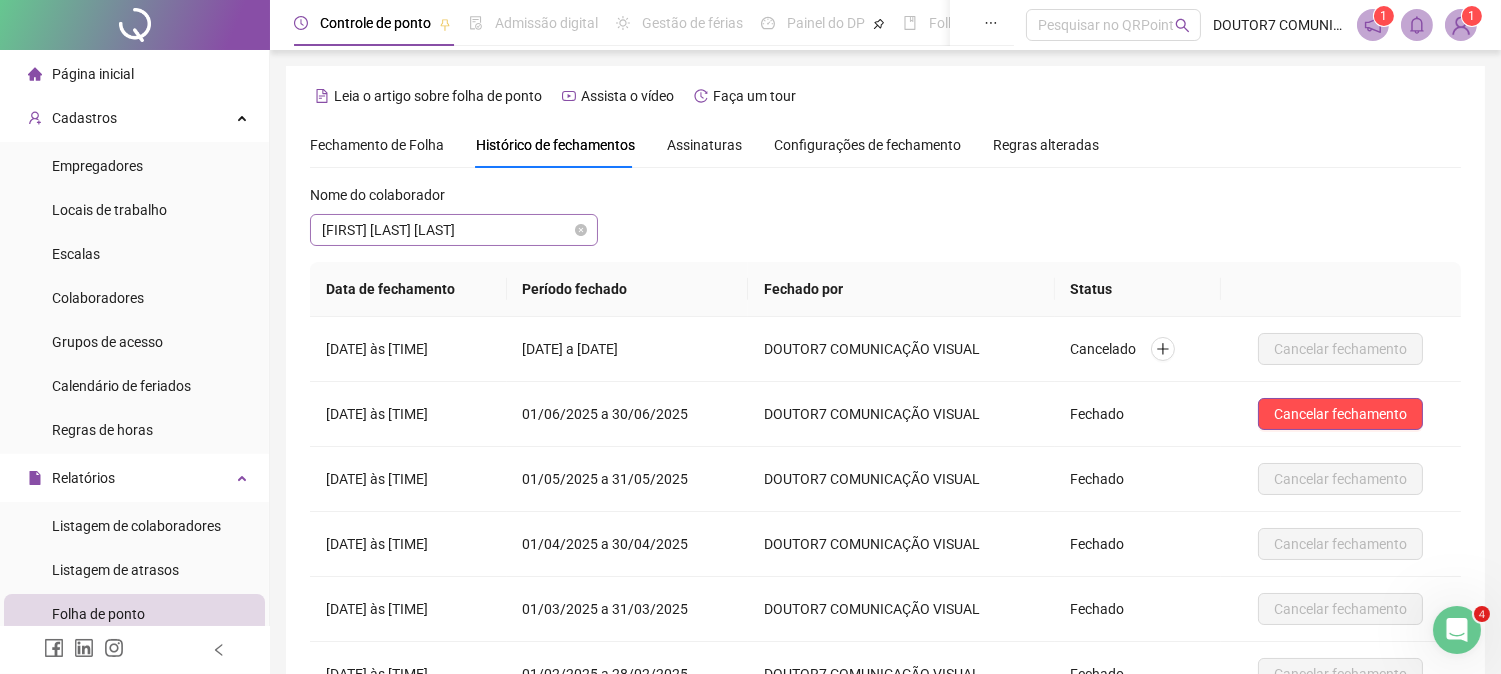 click on "[FIRST] [LAST] [LAST]" at bounding box center [454, 230] 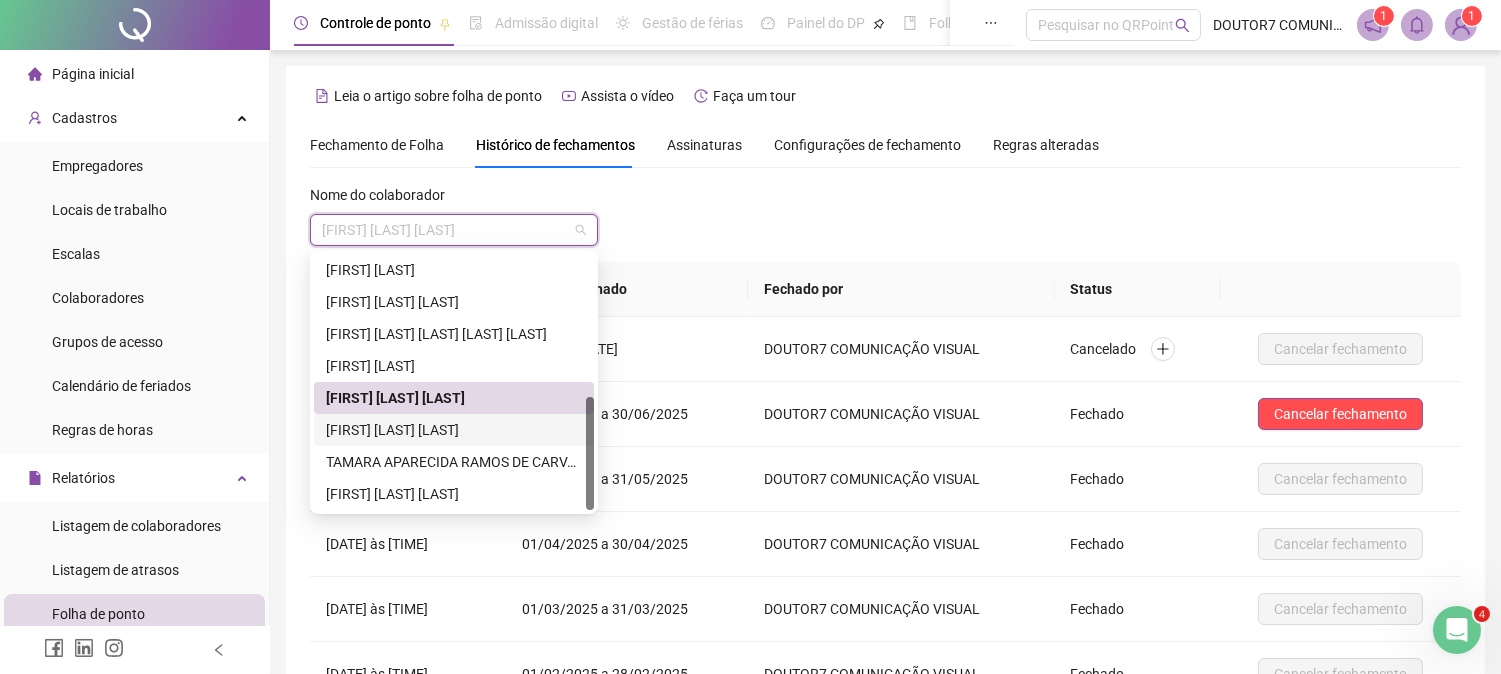 click on "[FIRST] [LAST] [LAST]" at bounding box center [454, 430] 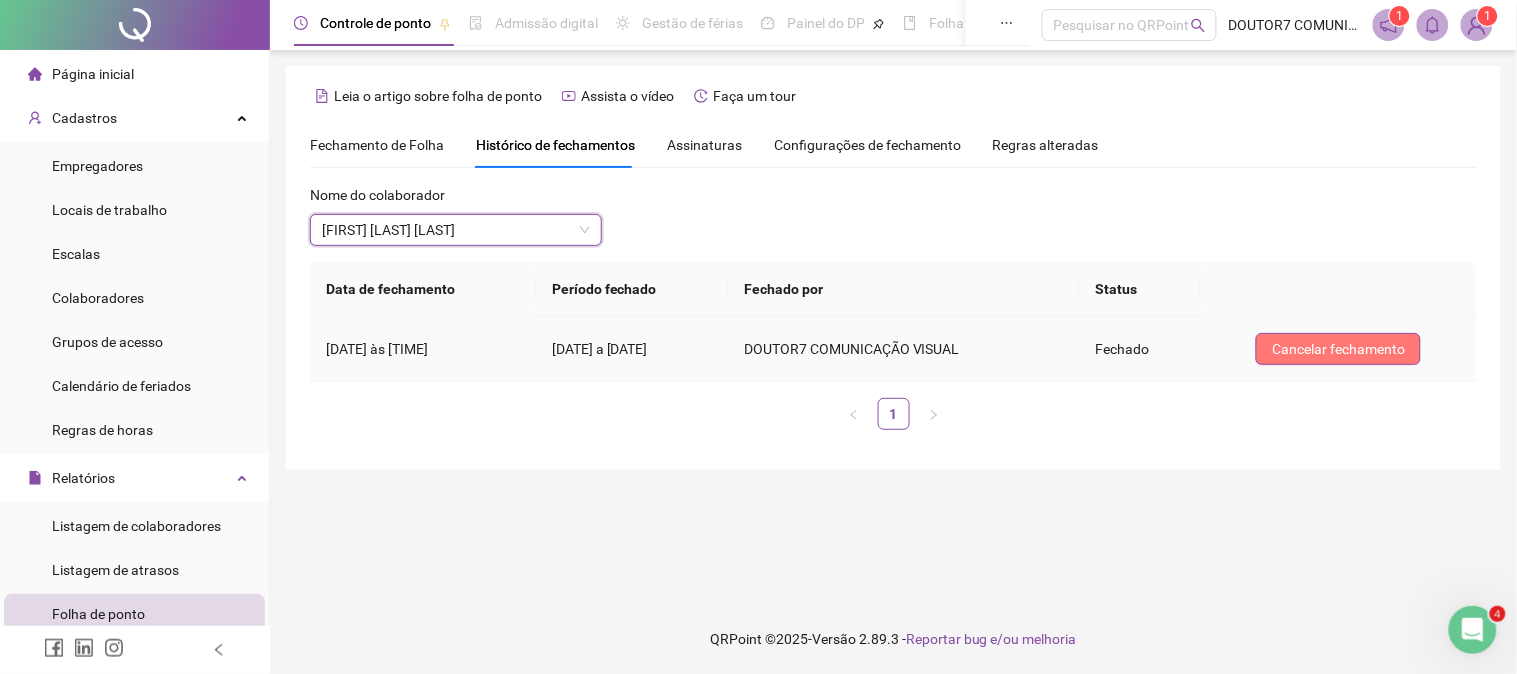 click on "Cancelar fechamento" at bounding box center [1338, 349] 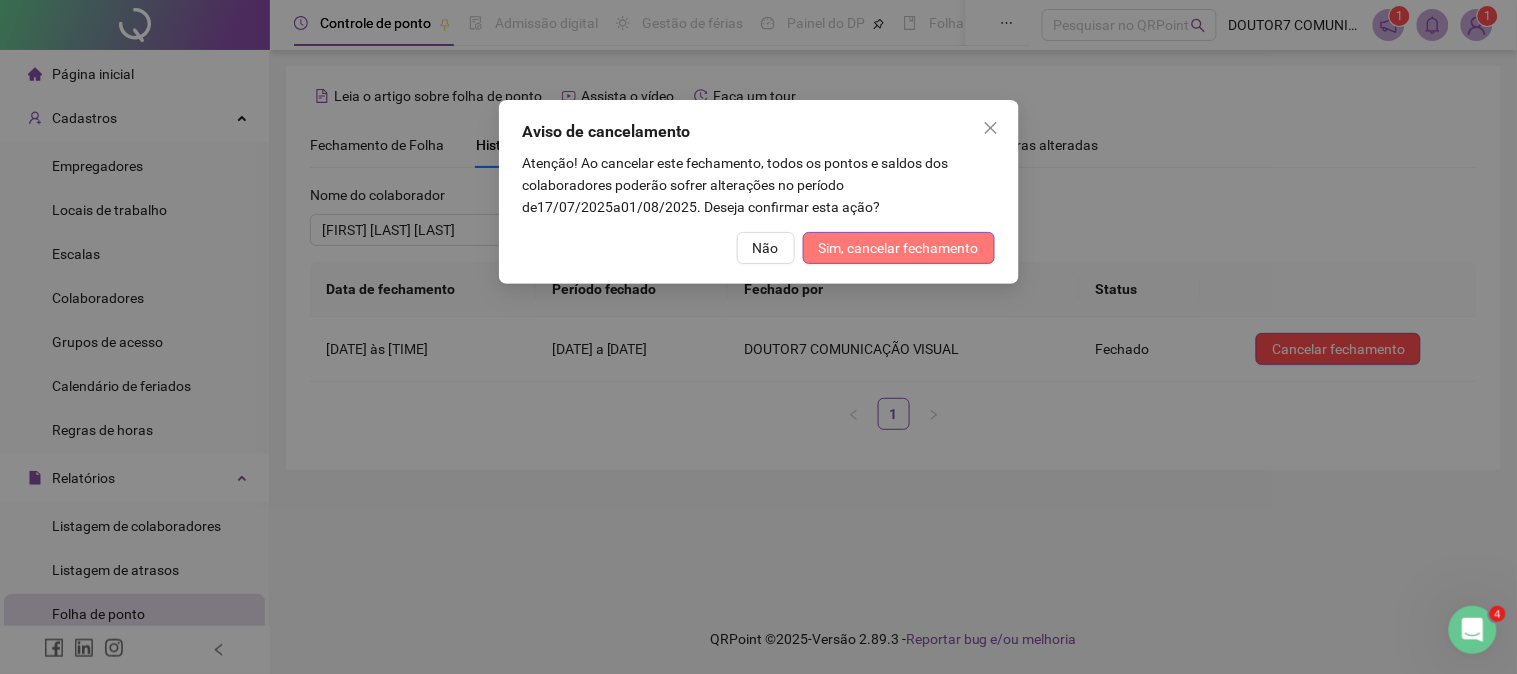 click on "Sim, cancelar fechamento" at bounding box center [899, 248] 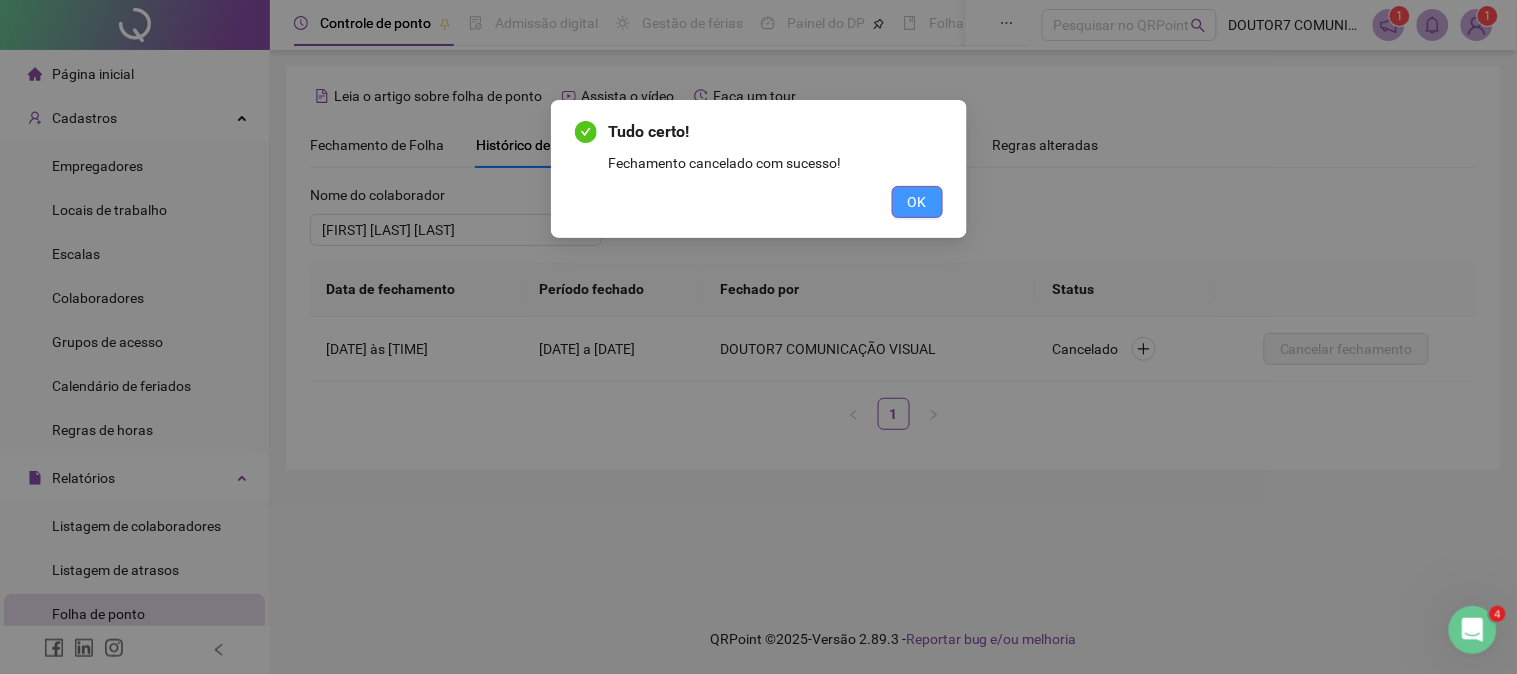 click on "OK" at bounding box center [917, 202] 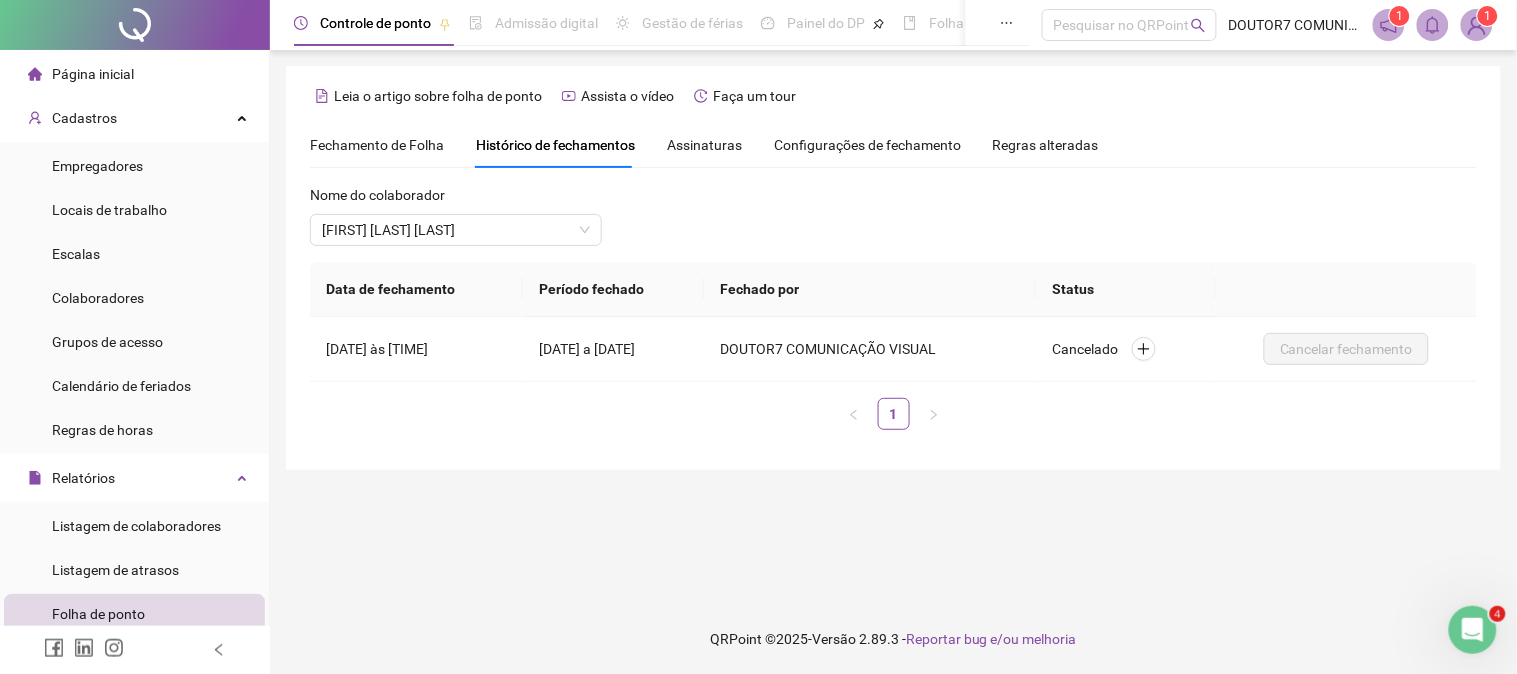 click on "[FIRST] [LAST] [LAST]" at bounding box center (456, 230) 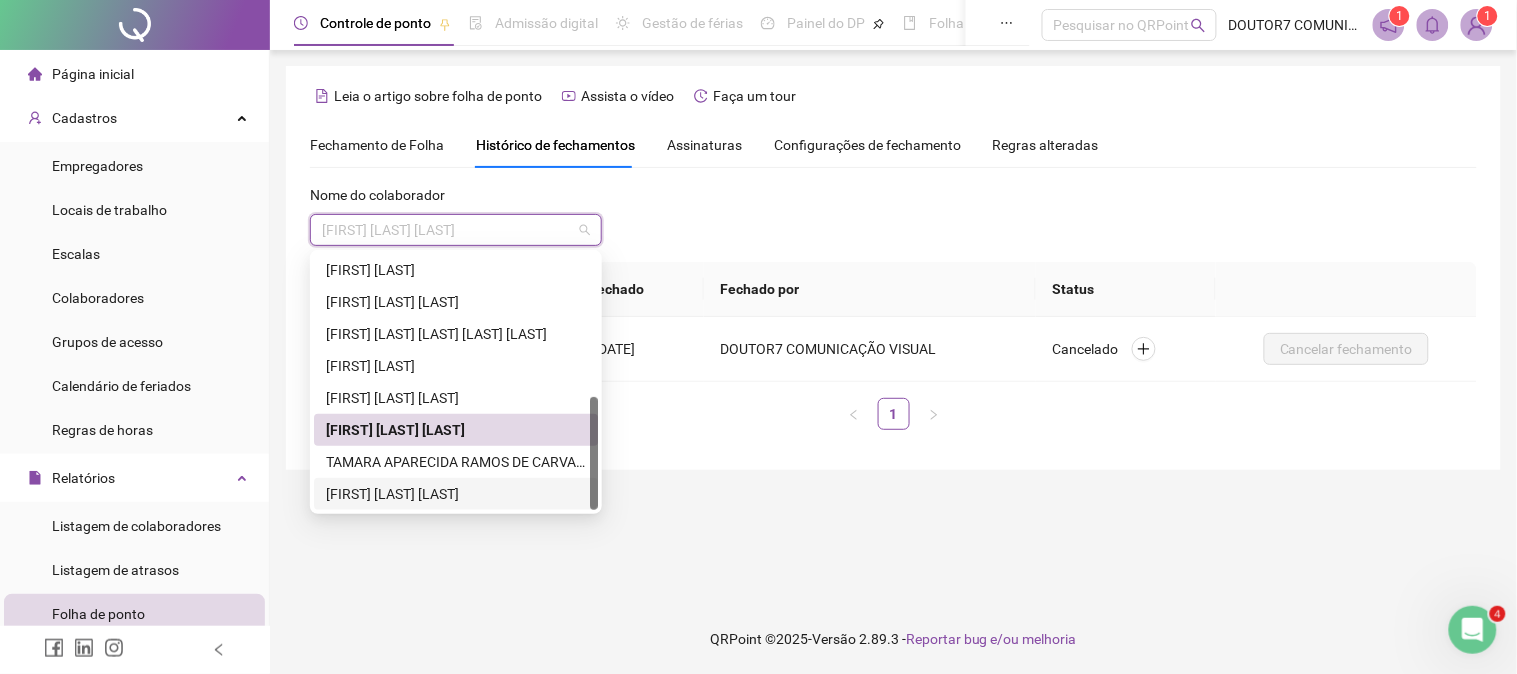 click on "[FIRST] [LAST] [LAST]" at bounding box center [456, 494] 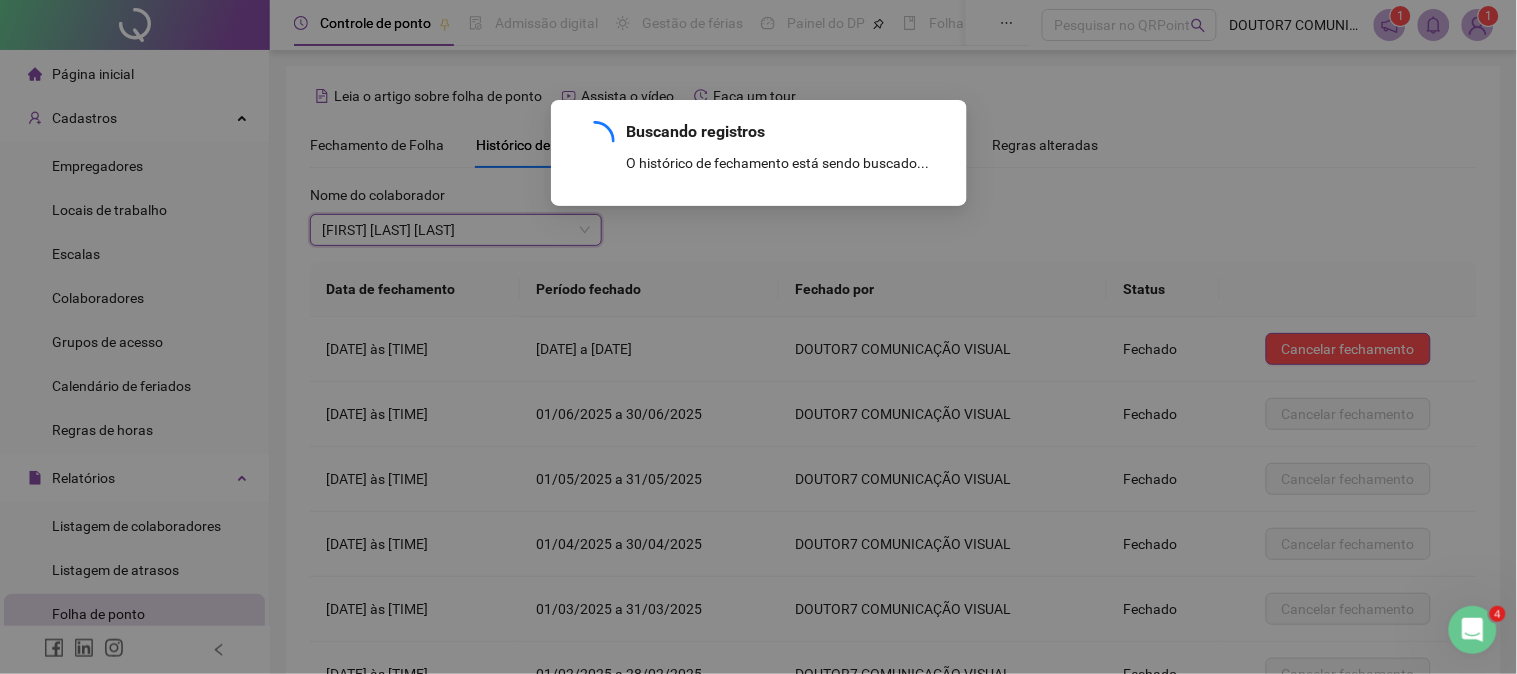 scroll, scrollTop: 206, scrollLeft: 0, axis: vertical 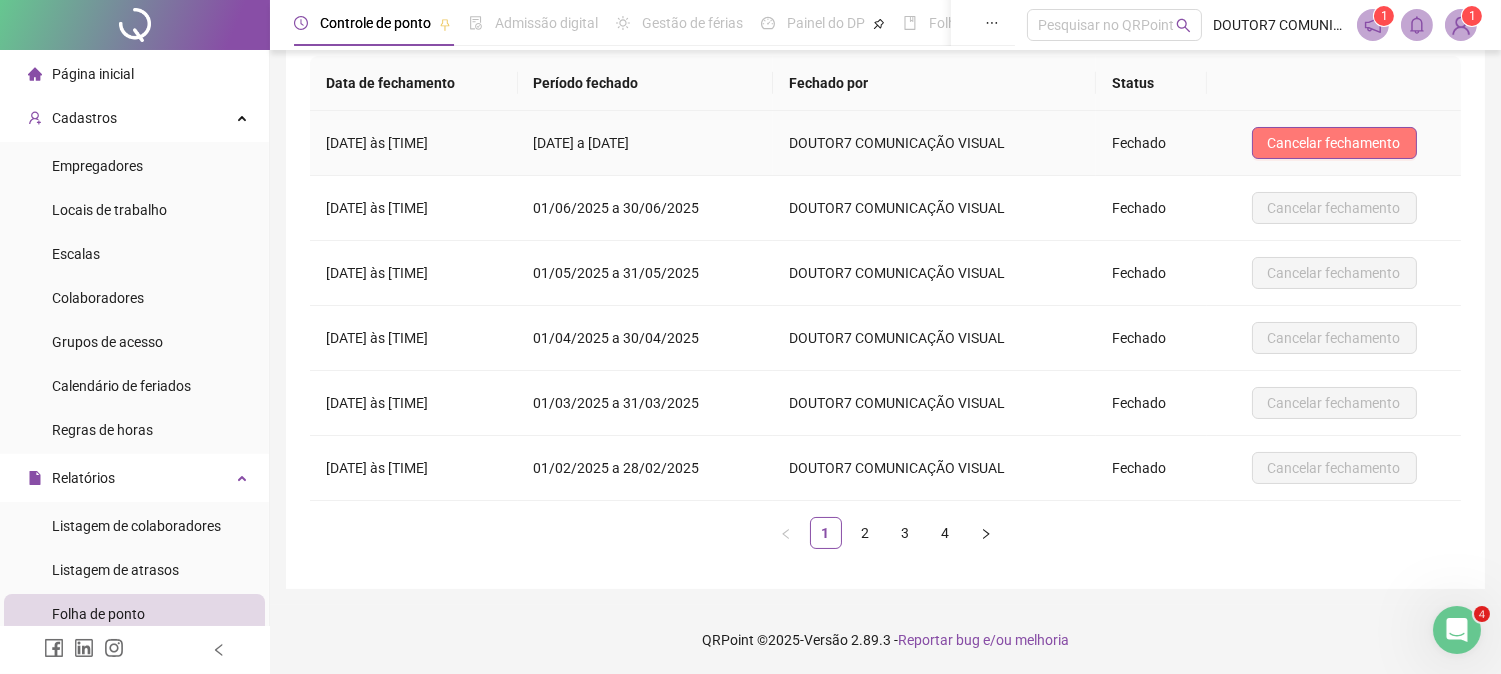 click on "Cancelar fechamento" at bounding box center (1334, 143) 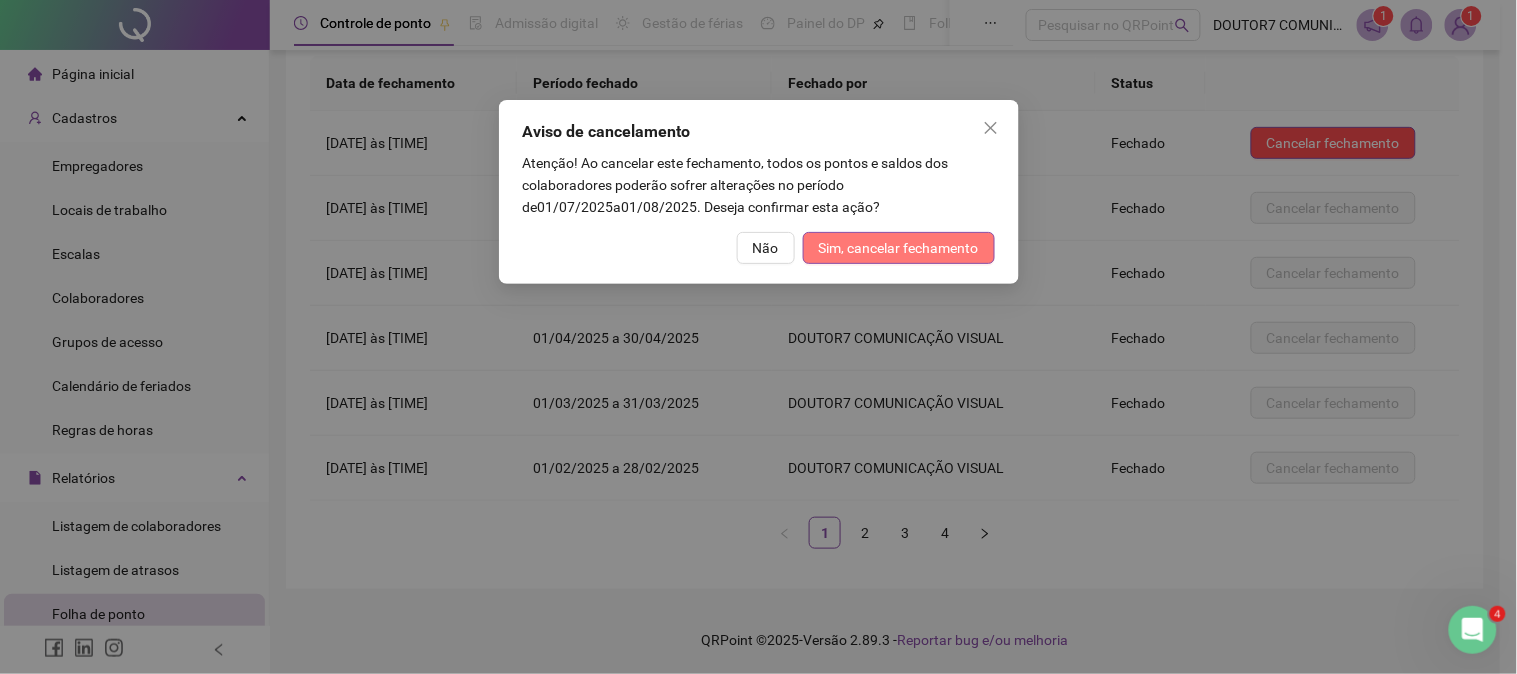 click on "Sim, cancelar fechamento" at bounding box center (899, 248) 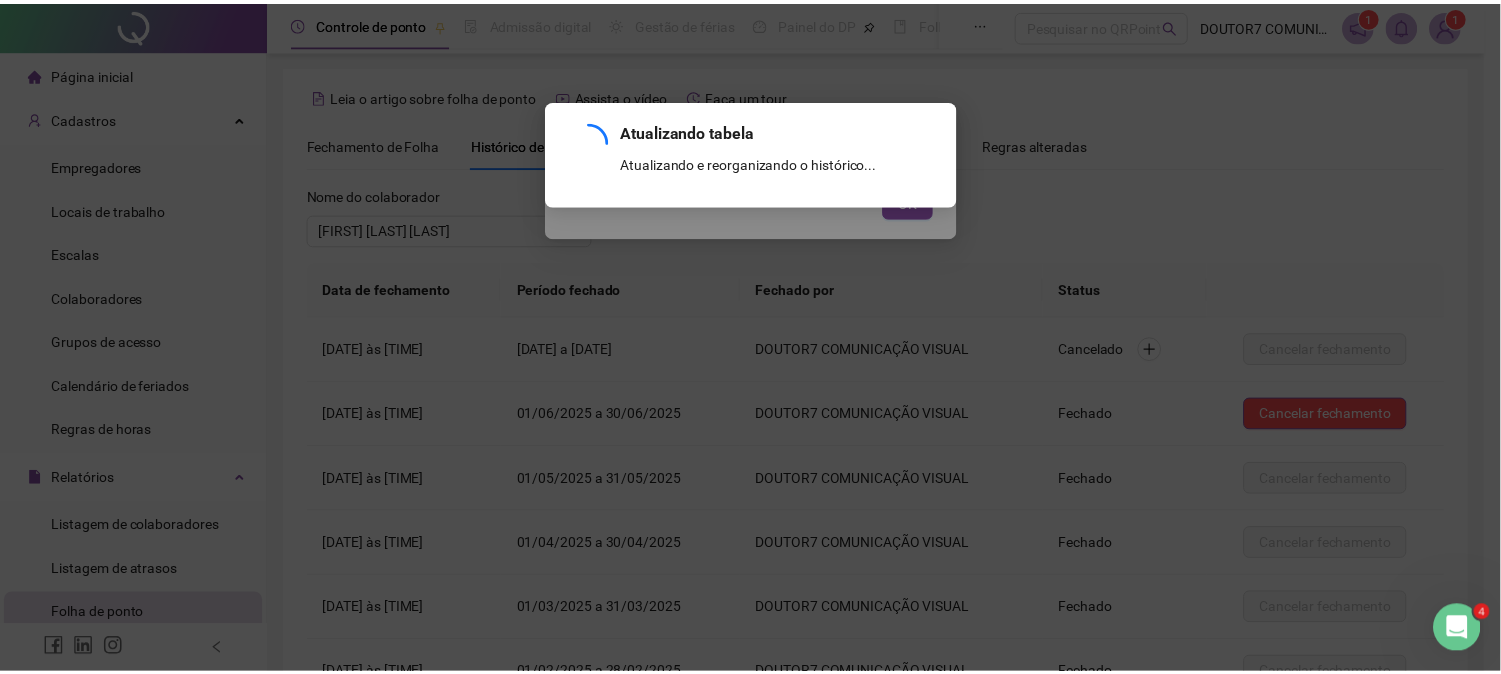 scroll, scrollTop: 206, scrollLeft: 0, axis: vertical 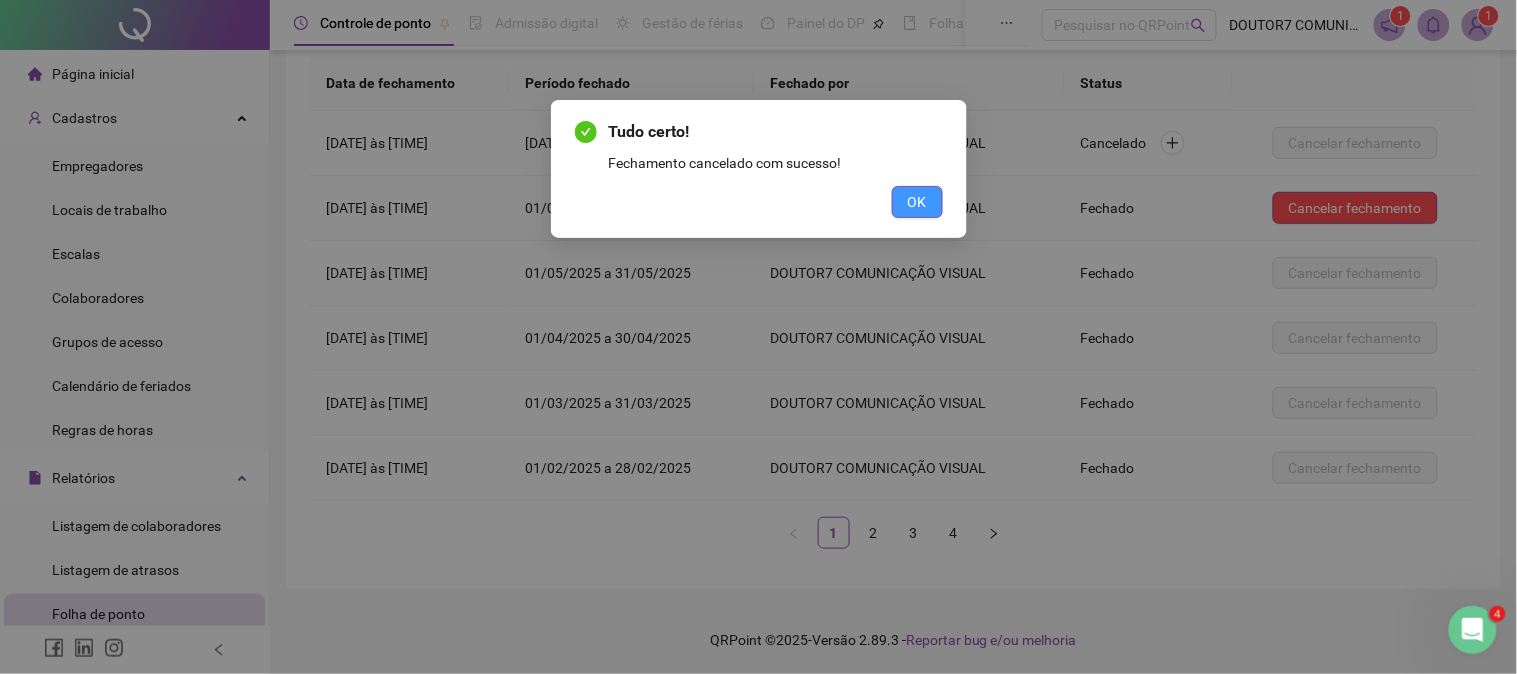 click on "OK" at bounding box center (917, 202) 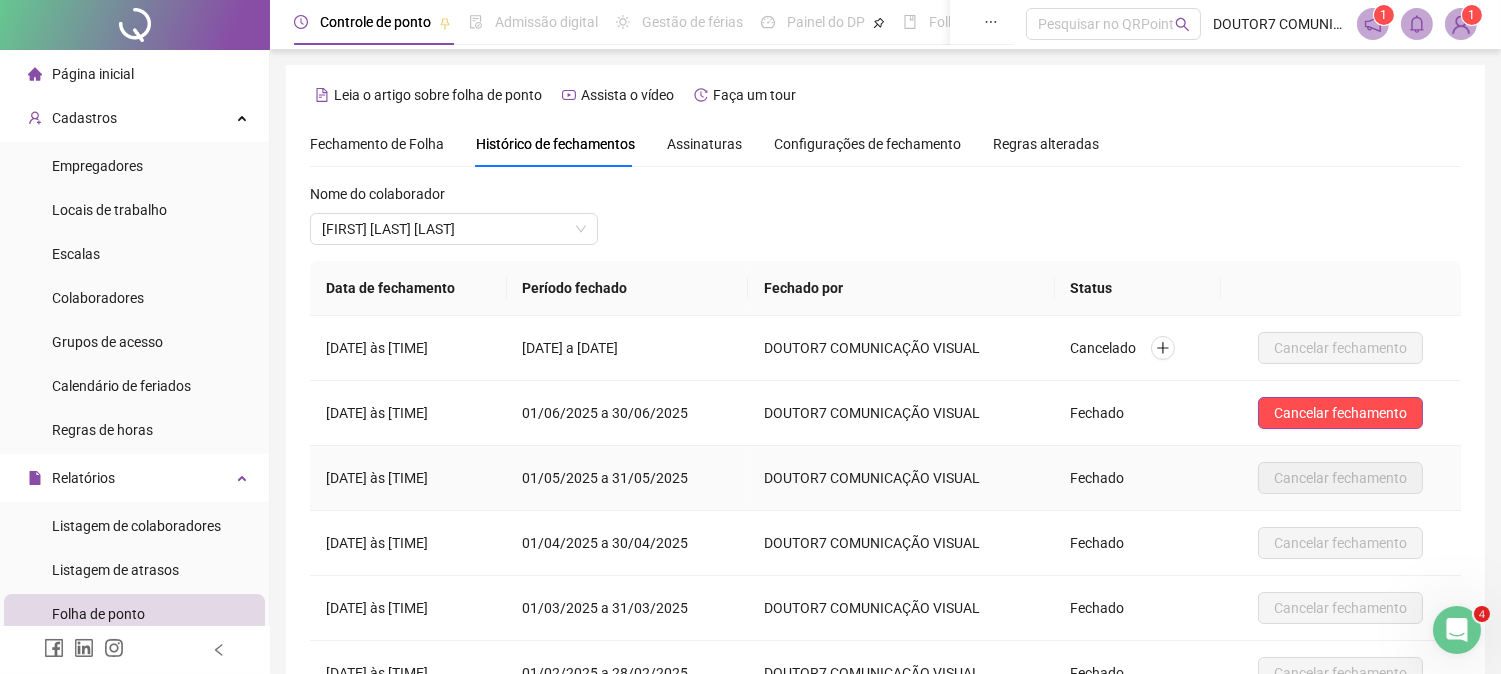 scroll, scrollTop: 0, scrollLeft: 0, axis: both 